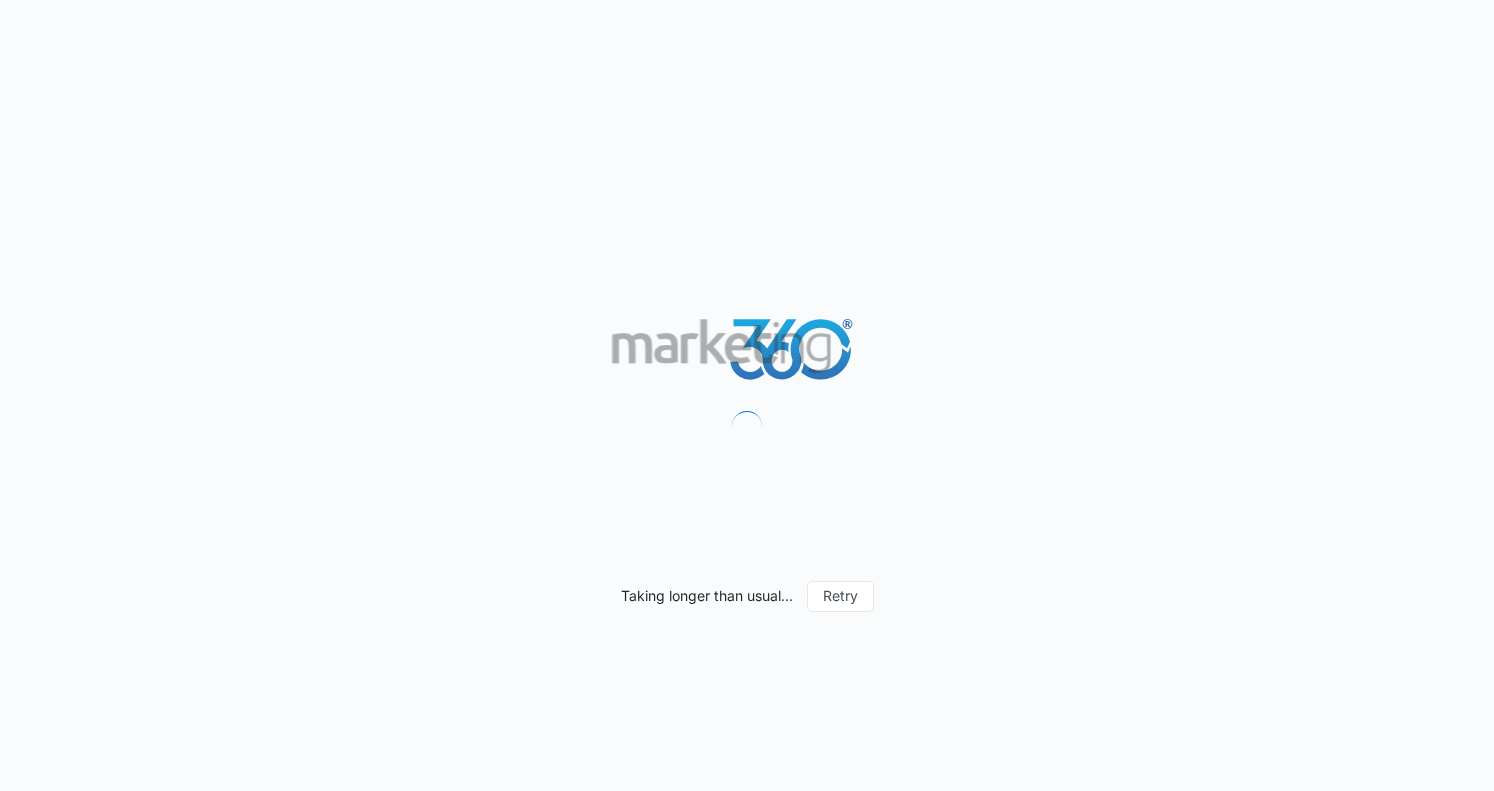 scroll, scrollTop: 0, scrollLeft: 0, axis: both 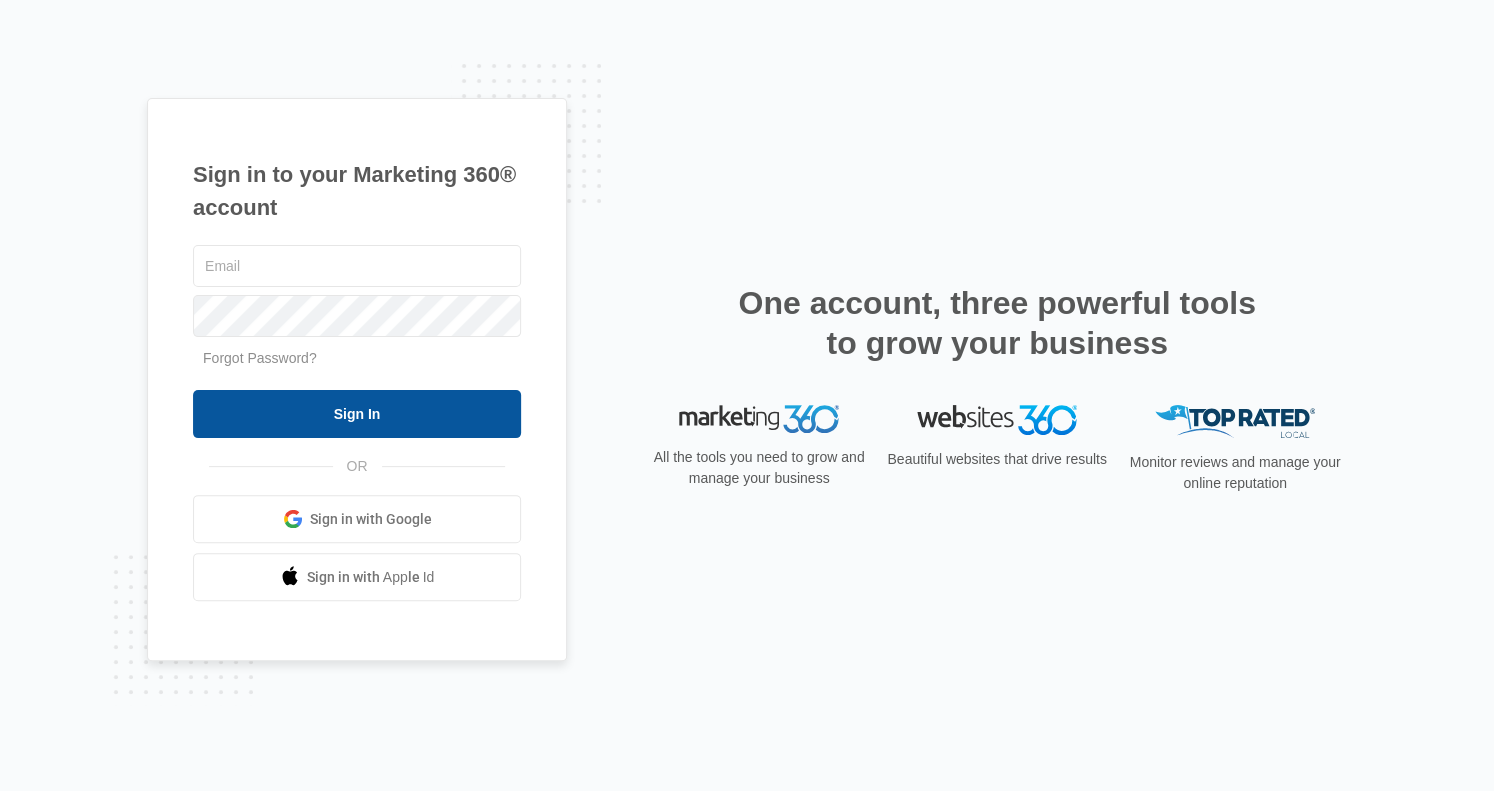 type on "[EMAIL]" 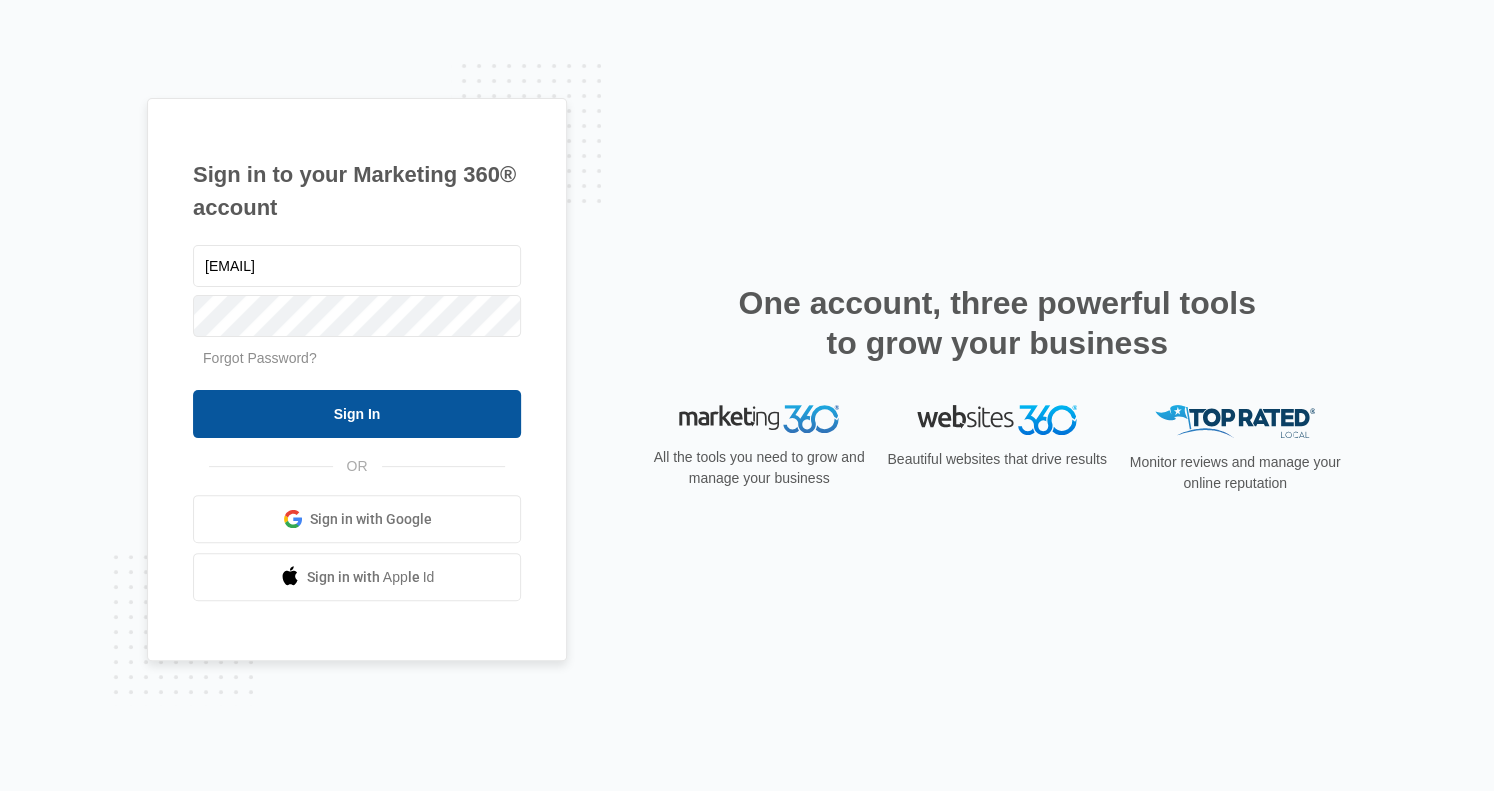 click on "Sign In" at bounding box center [357, 414] 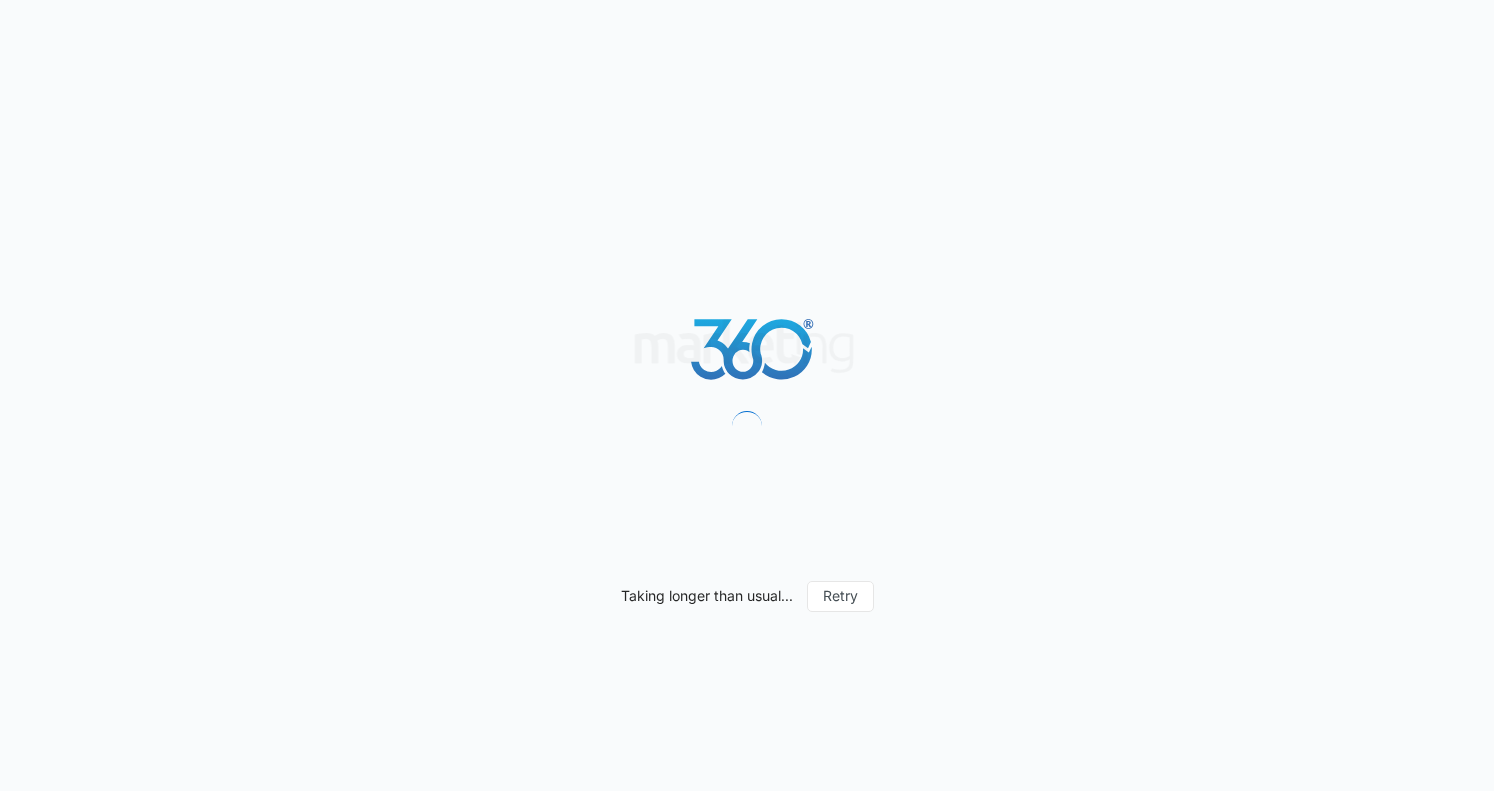 scroll, scrollTop: 0, scrollLeft: 0, axis: both 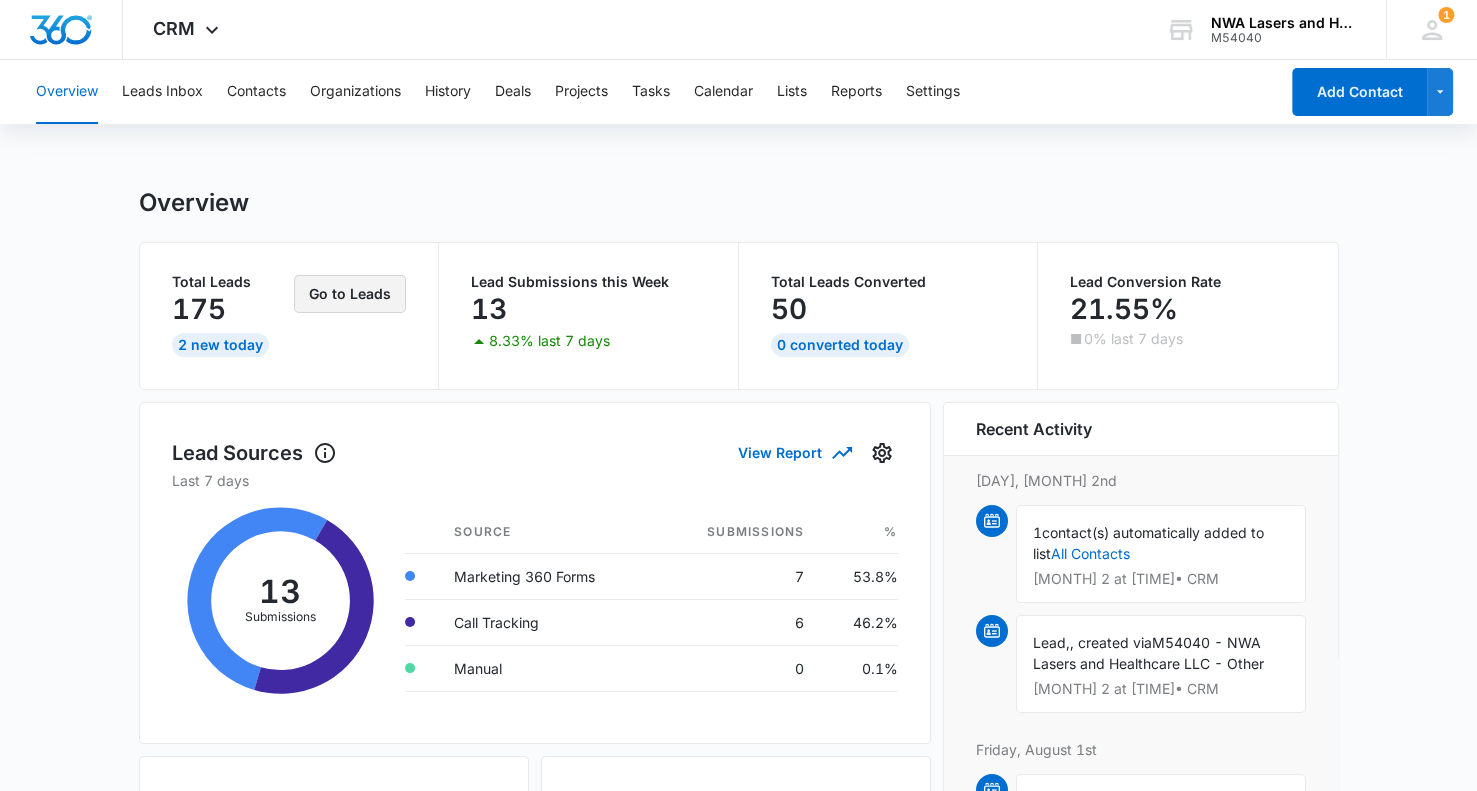 click on "Go to Leads" at bounding box center (350, 294) 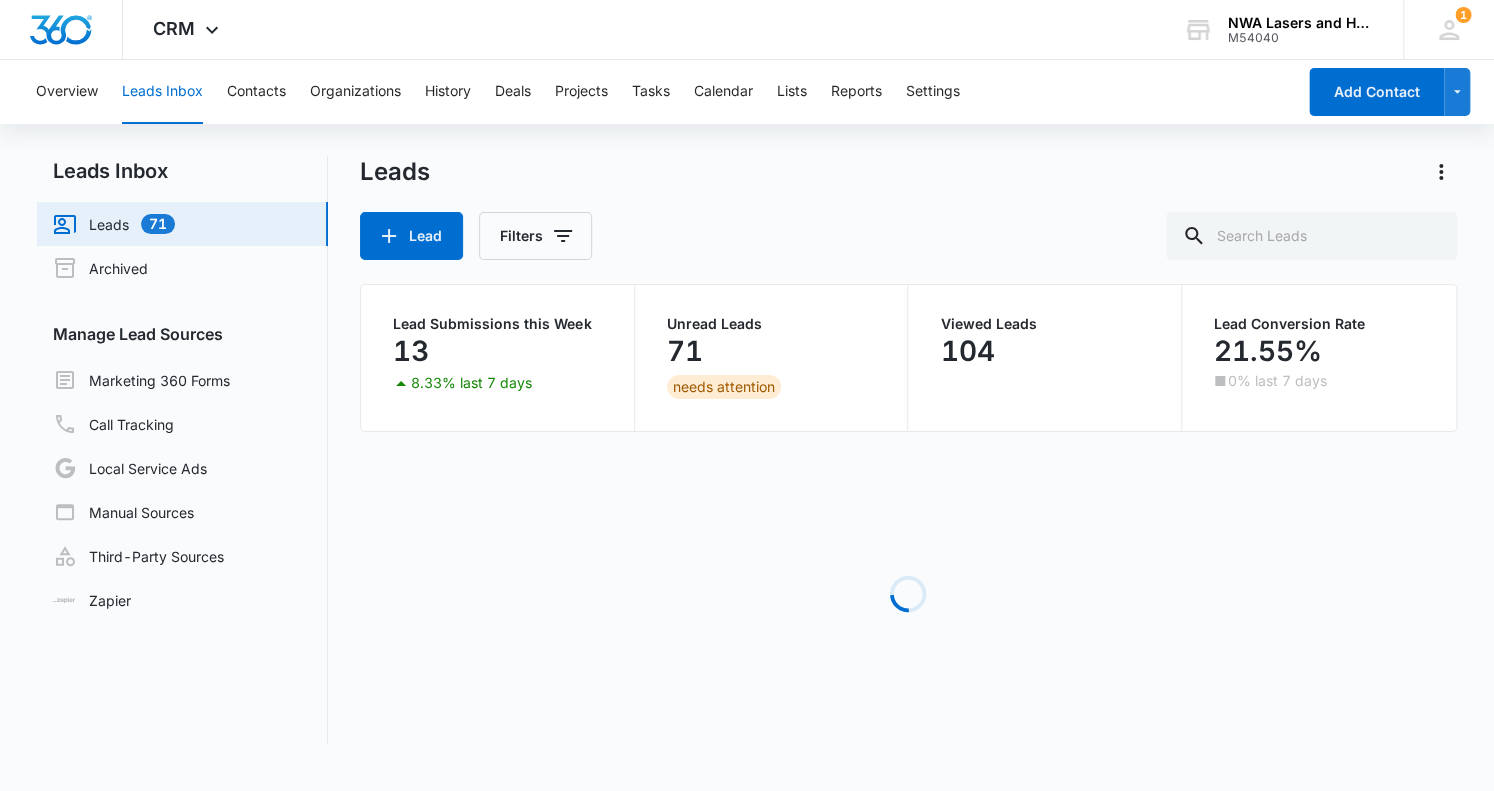 click on "Leads 71" at bounding box center [114, 224] 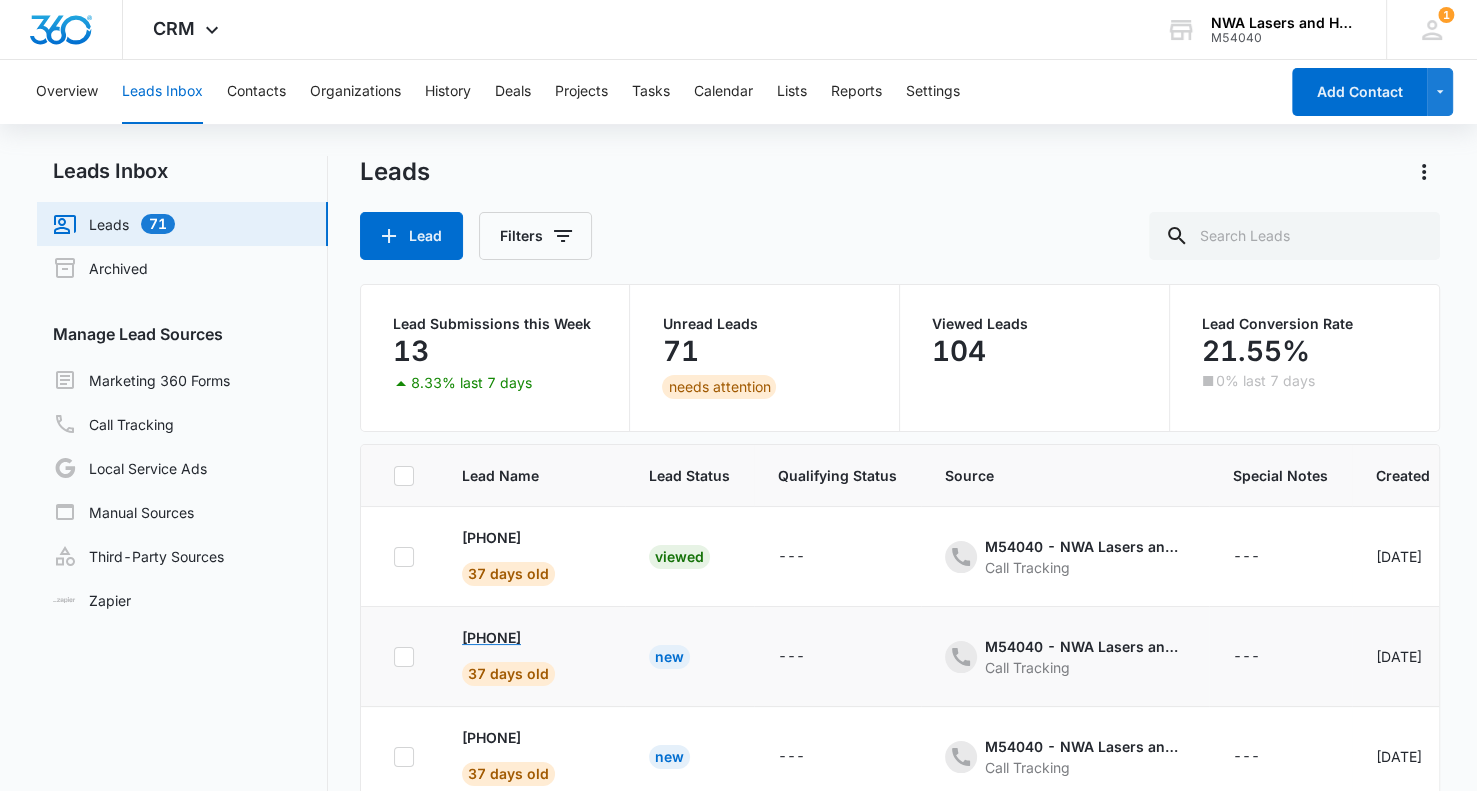 click on "[PHONE]" at bounding box center (491, 637) 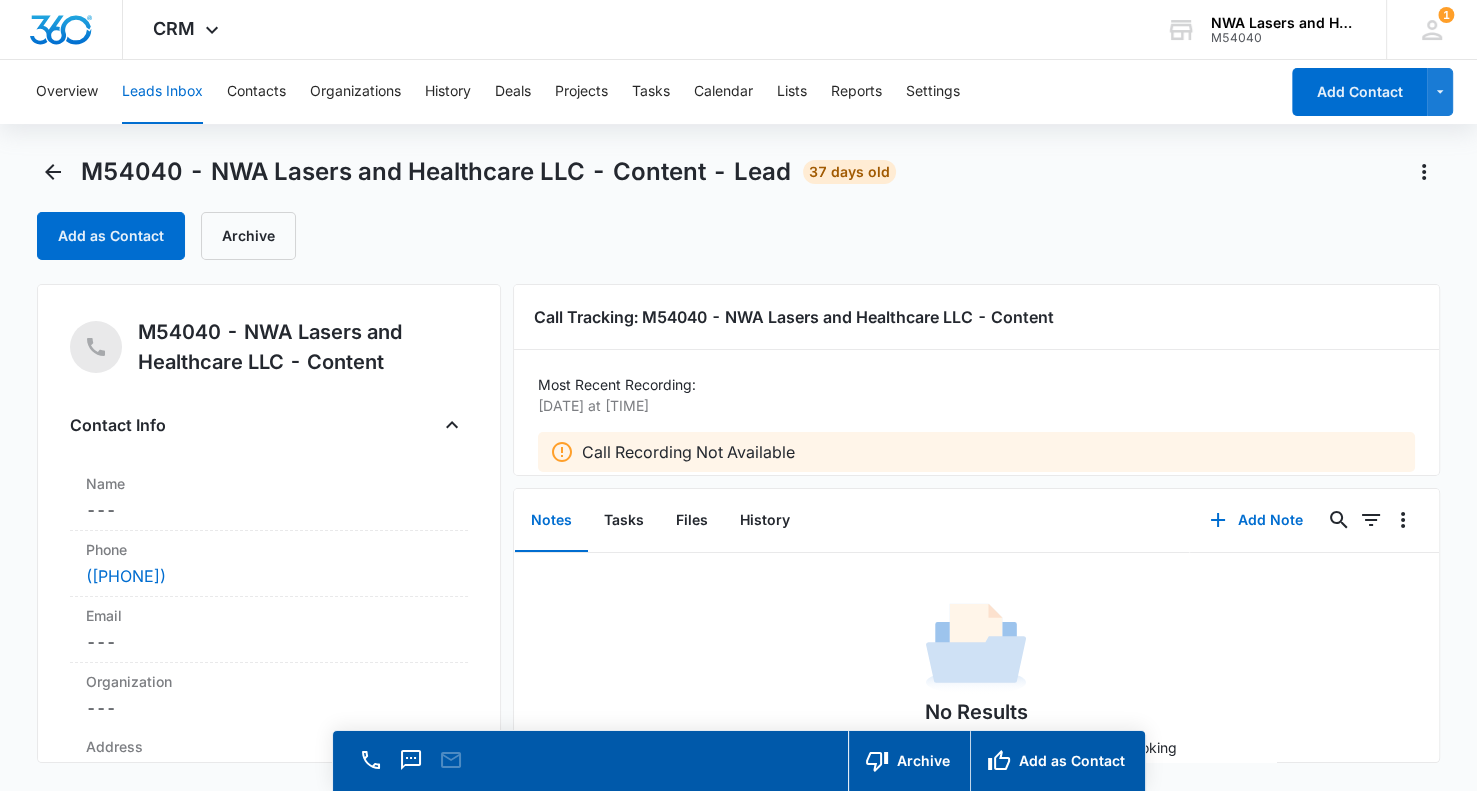 scroll, scrollTop: 56, scrollLeft: 0, axis: vertical 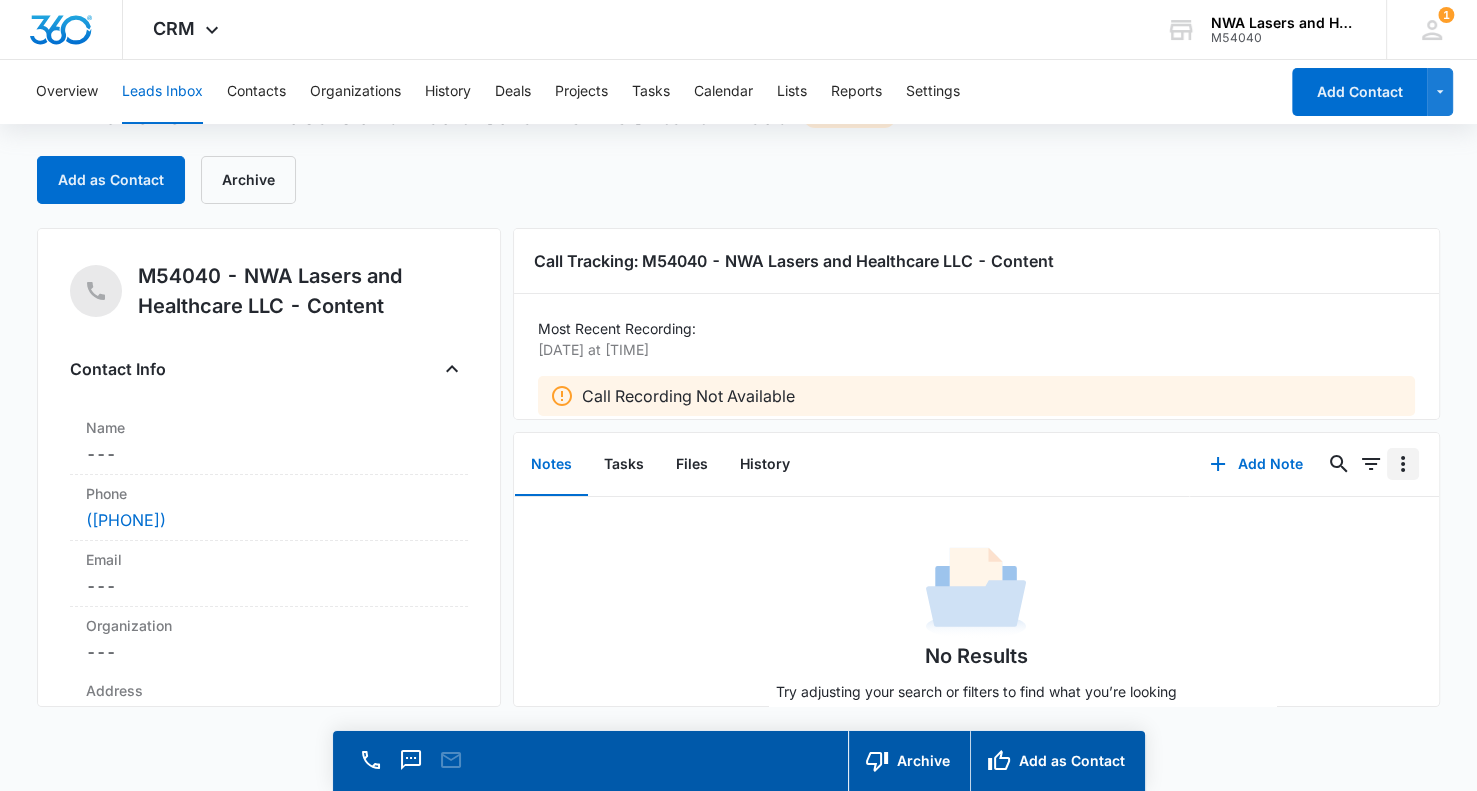 click 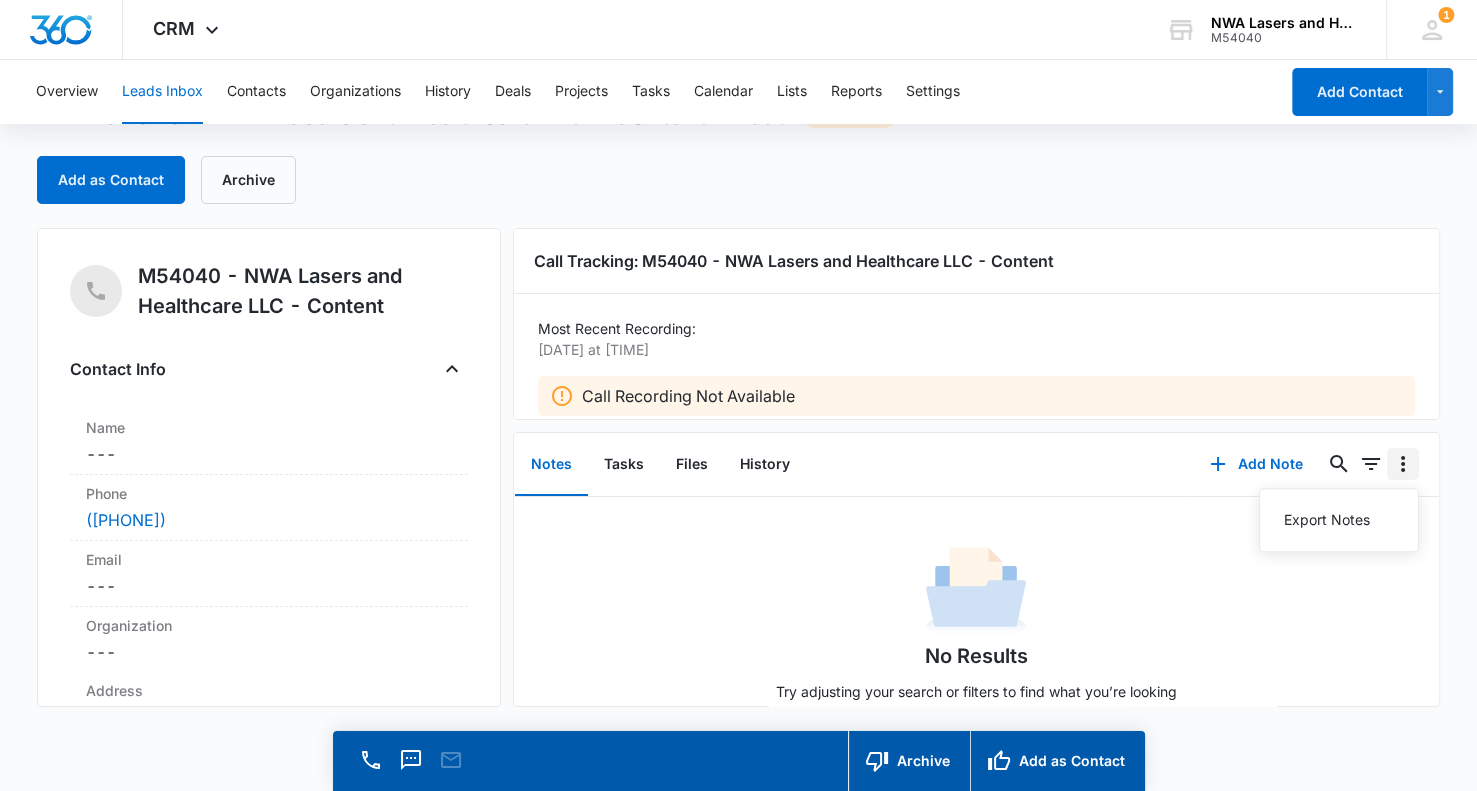 click 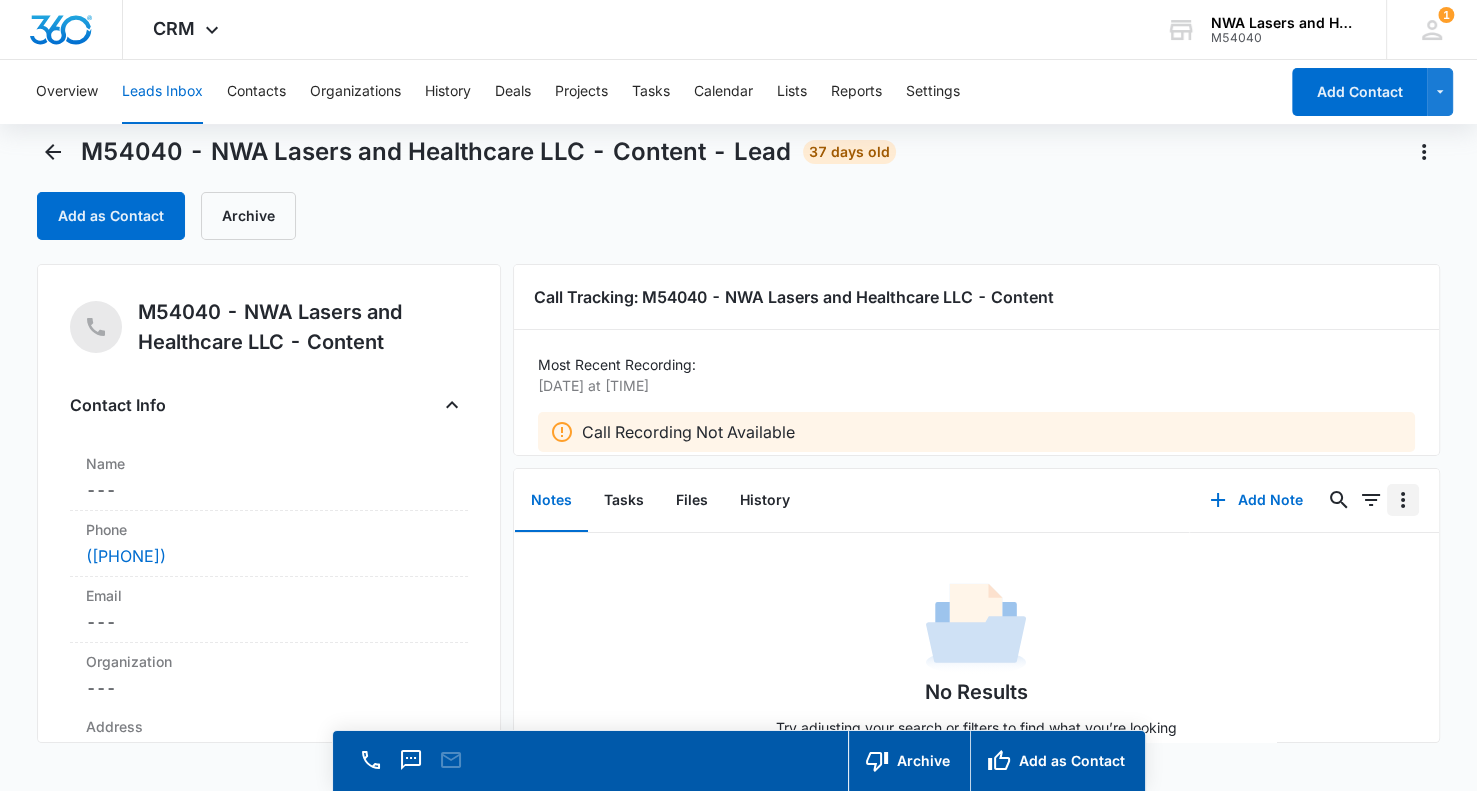 scroll, scrollTop: 0, scrollLeft: 0, axis: both 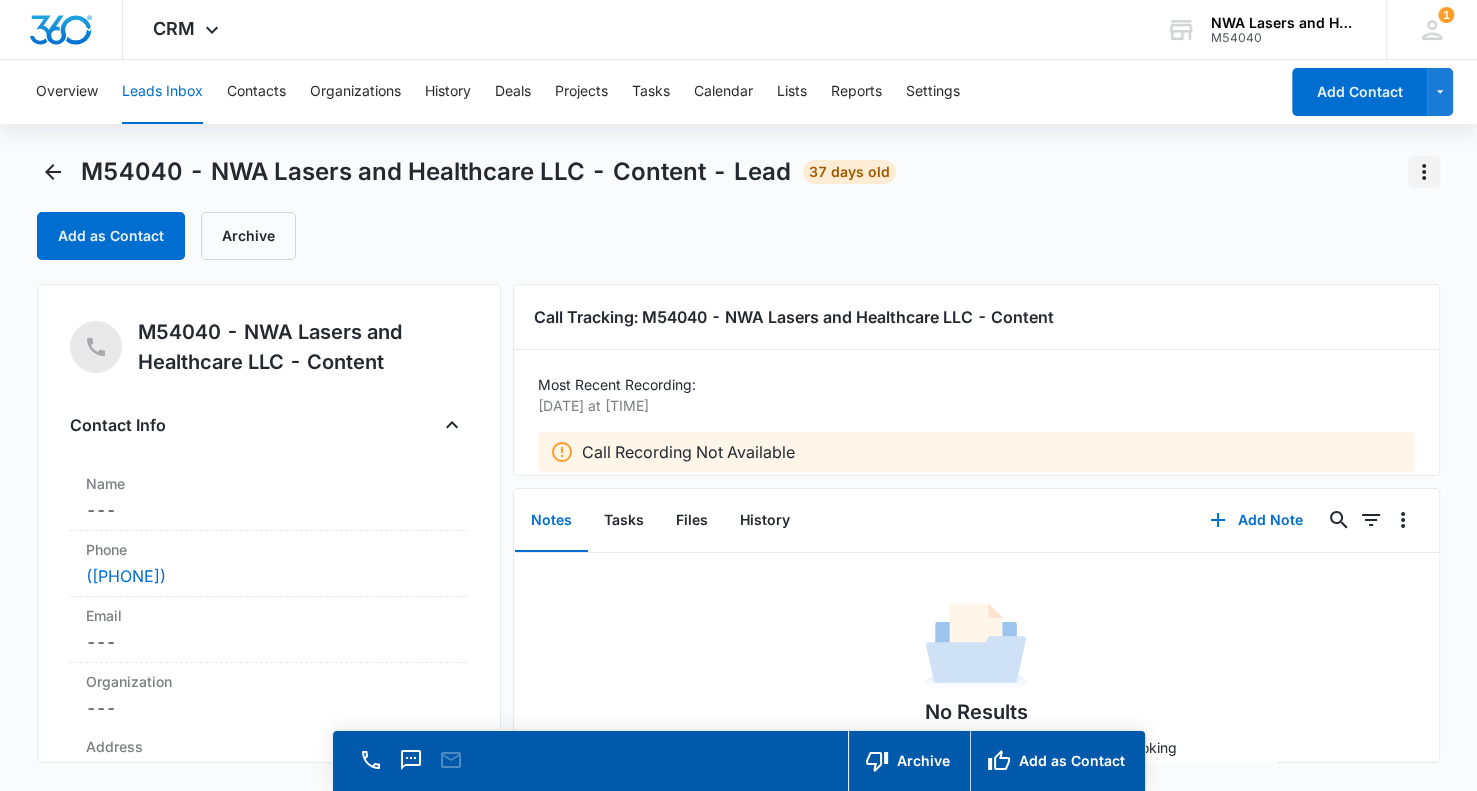 click 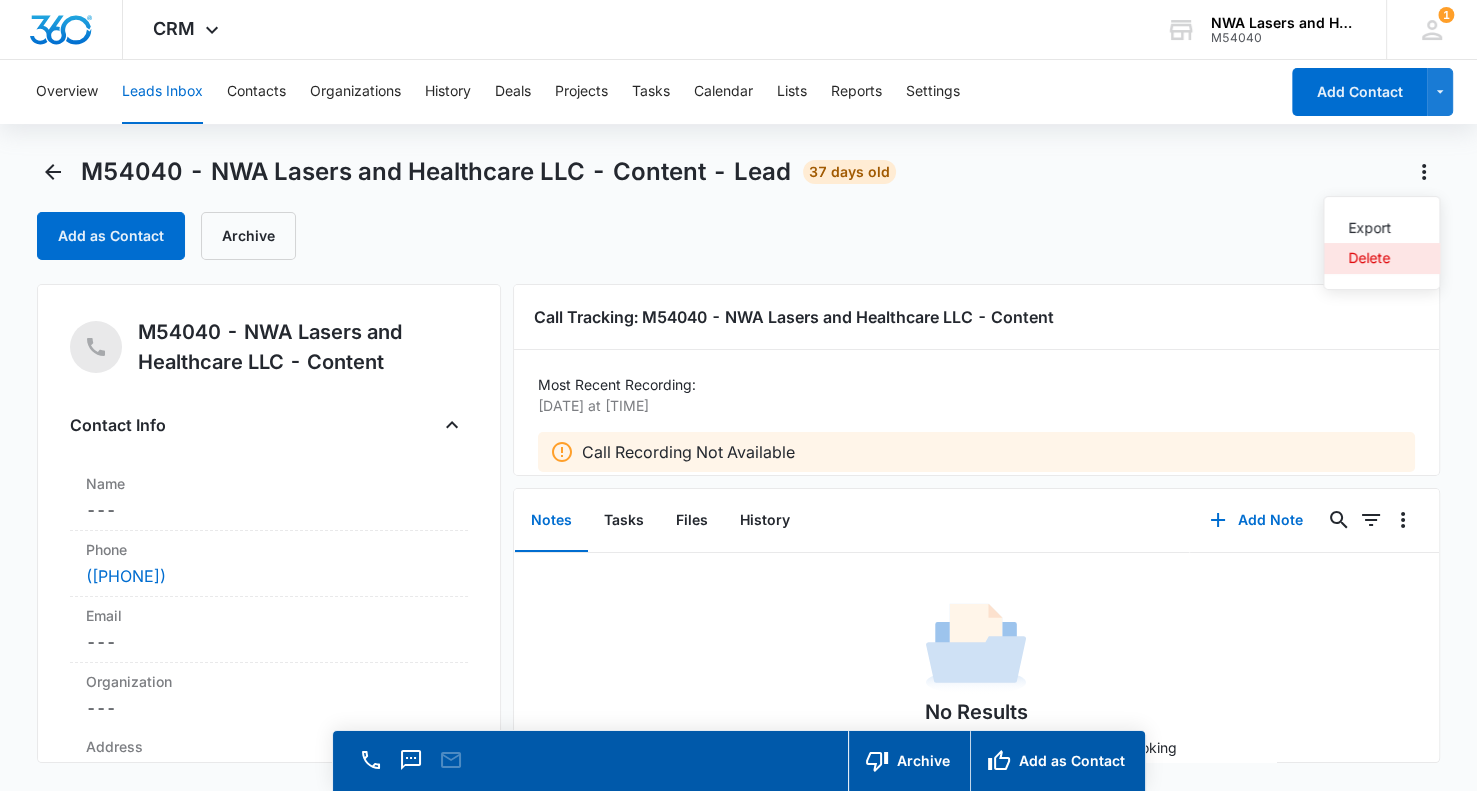click on "Delete" at bounding box center [1381, 258] 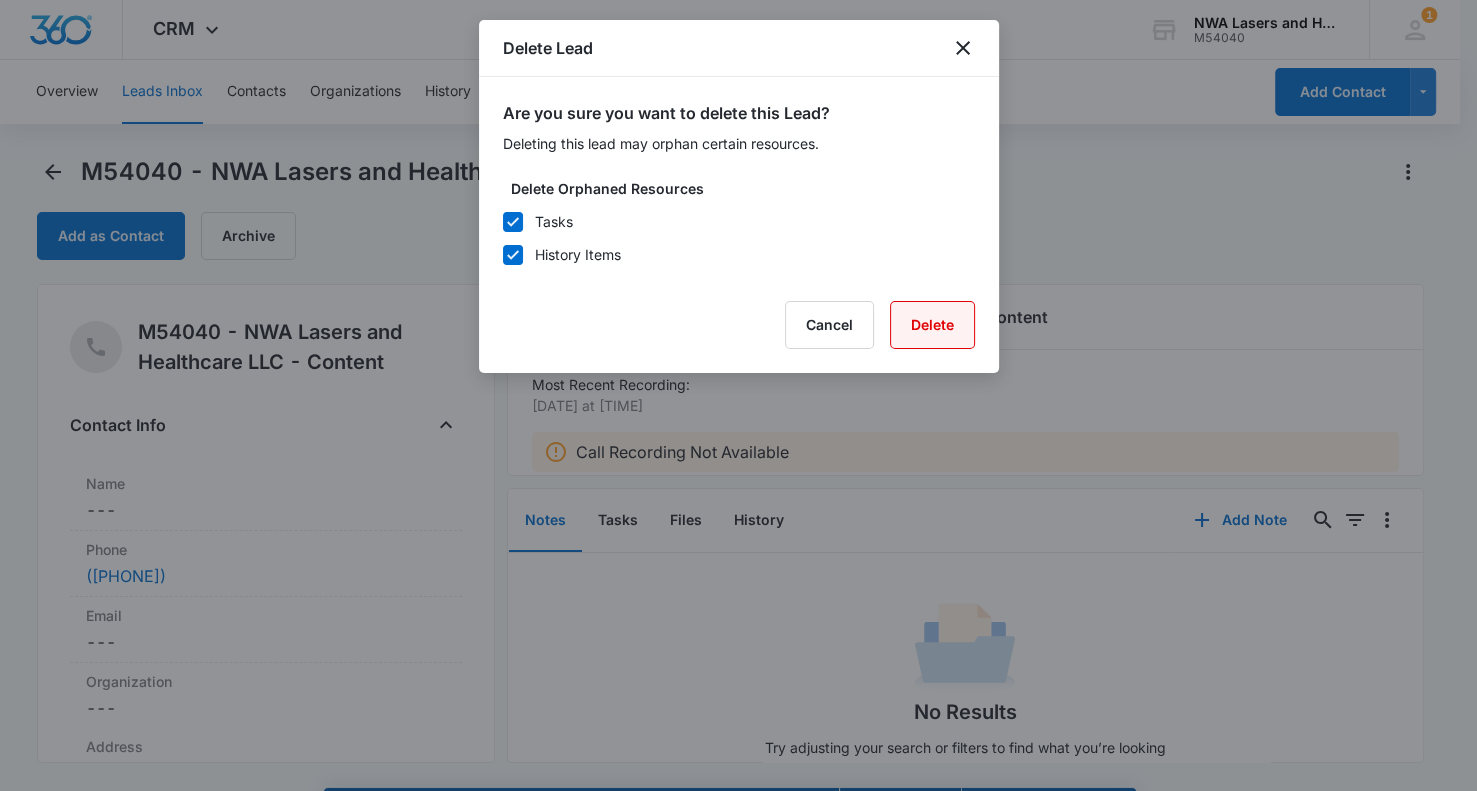 click on "Delete" at bounding box center [932, 325] 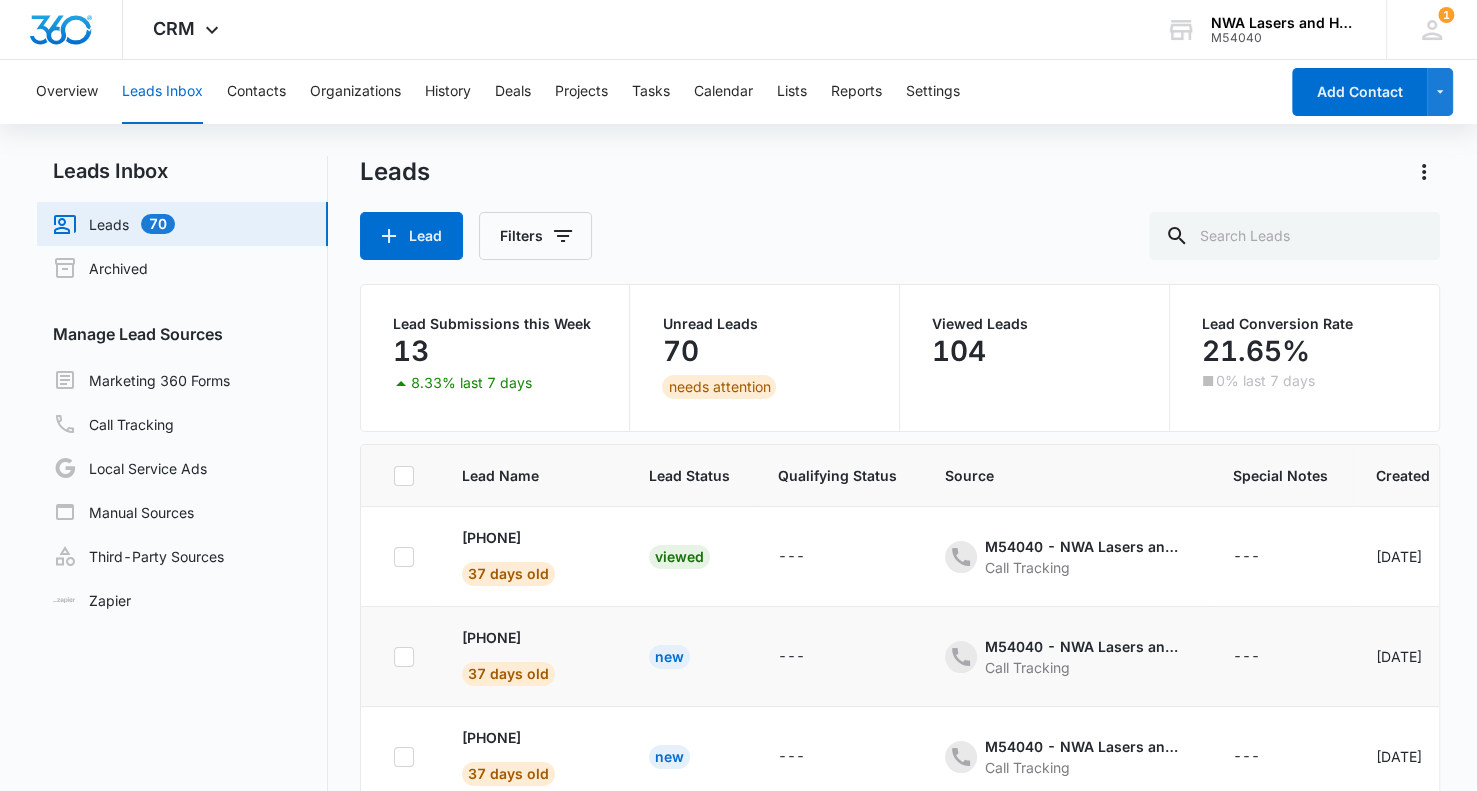 click 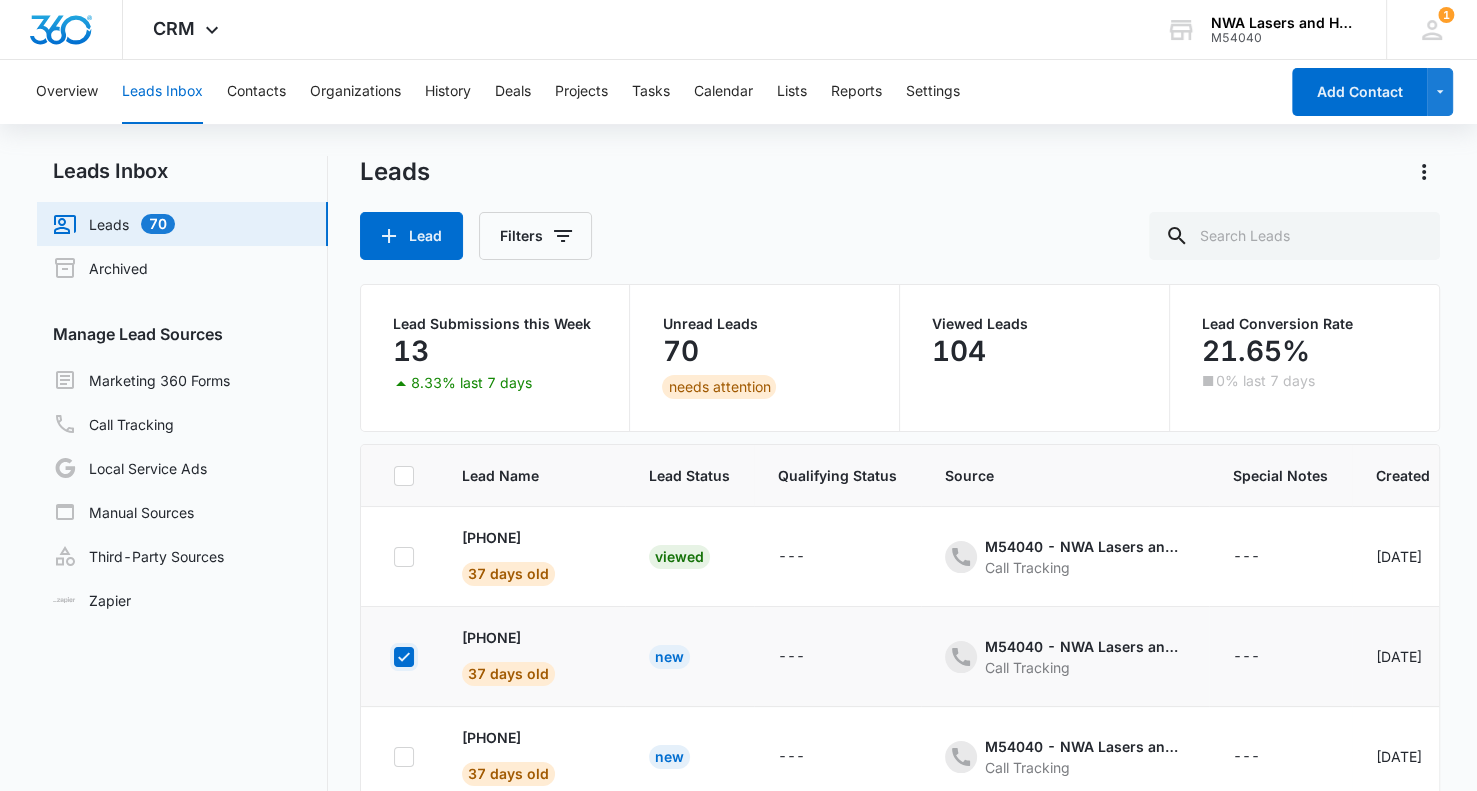 checkbox on "true" 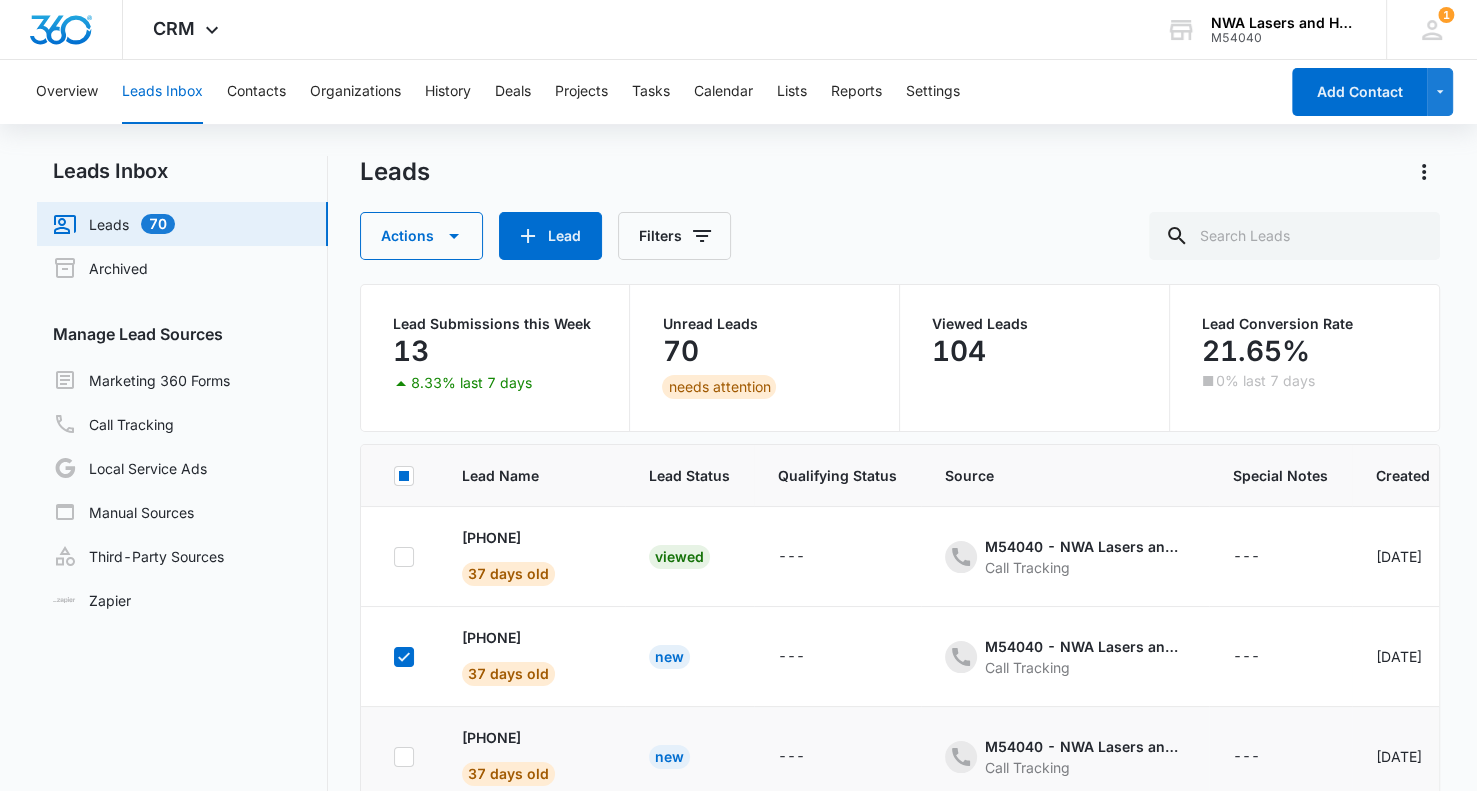 click 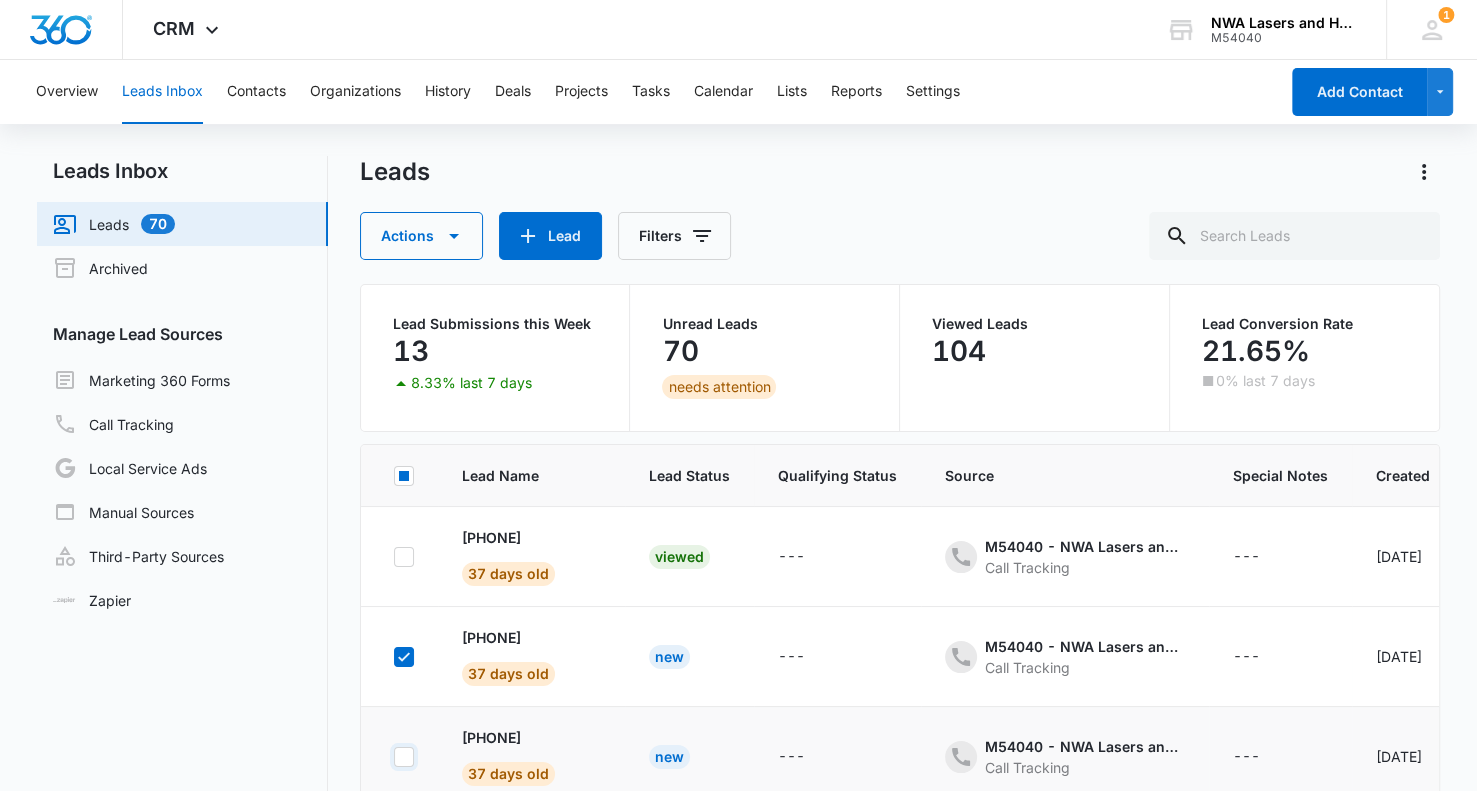 click at bounding box center (393, 756) 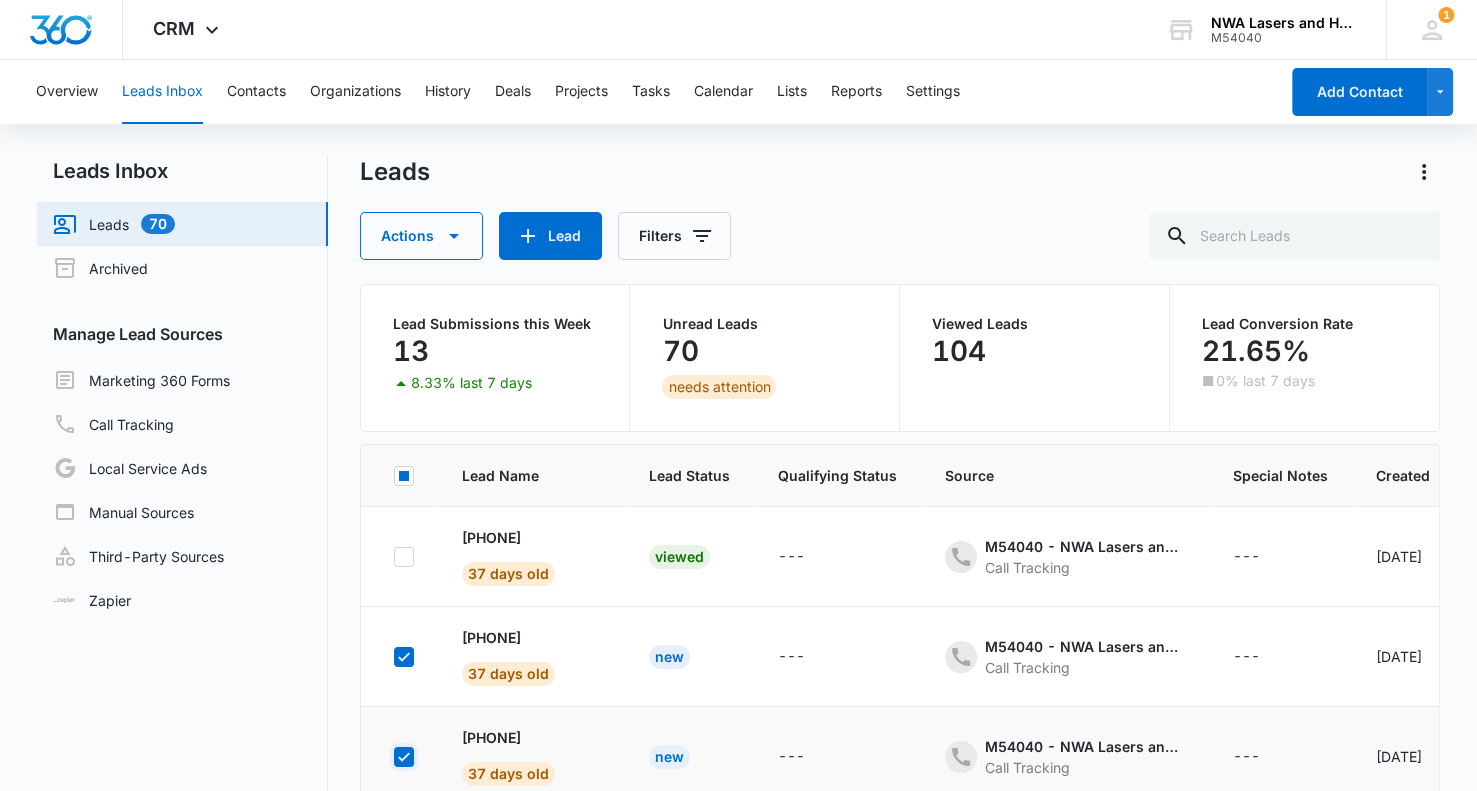 checkbox on "true" 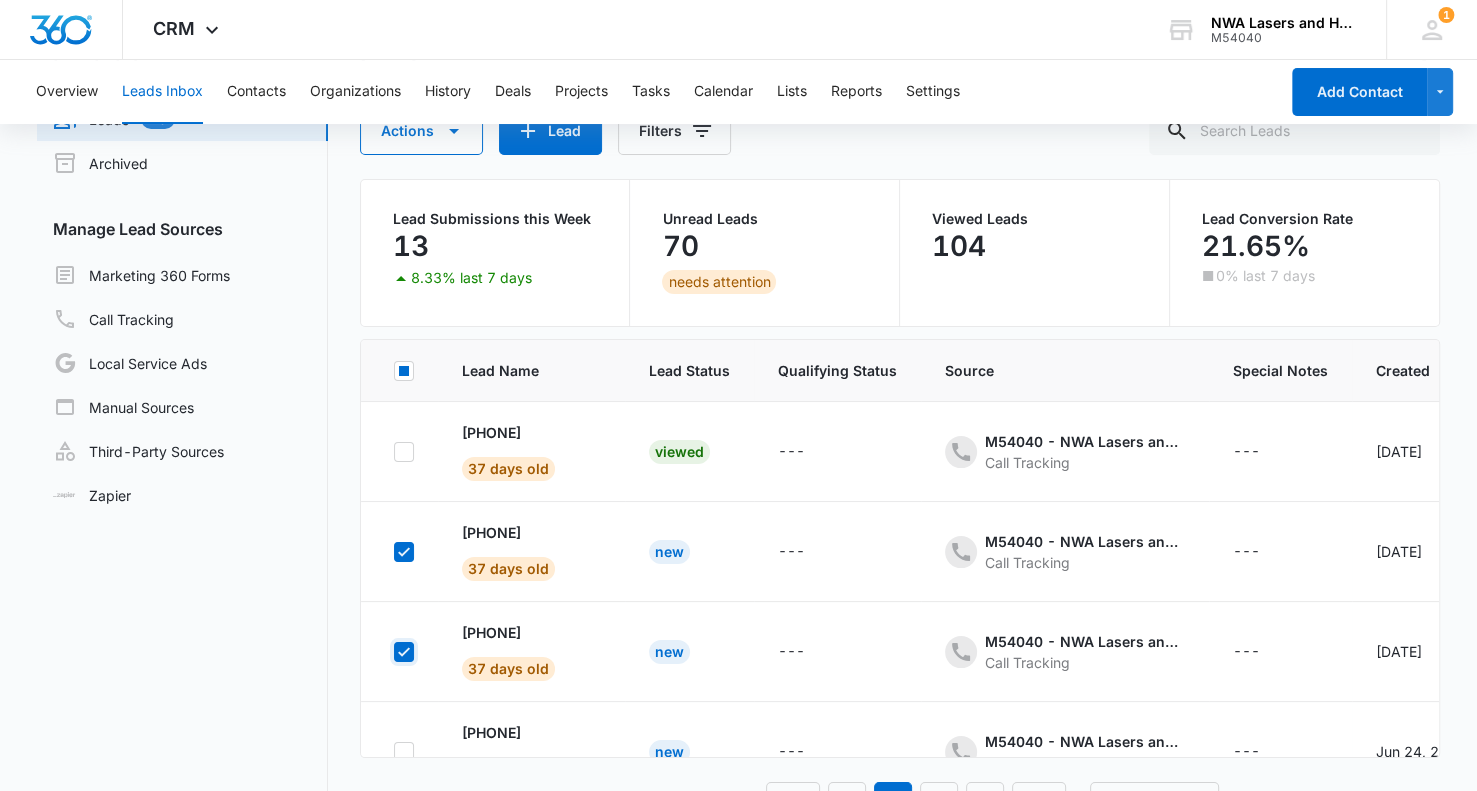 scroll, scrollTop: 157, scrollLeft: 0, axis: vertical 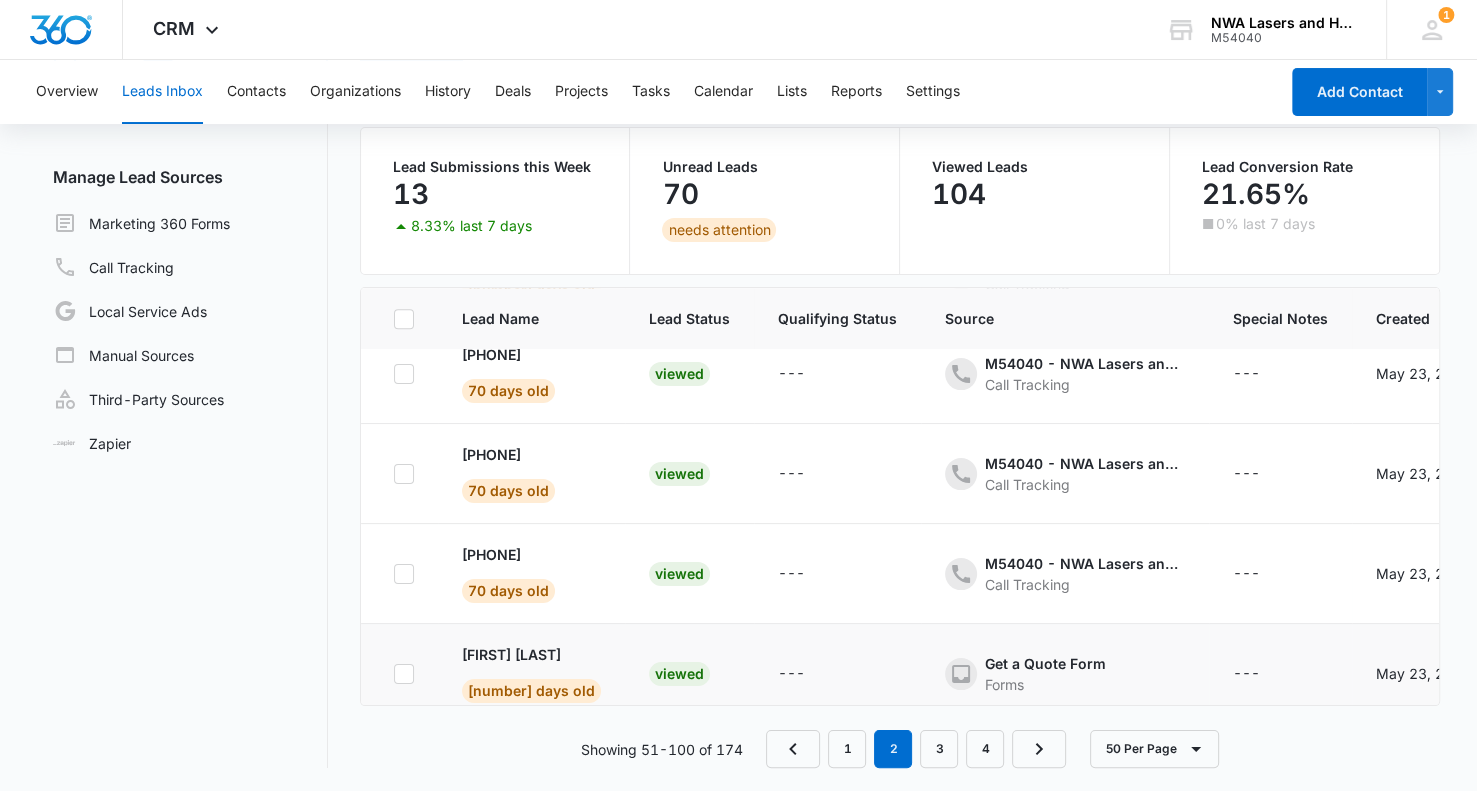 drag, startPoint x: 404, startPoint y: 667, endPoint x: 404, endPoint y: 655, distance: 12 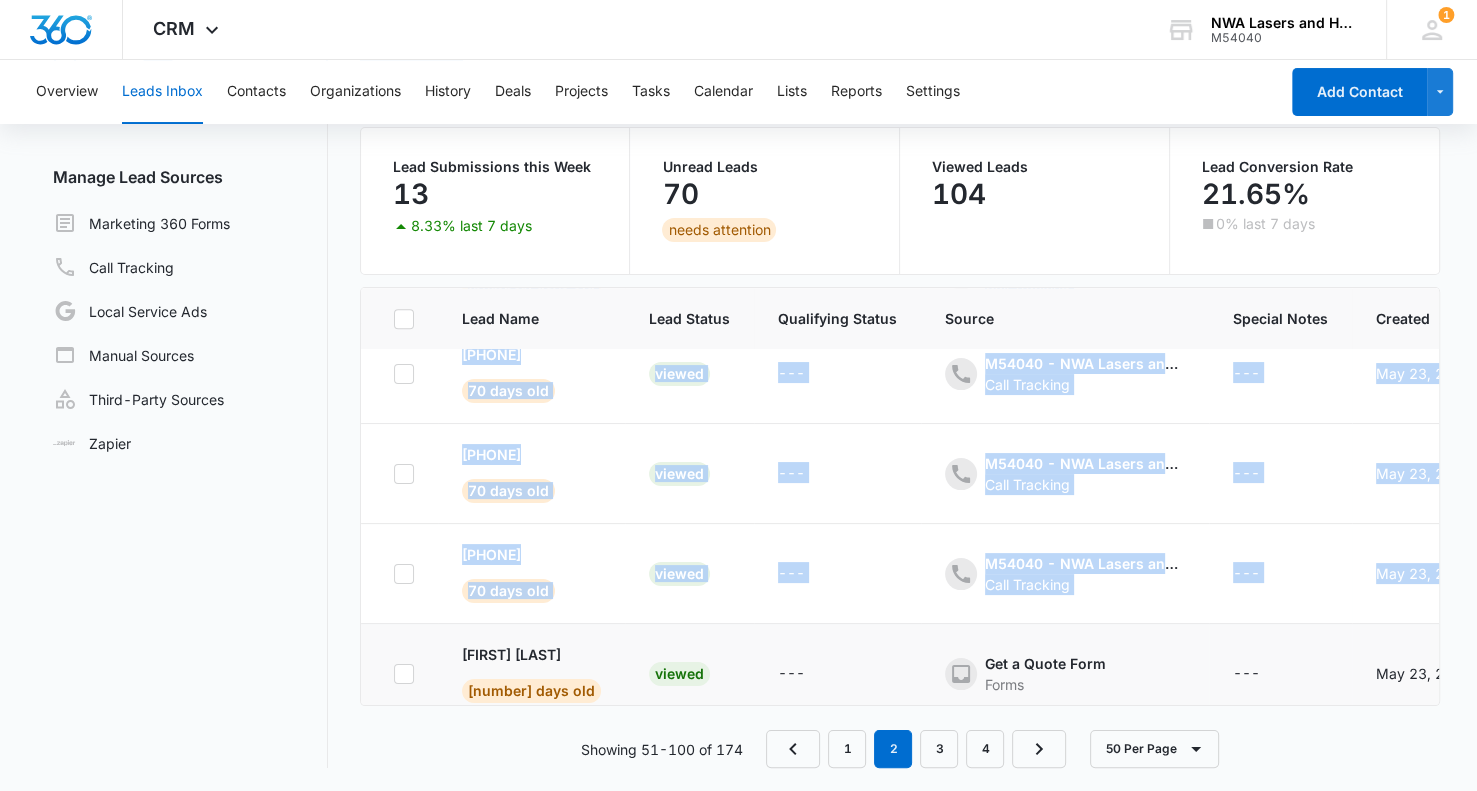 click 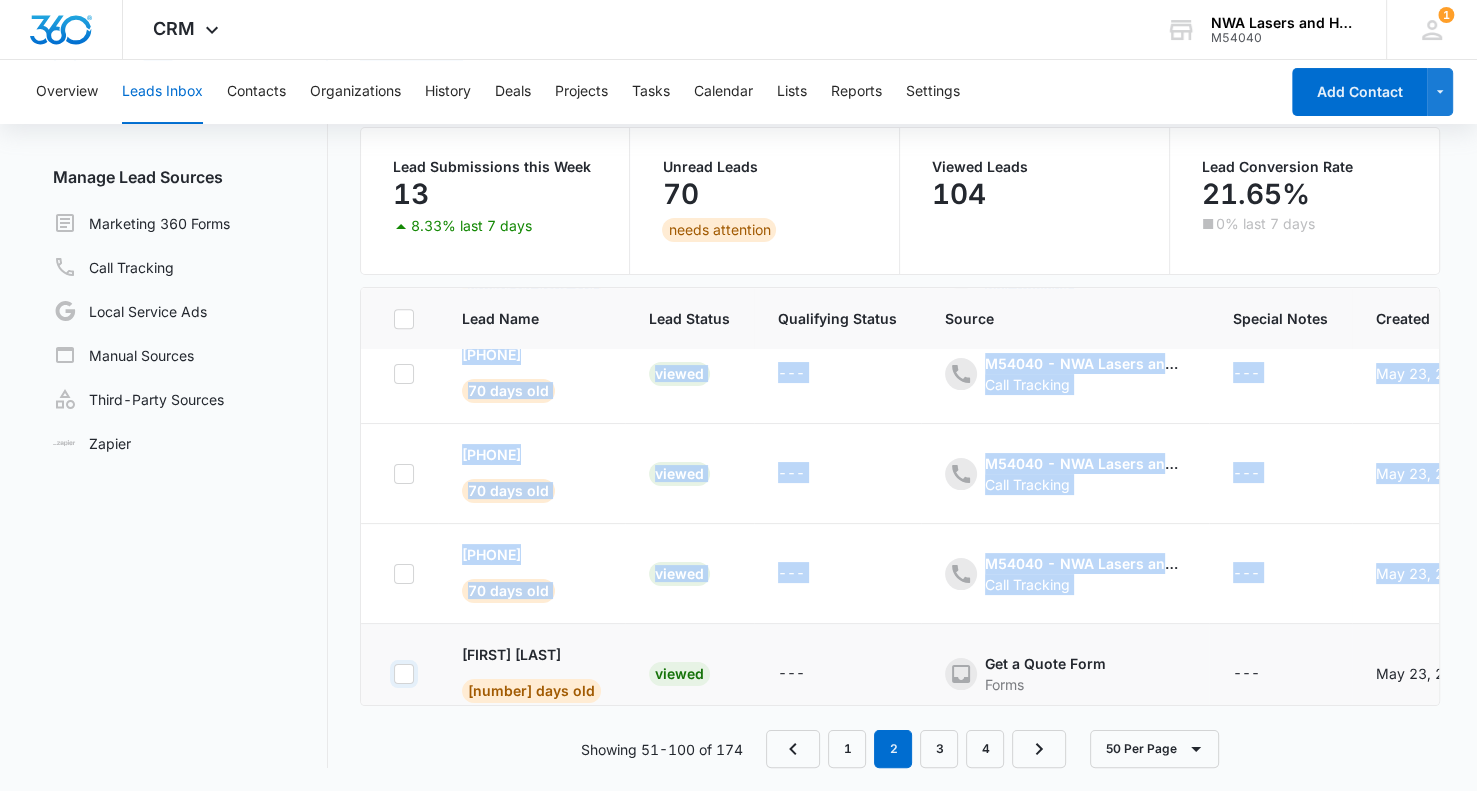 click at bounding box center (393, 673) 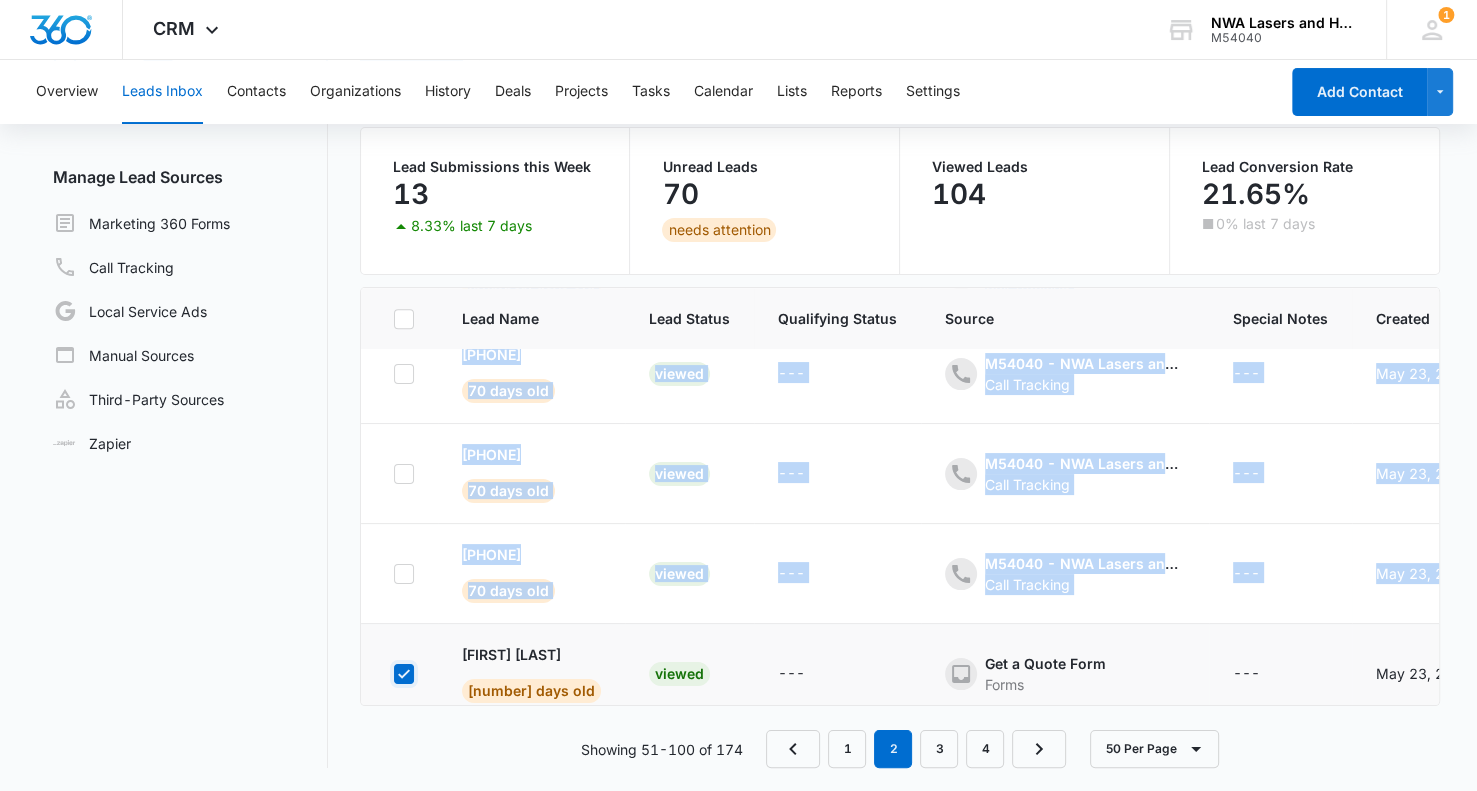 checkbox on "true" 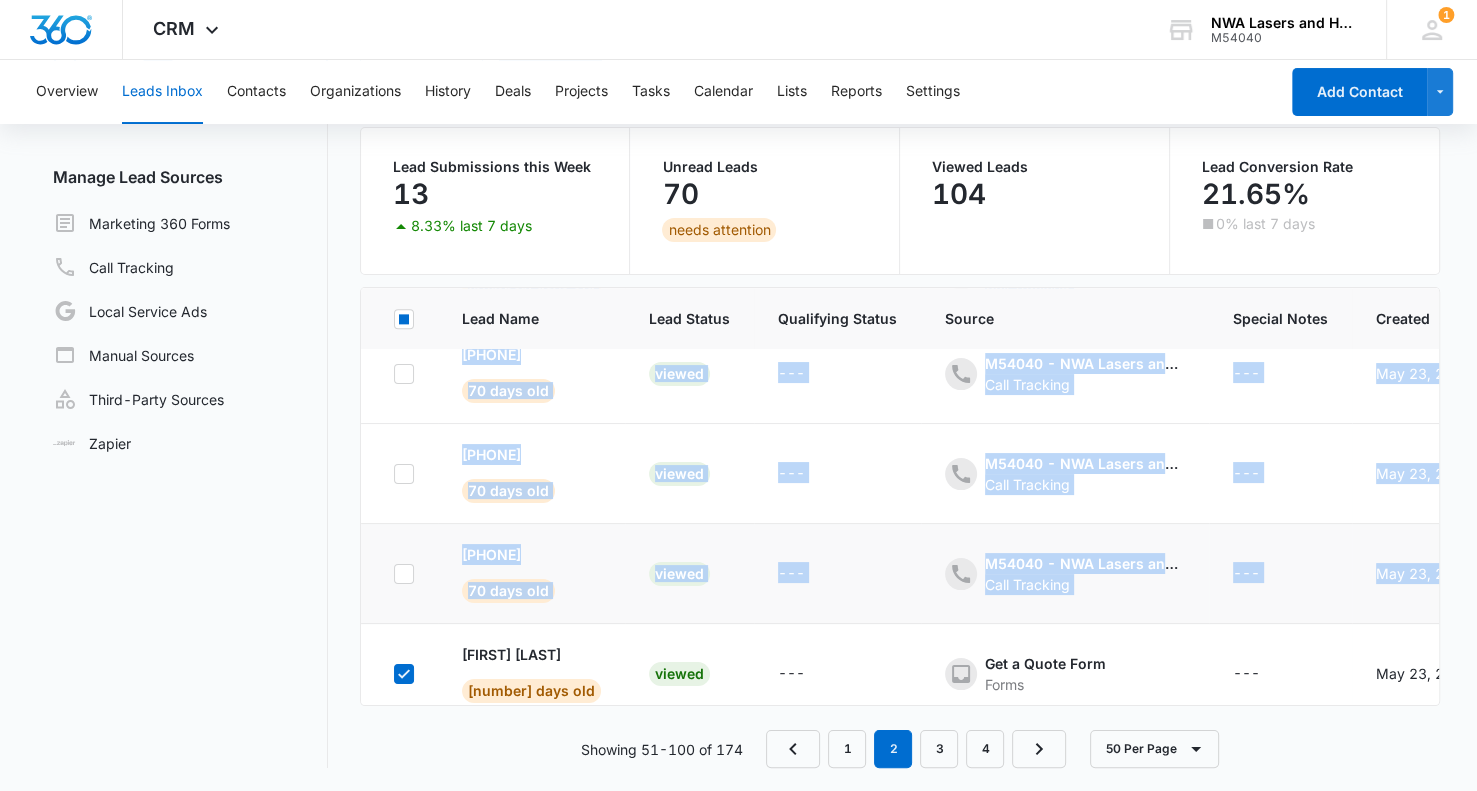 click 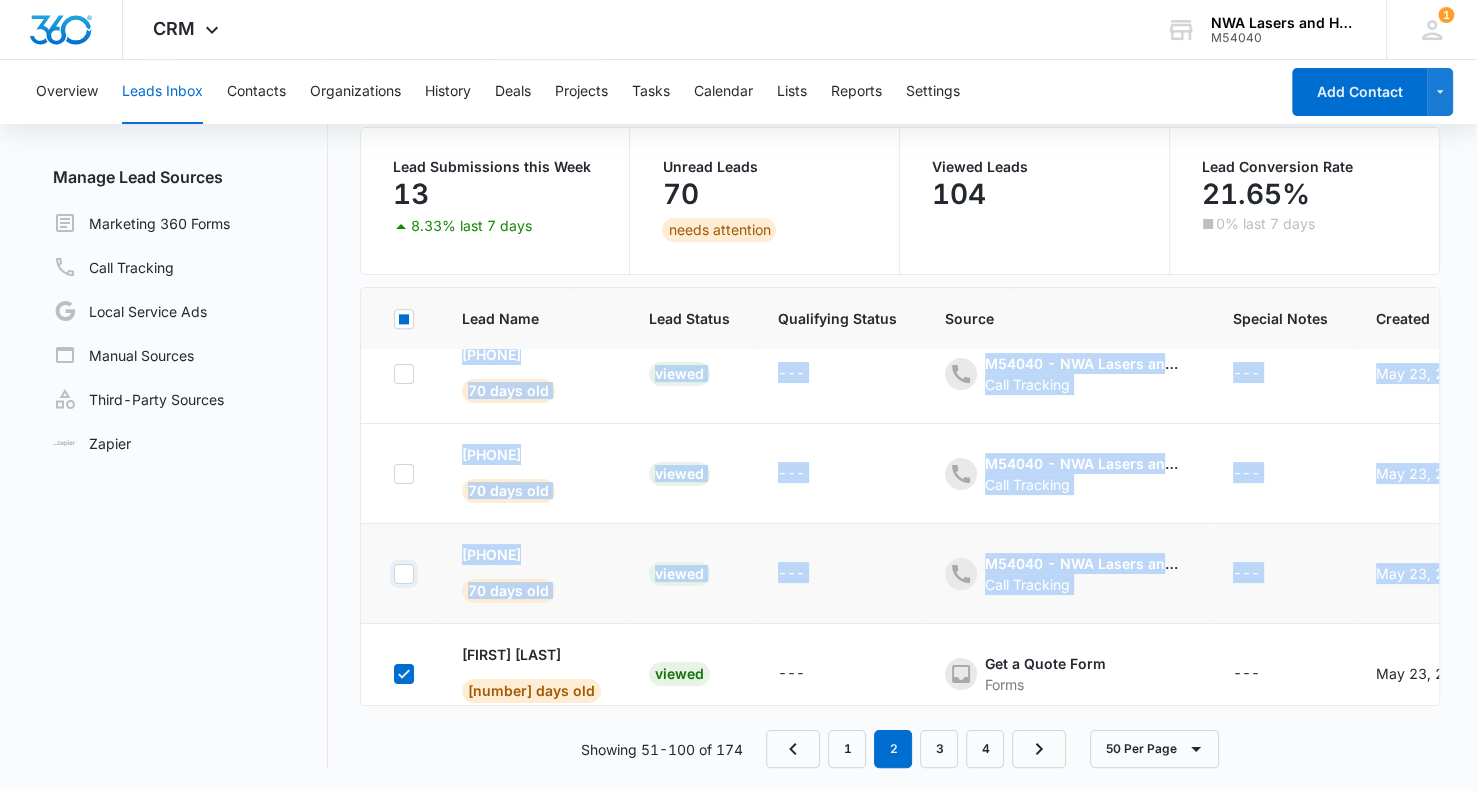 click at bounding box center (393, 573) 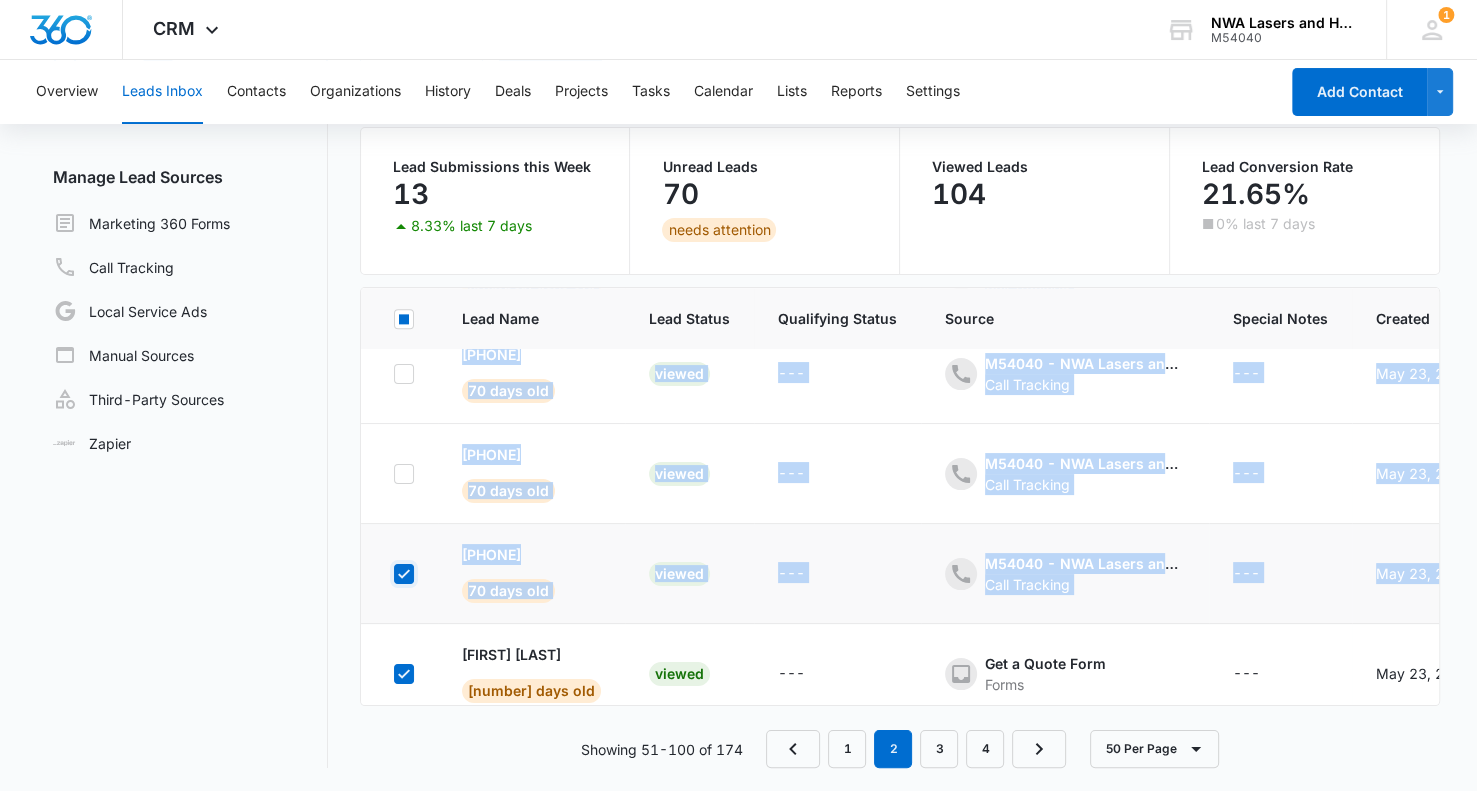checkbox on "true" 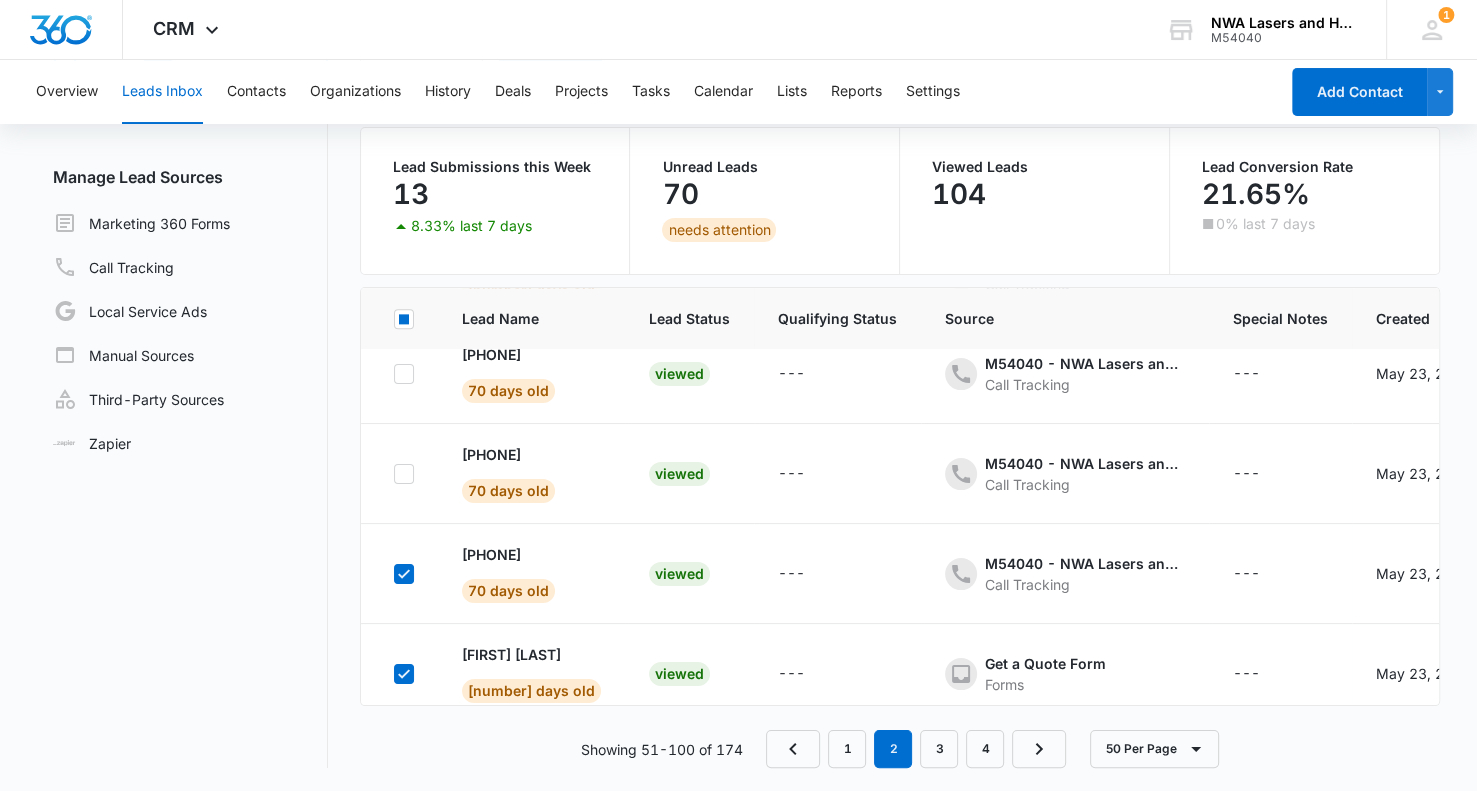 click 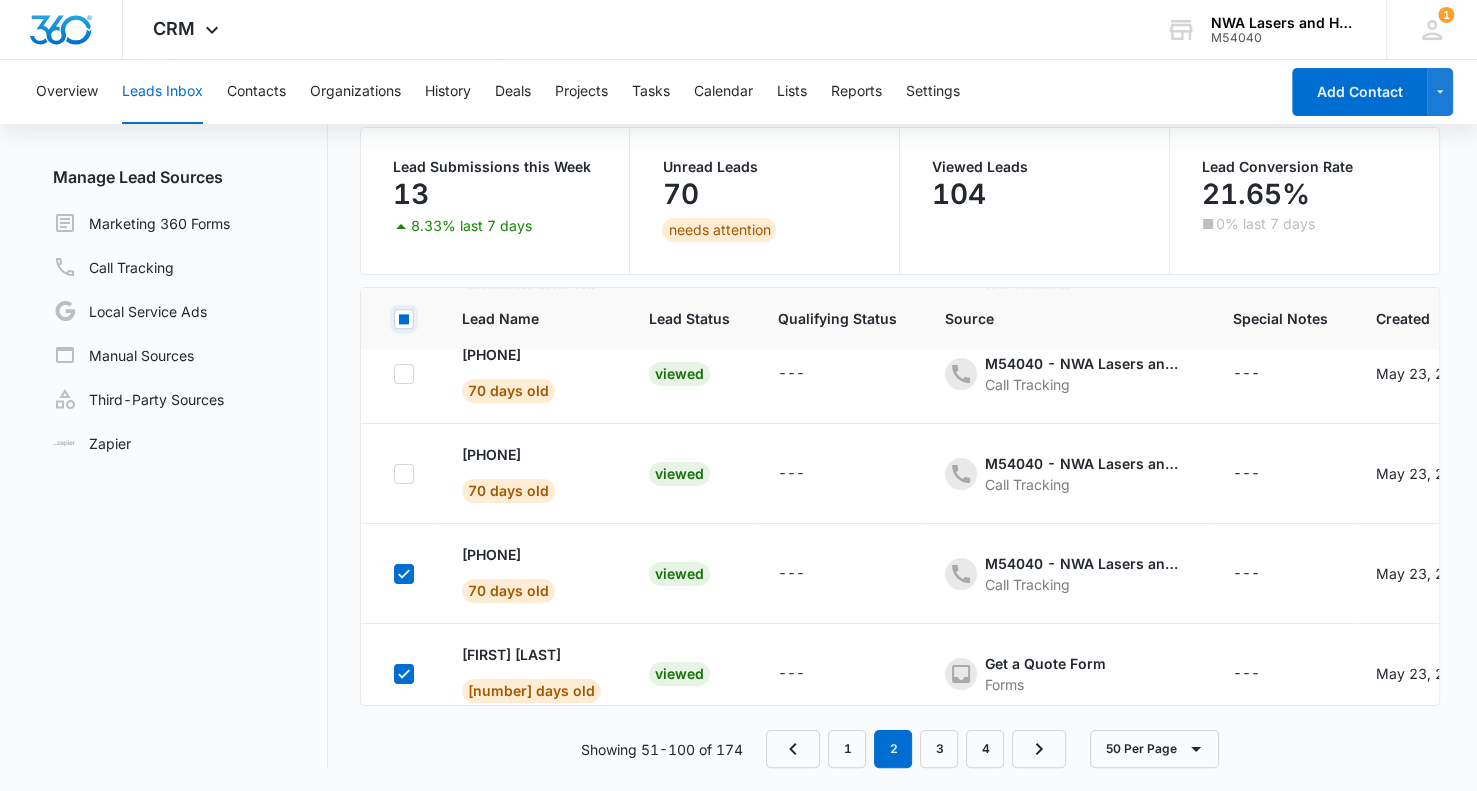 click at bounding box center [393, 318] 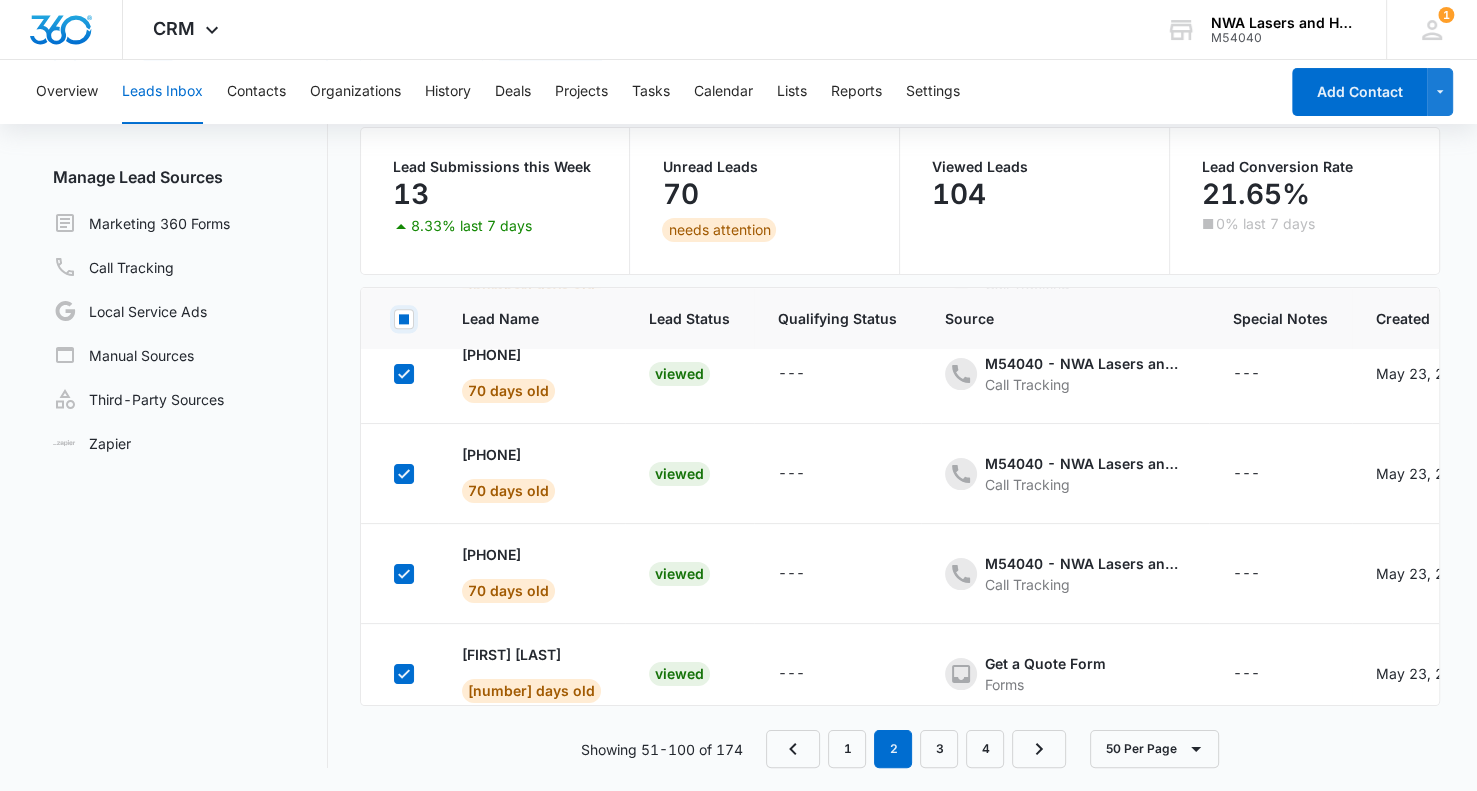 checkbox on "true" 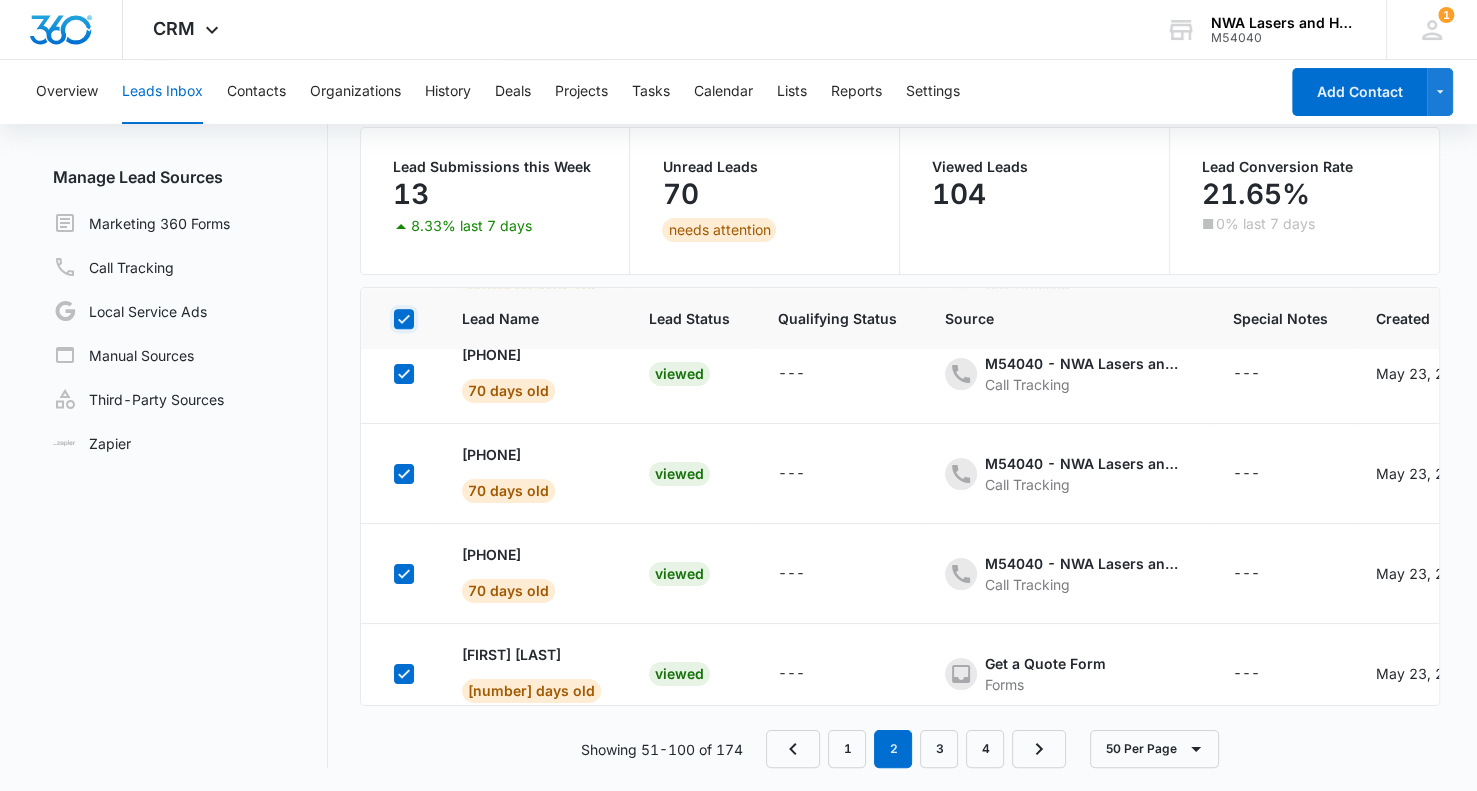 scroll, scrollTop: 4649, scrollLeft: 0, axis: vertical 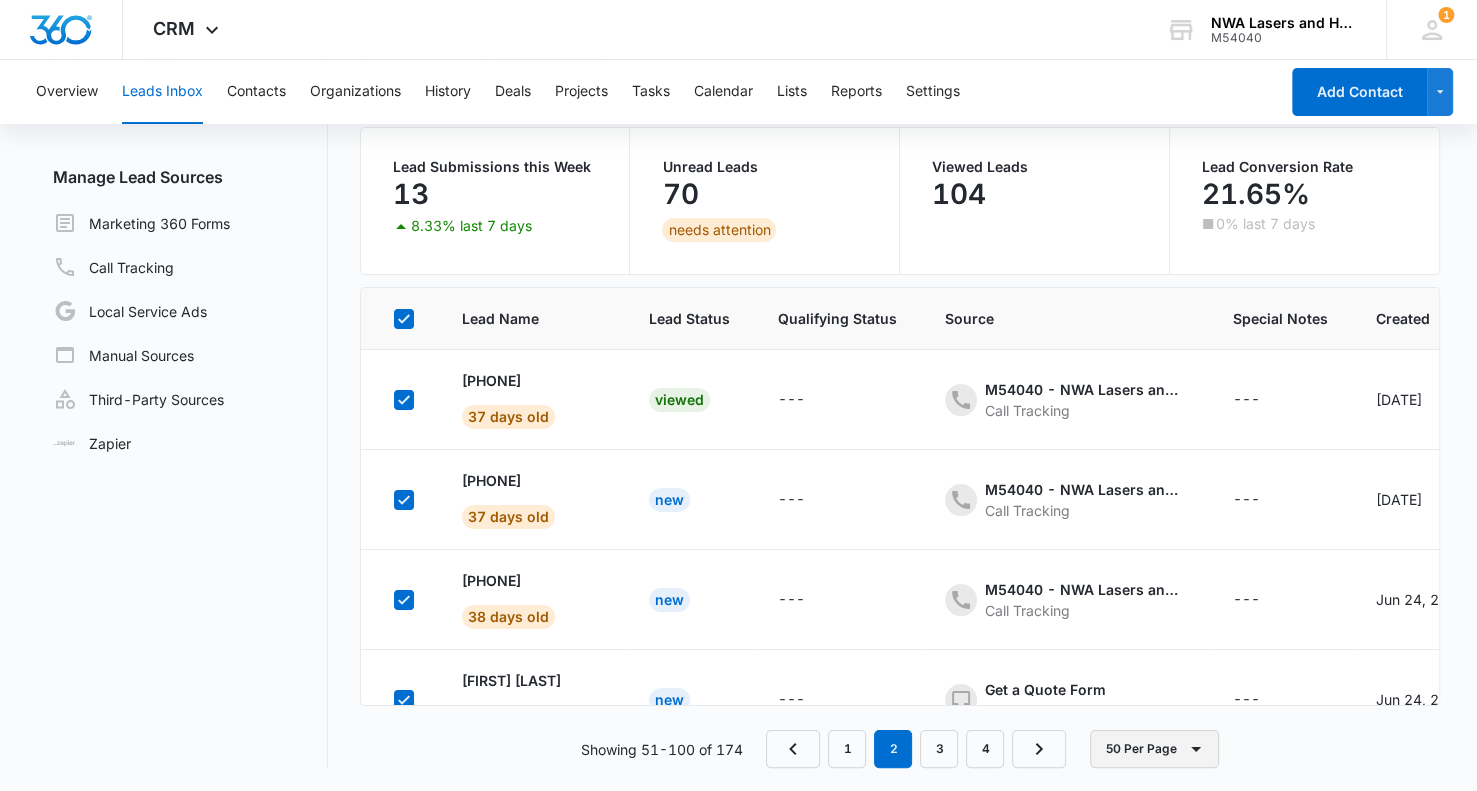 click 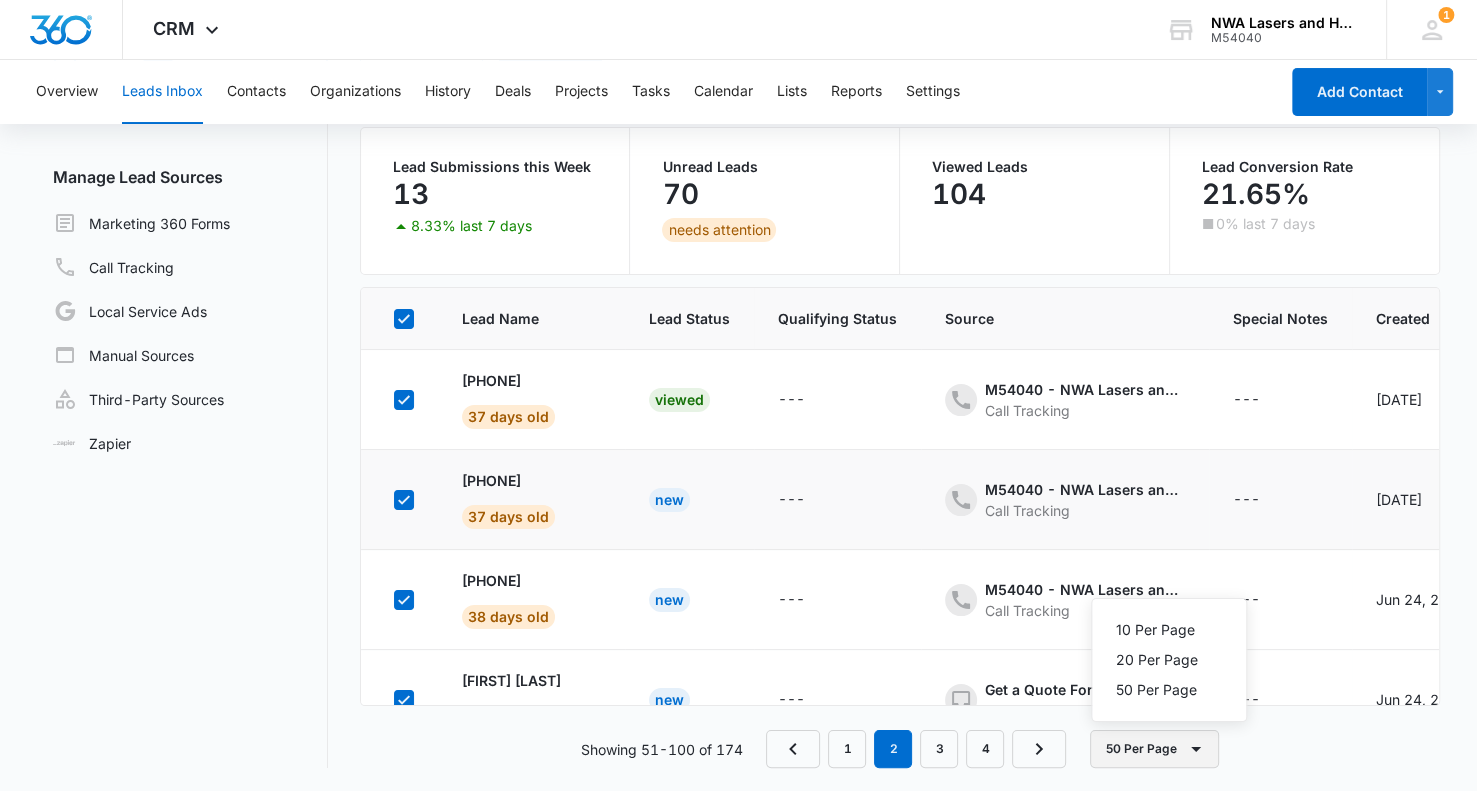 scroll, scrollTop: 0, scrollLeft: 0, axis: both 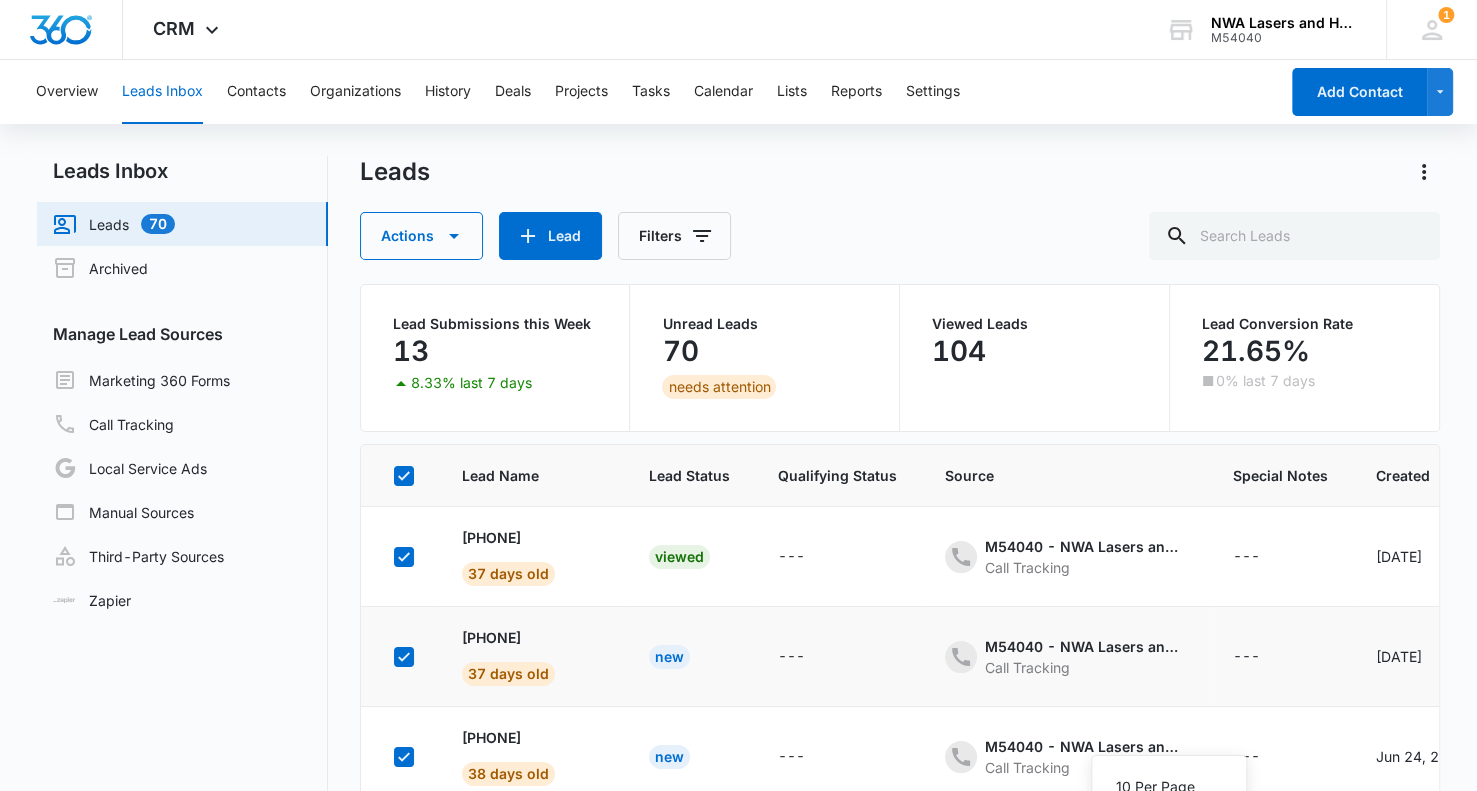 click on "New" at bounding box center [669, 657] 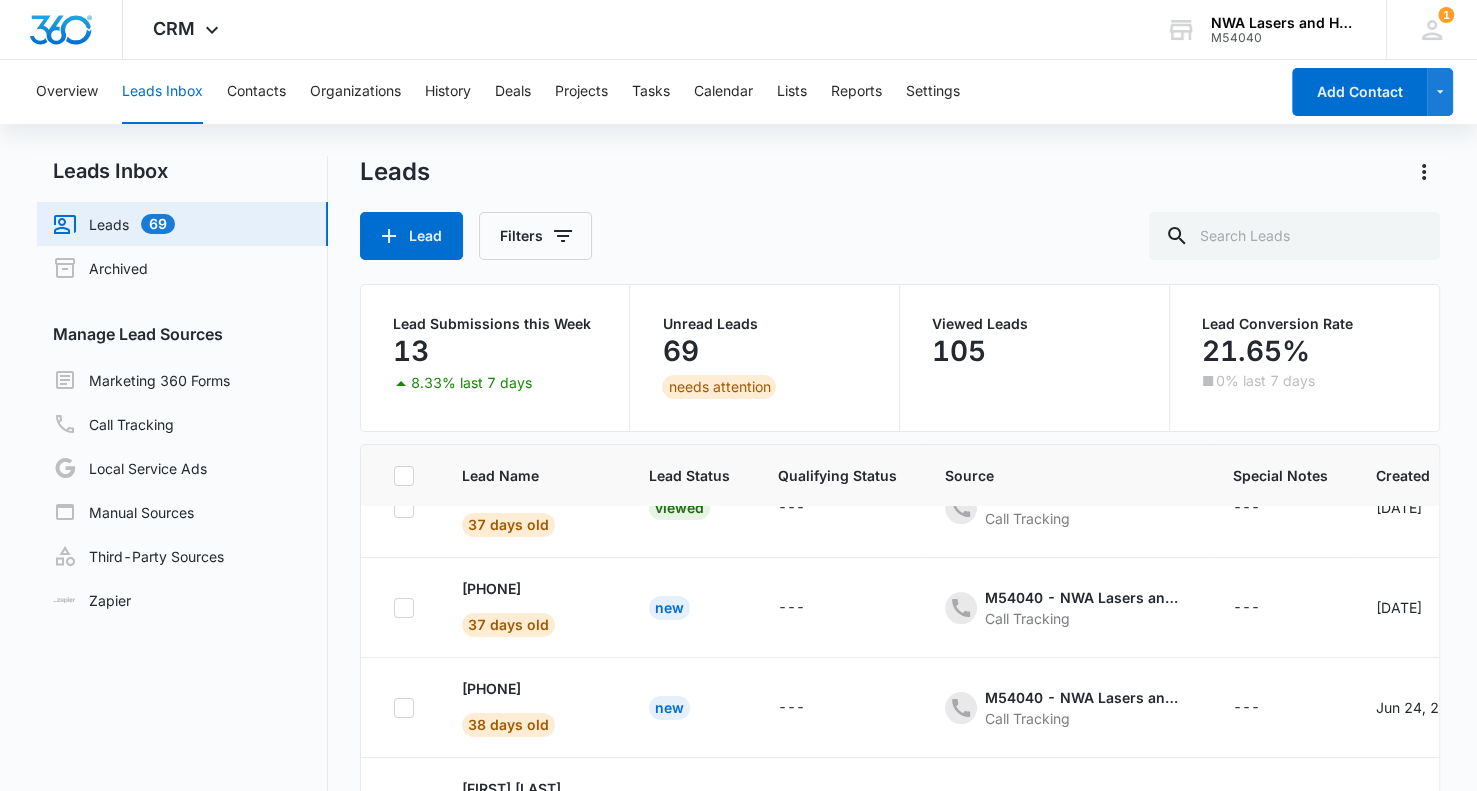 scroll, scrollTop: 2349, scrollLeft: 0, axis: vertical 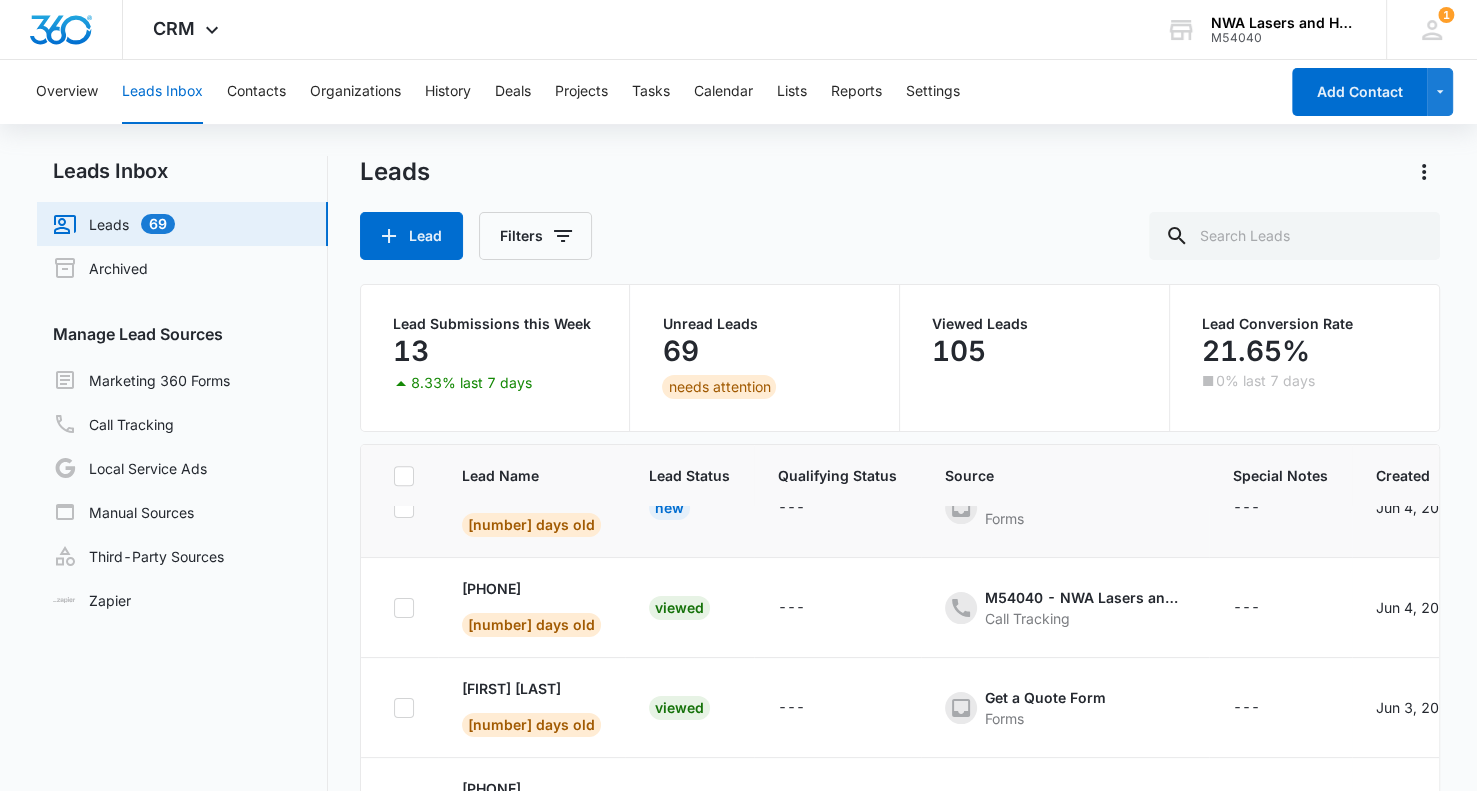 click on "New" at bounding box center [669, 508] 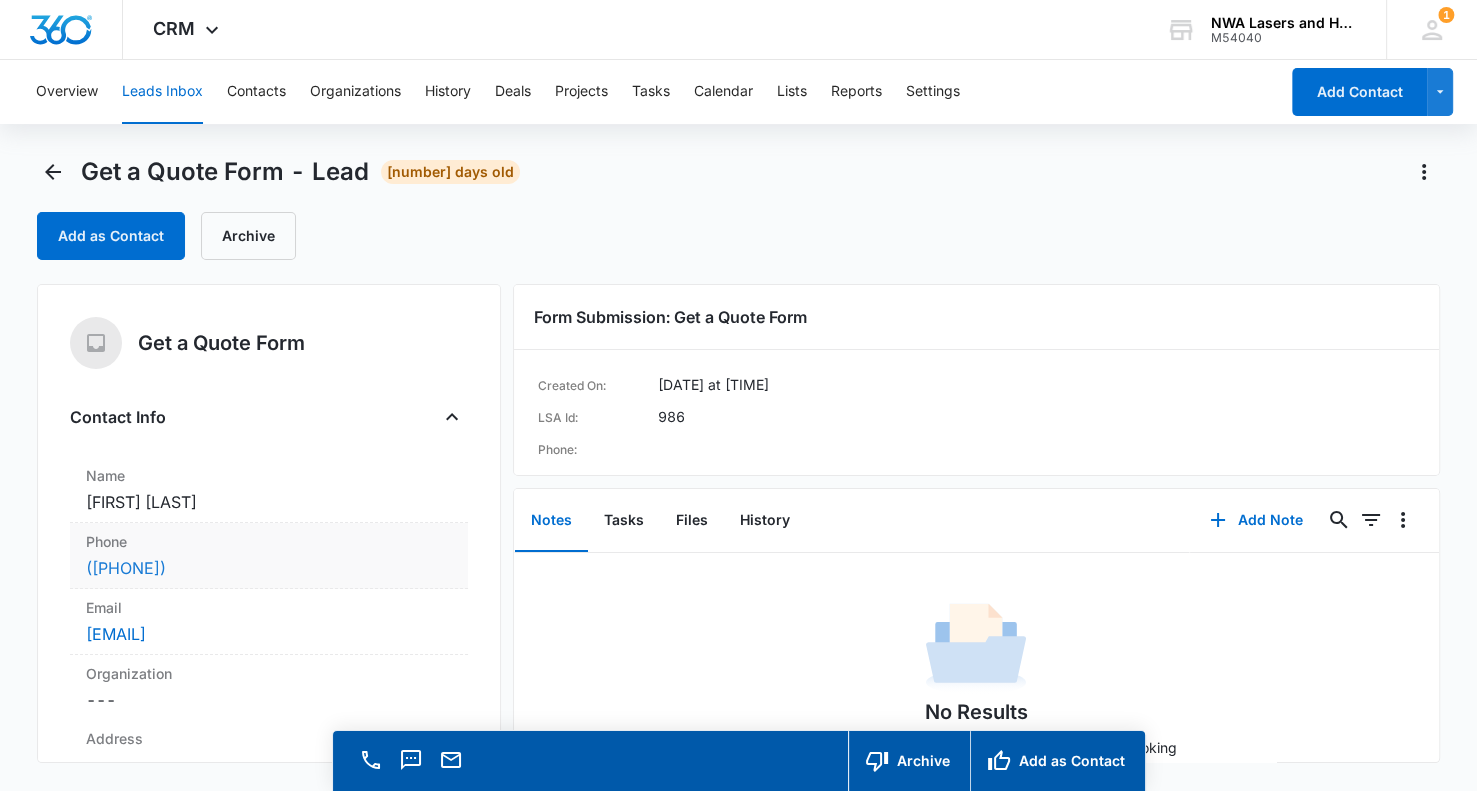 drag, startPoint x: 84, startPoint y: 487, endPoint x: 204, endPoint y: 575, distance: 148.80861 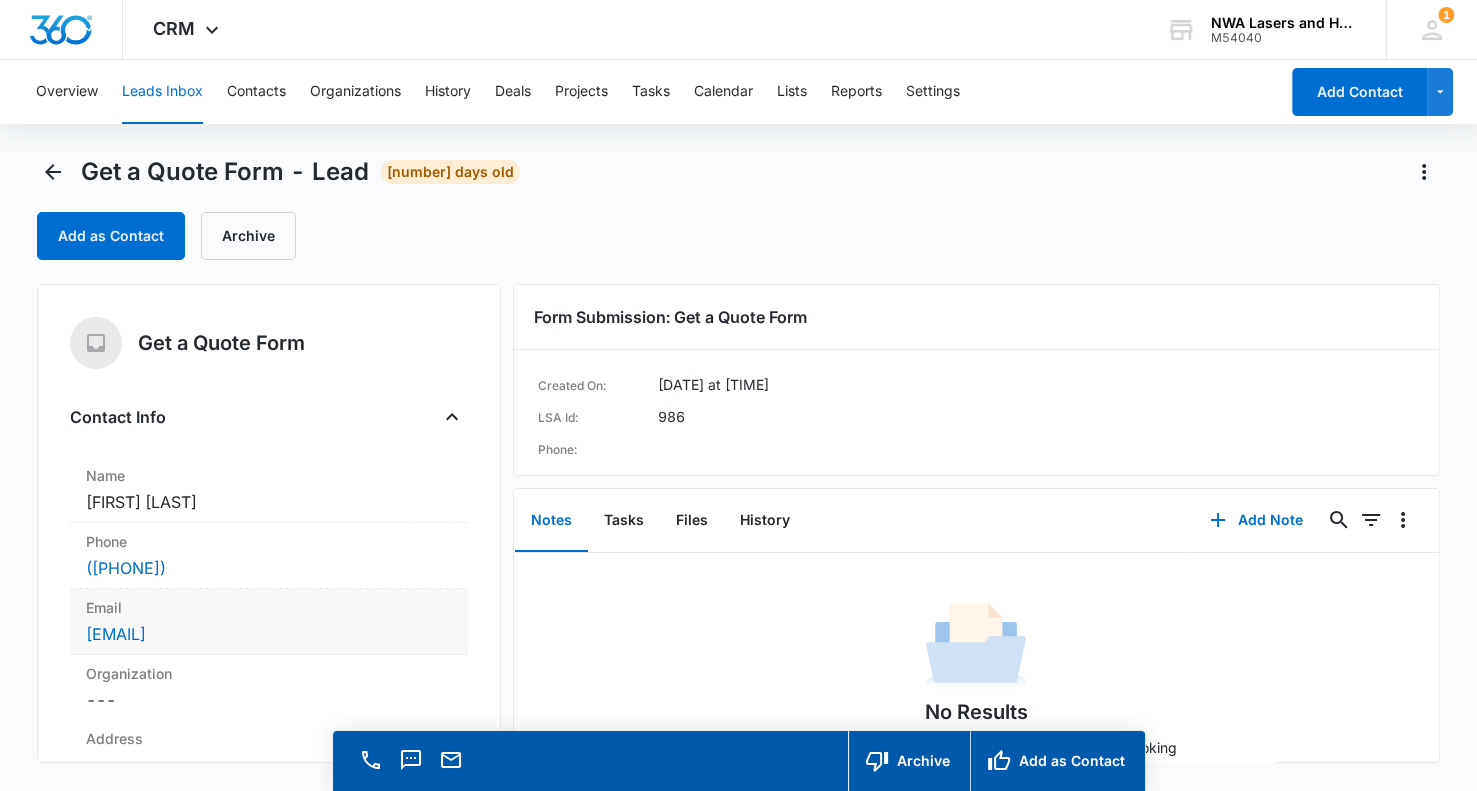 drag, startPoint x: 80, startPoint y: 501, endPoint x: 336, endPoint y: 635, distance: 288.94983 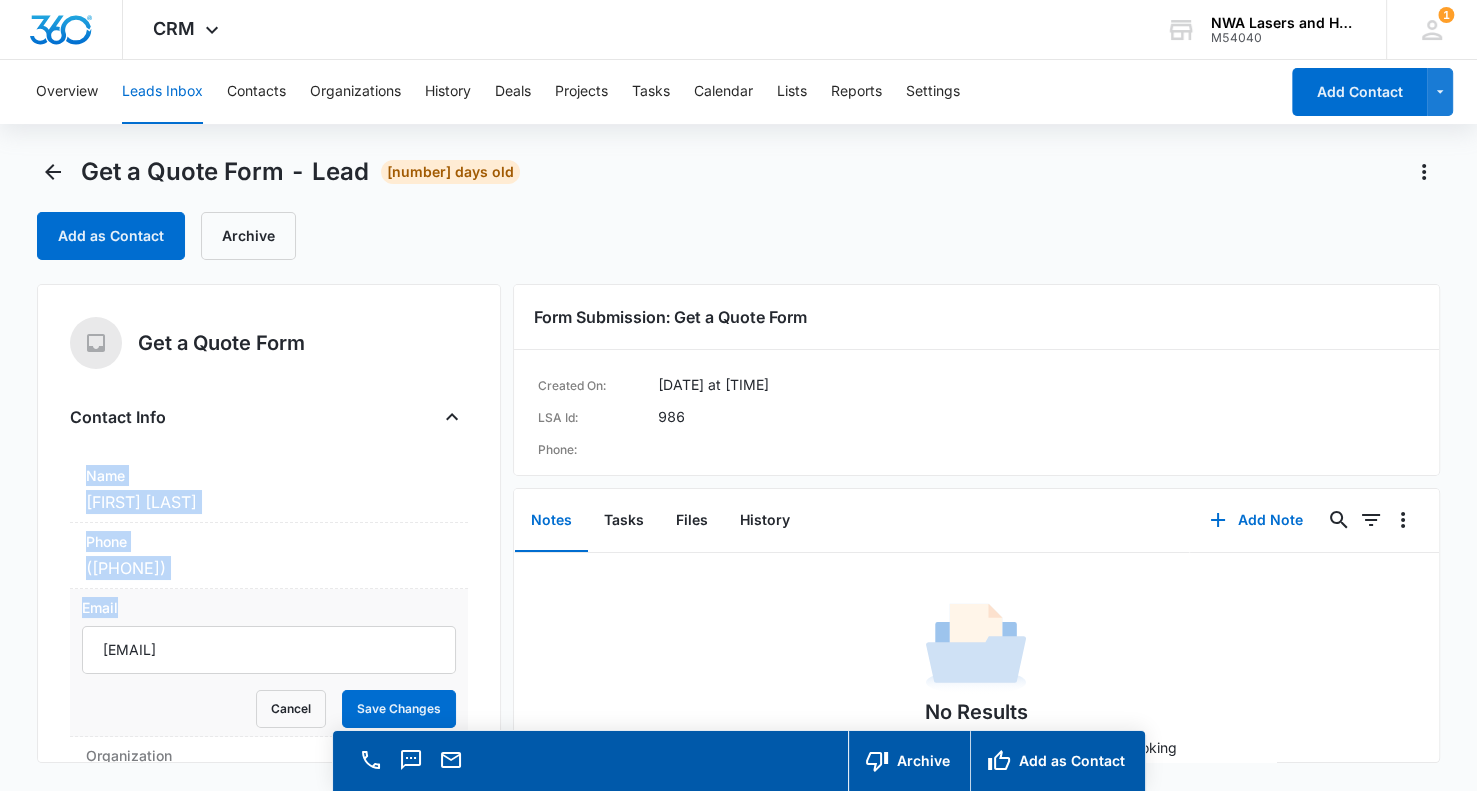 drag, startPoint x: 53, startPoint y: 466, endPoint x: 229, endPoint y: 680, distance: 277.0776 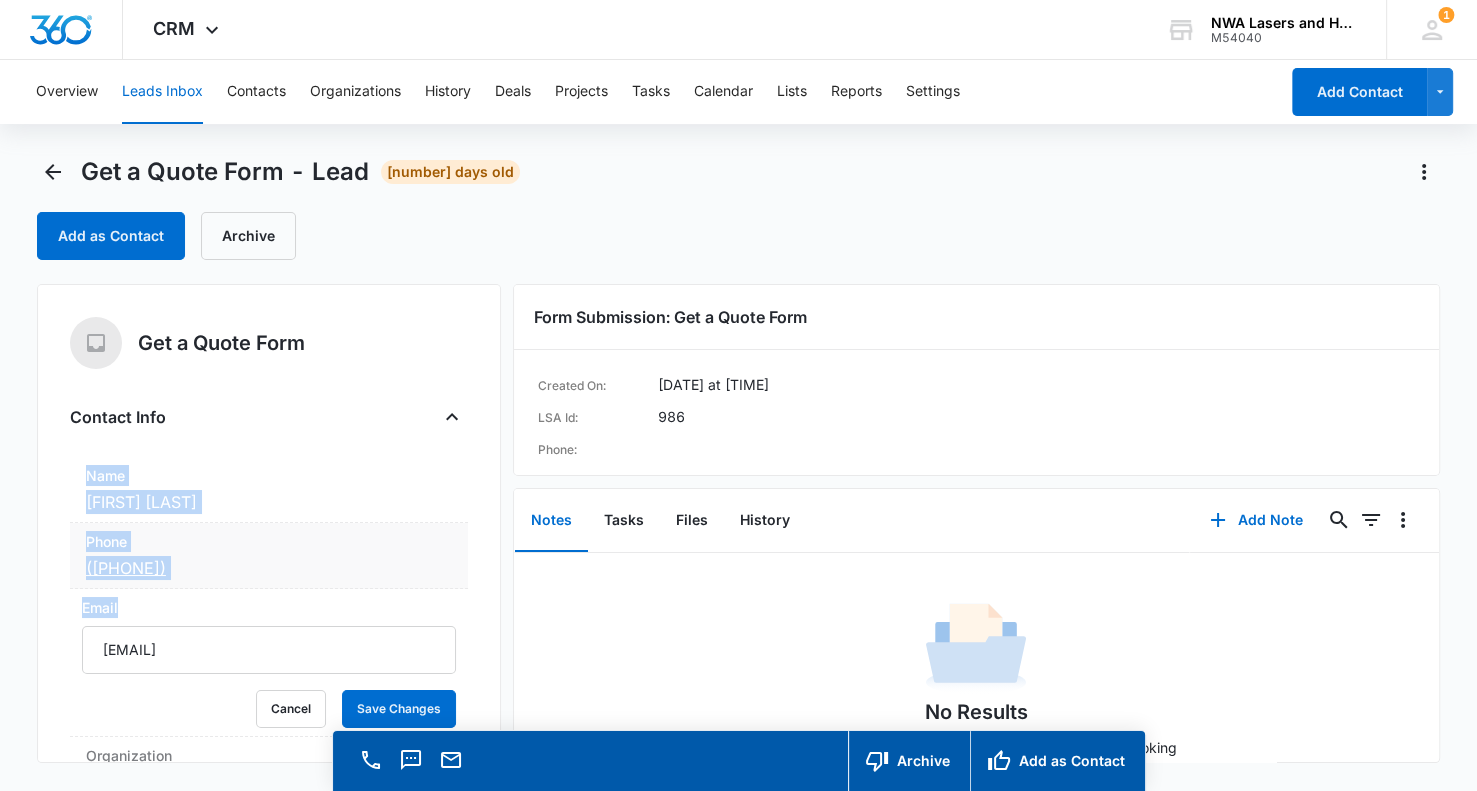 copy on "Name Cancel Save Changes [FIRST] [LAST] Phone Cancel Save Changes ([PHONE]) Email" 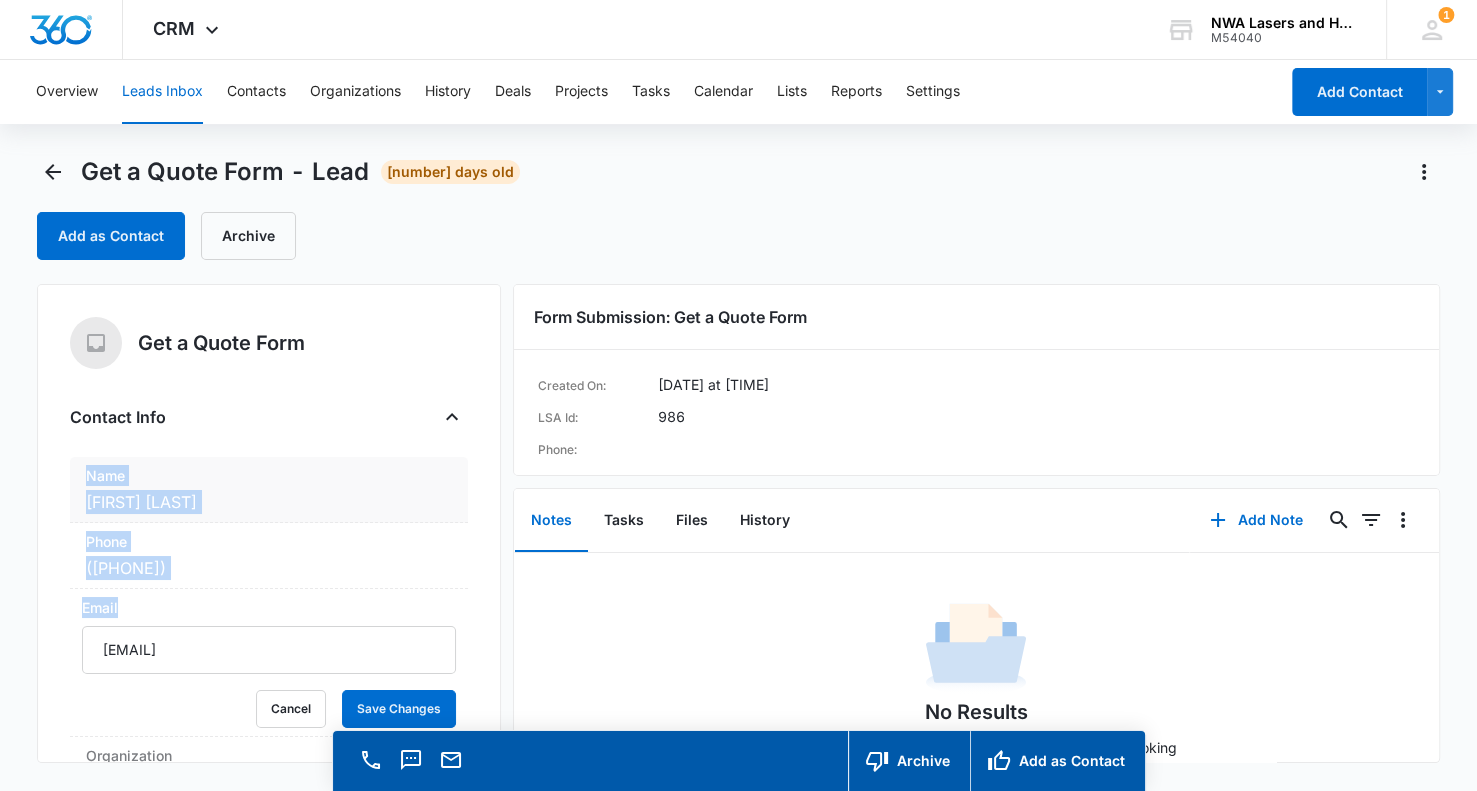 click on "Name" at bounding box center [269, 475] 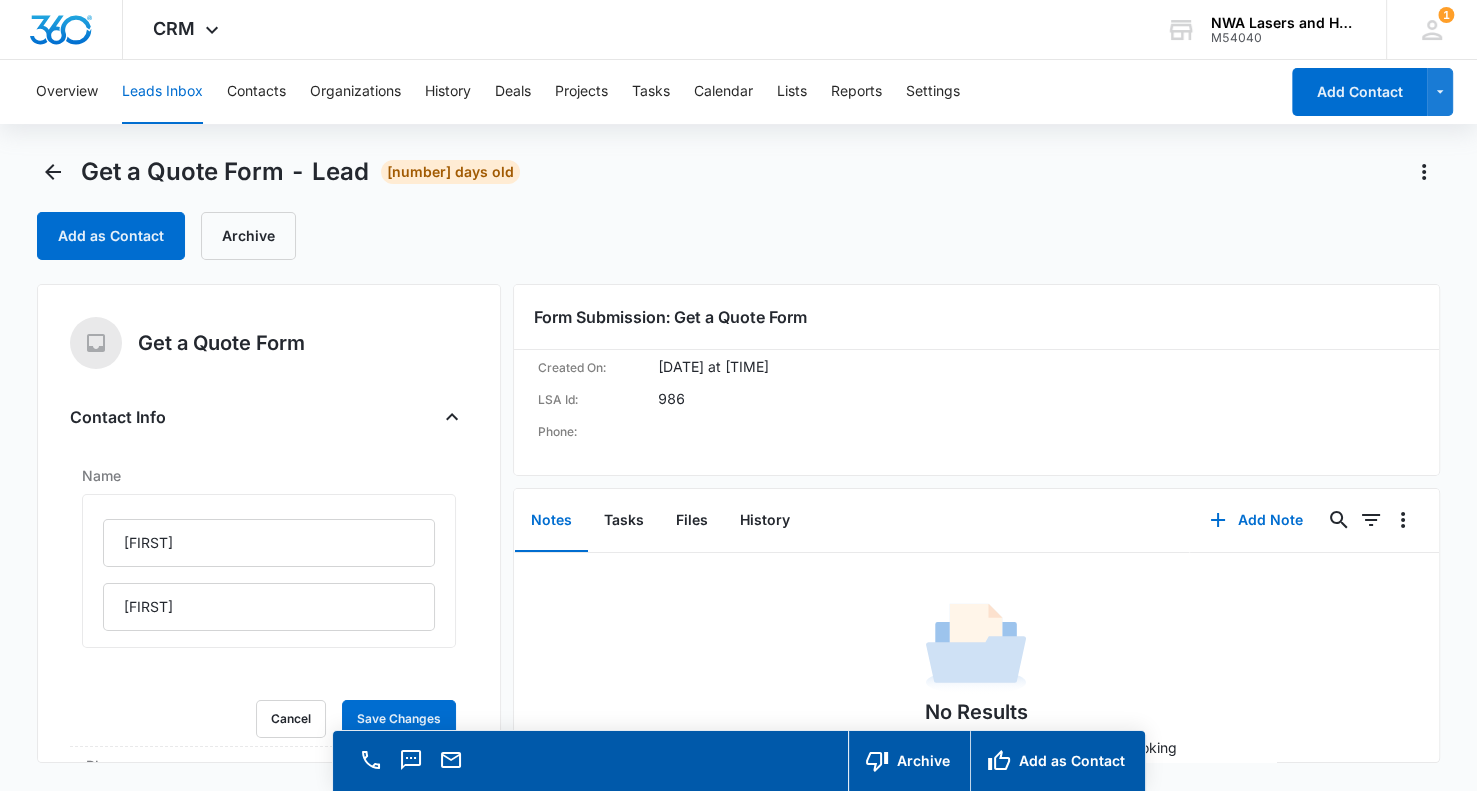 scroll, scrollTop: 0, scrollLeft: 0, axis: both 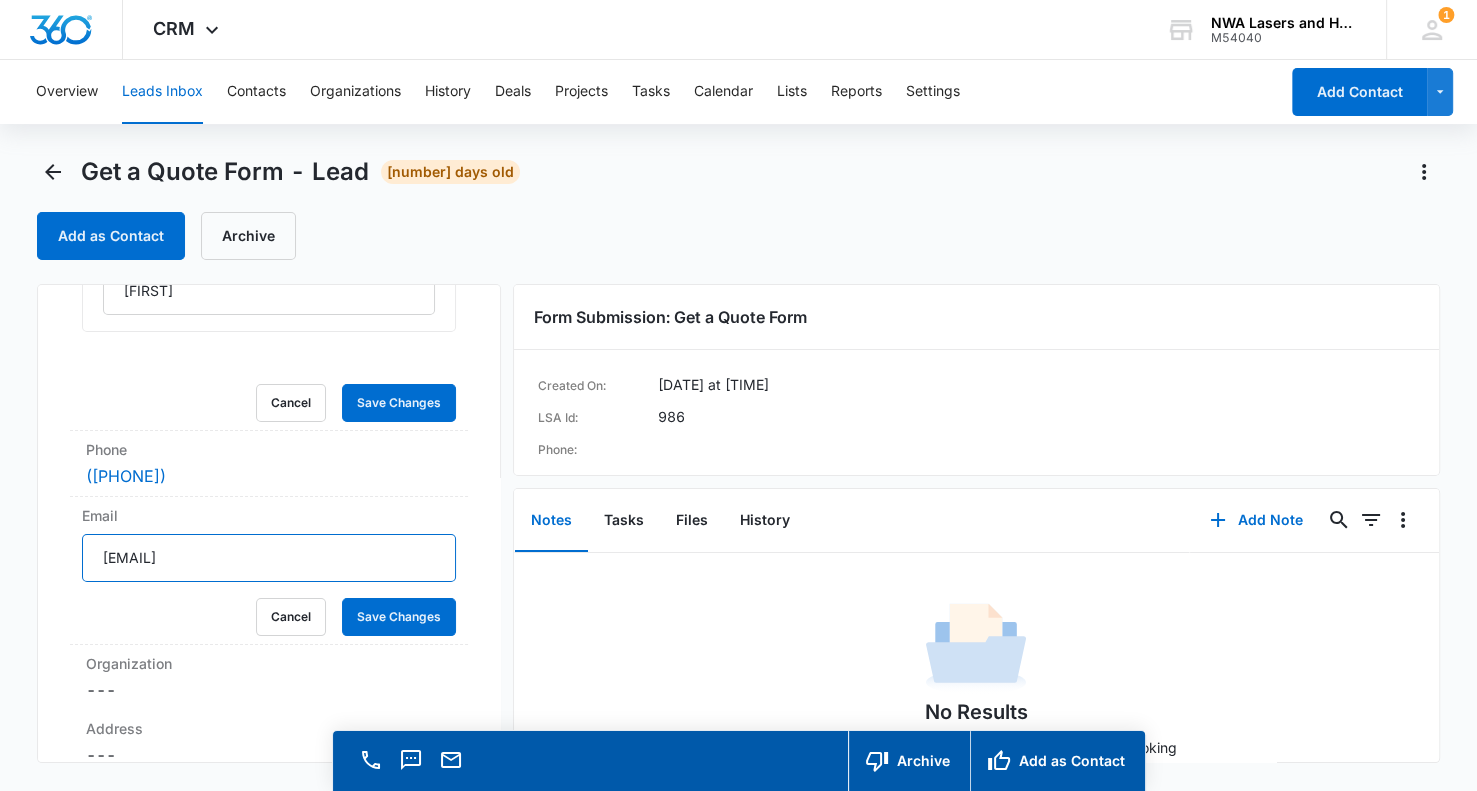 drag, startPoint x: 313, startPoint y: 556, endPoint x: 68, endPoint y: 601, distance: 249.09837 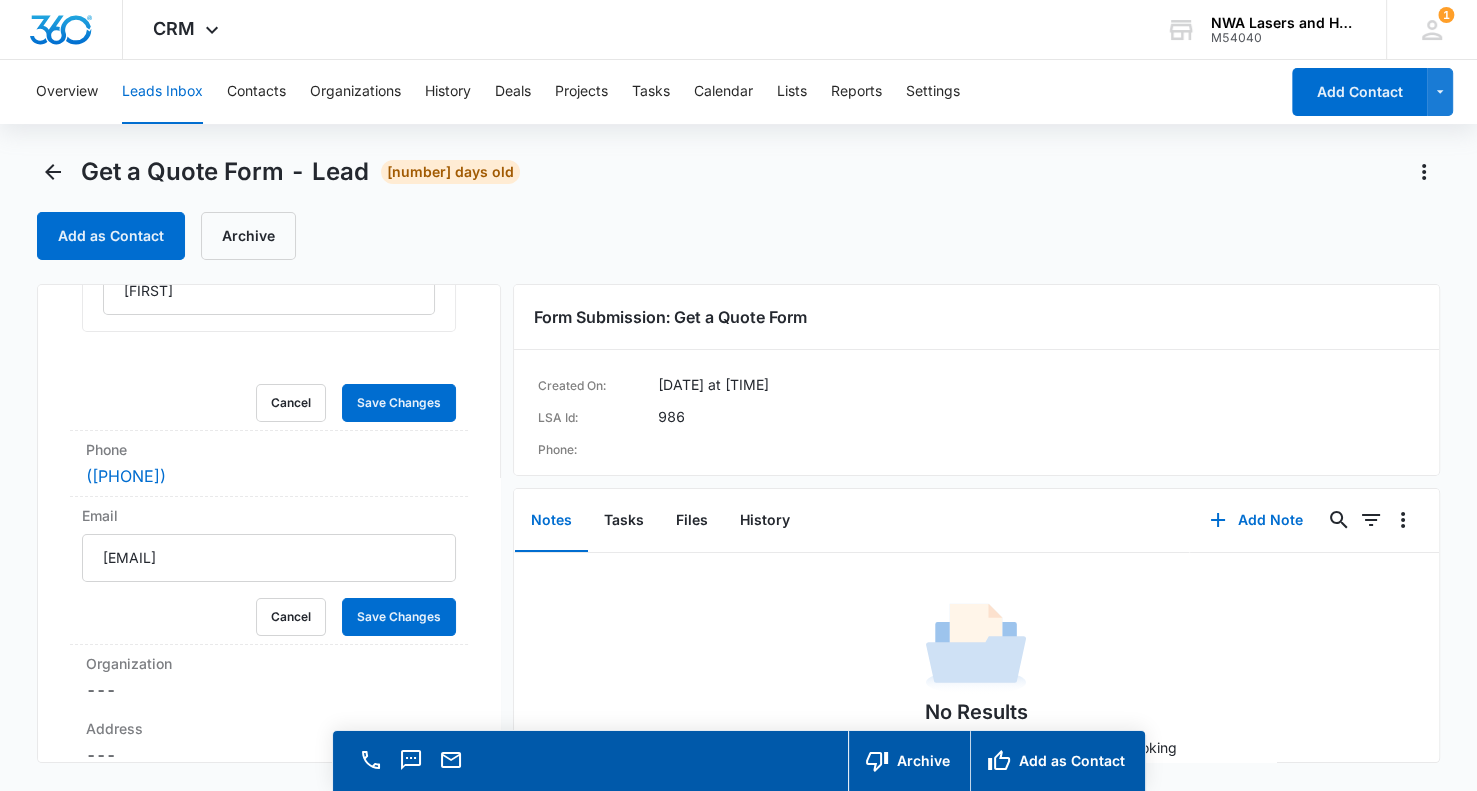 click on "Add as Contact Archive" at bounding box center [738, 236] 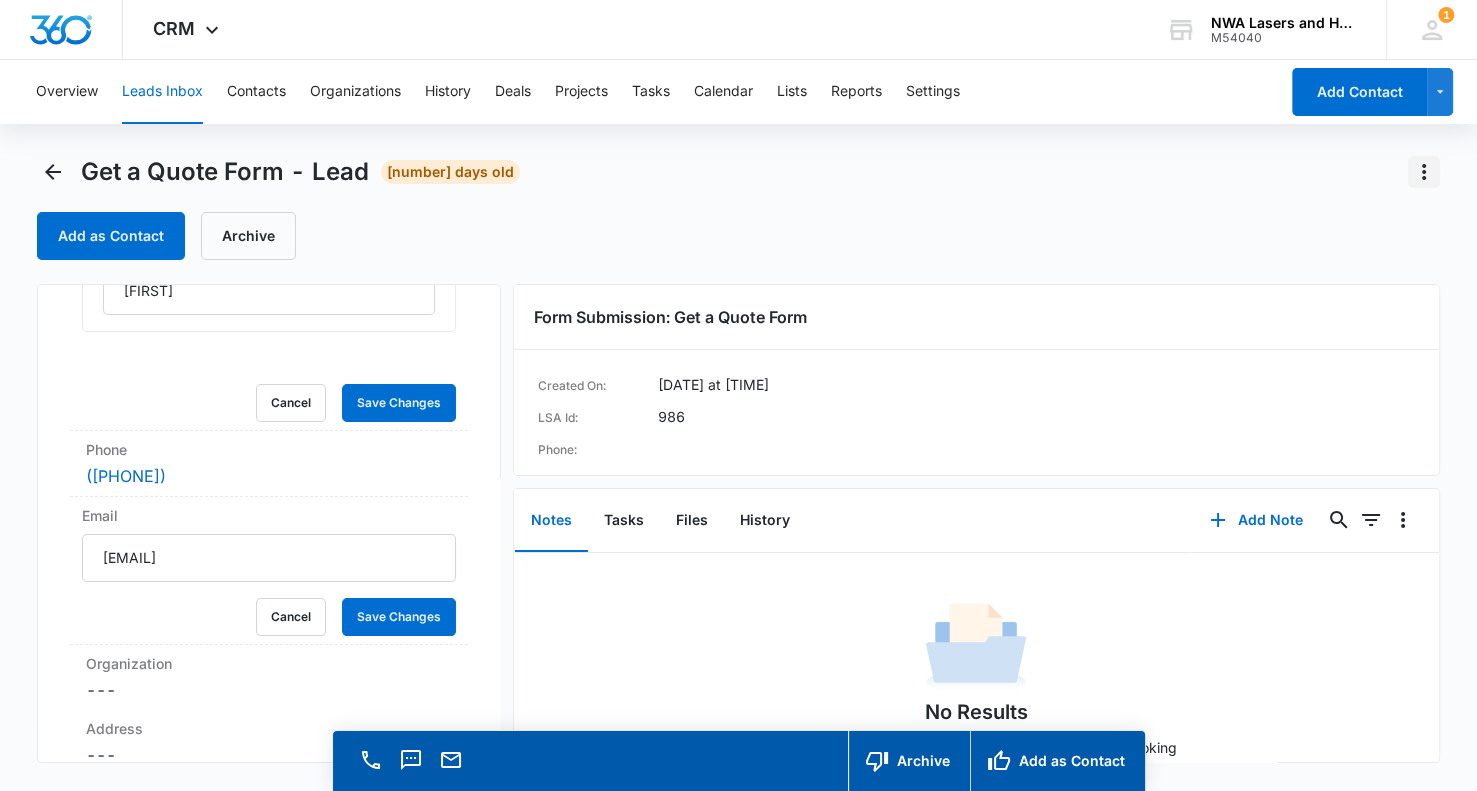 click 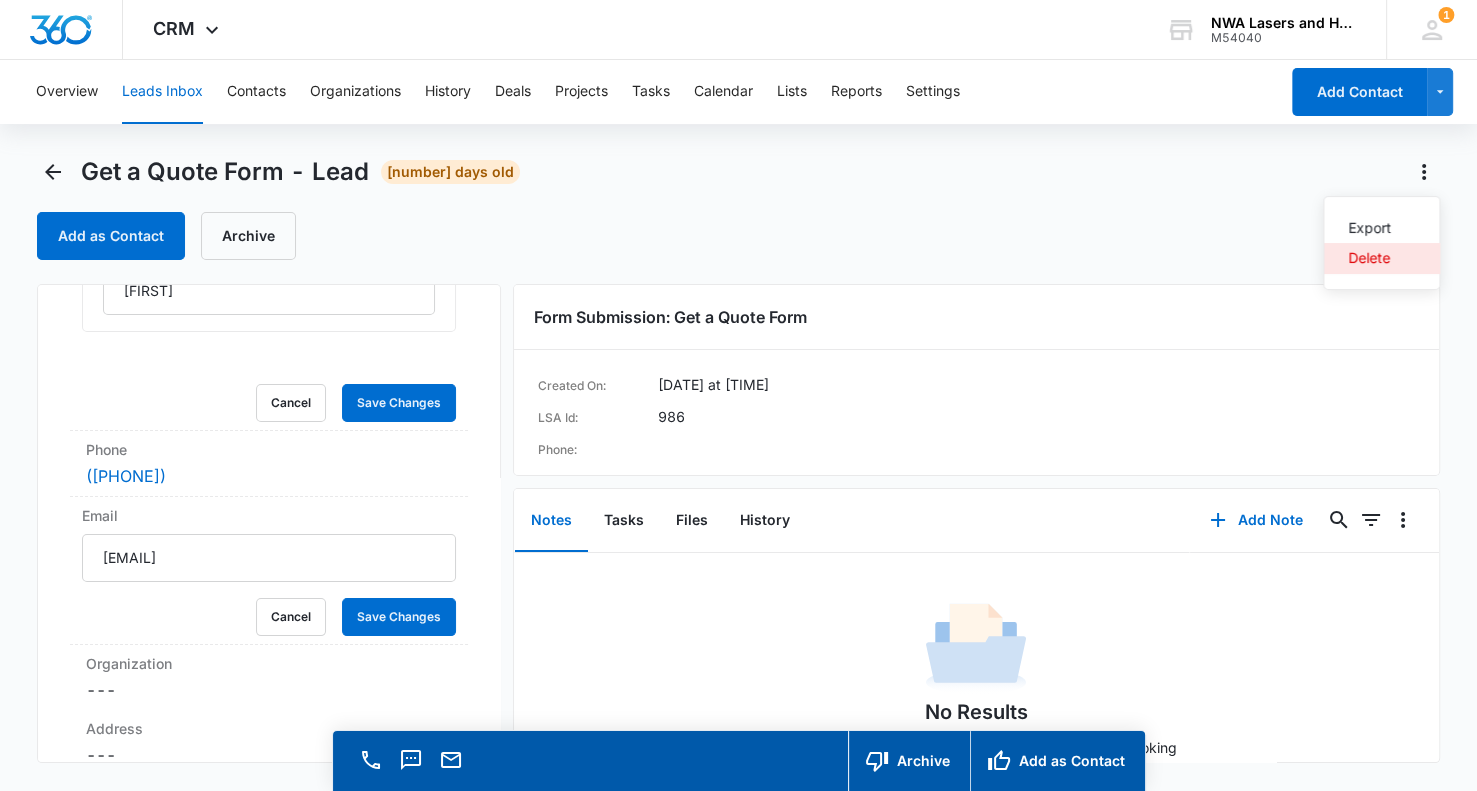 click on "Delete" at bounding box center (1369, 258) 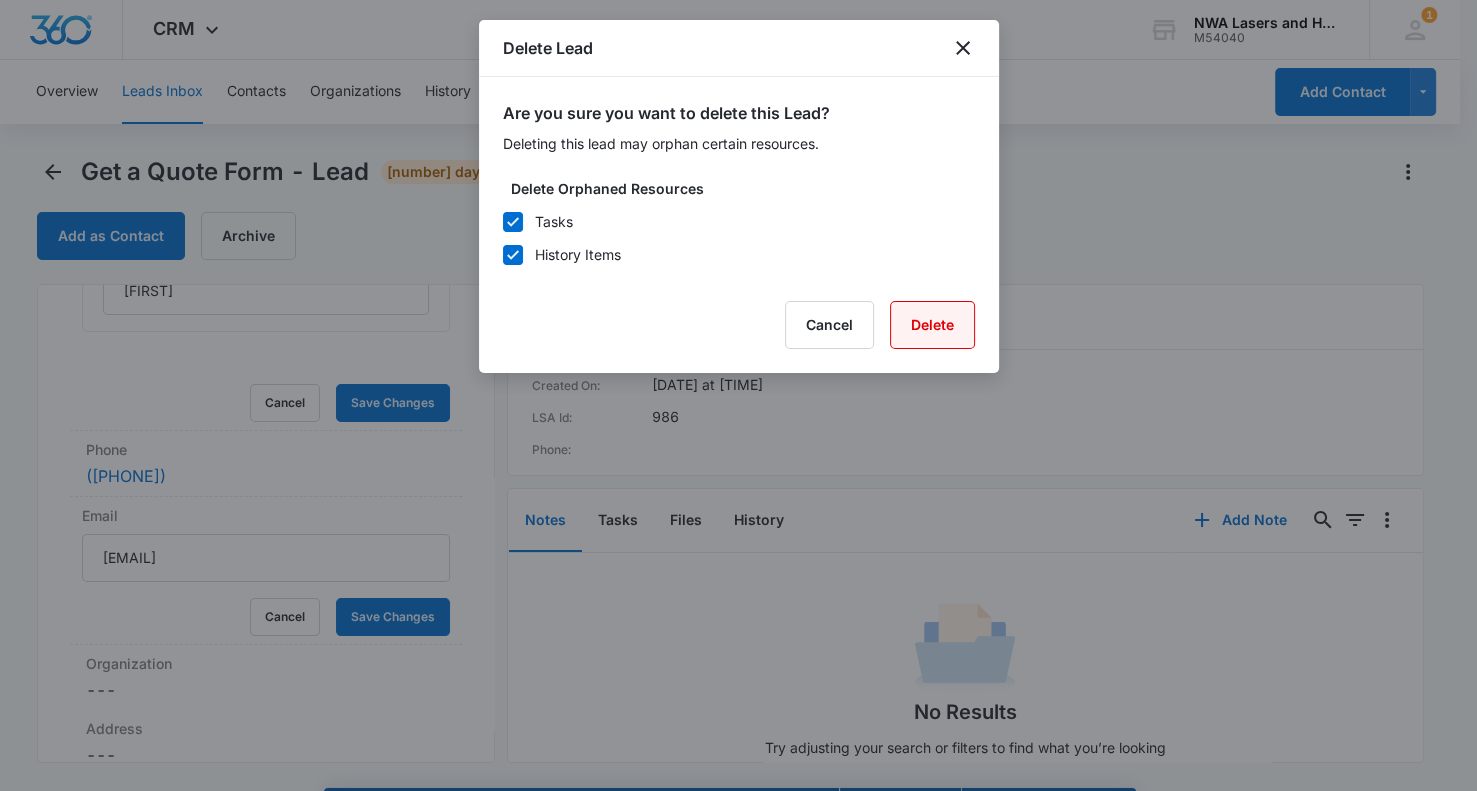 click on "Delete" at bounding box center [932, 325] 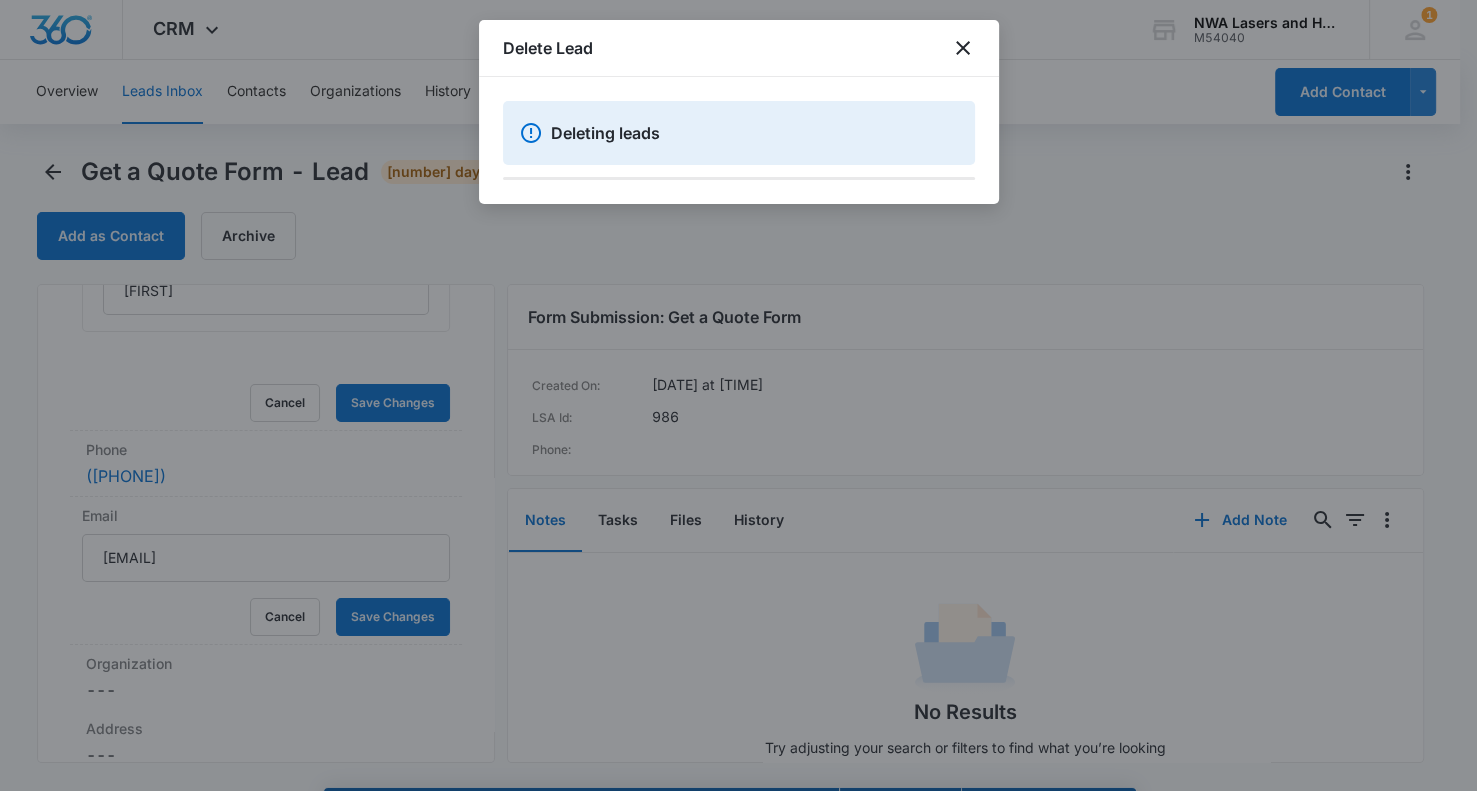 click at bounding box center [738, 395] 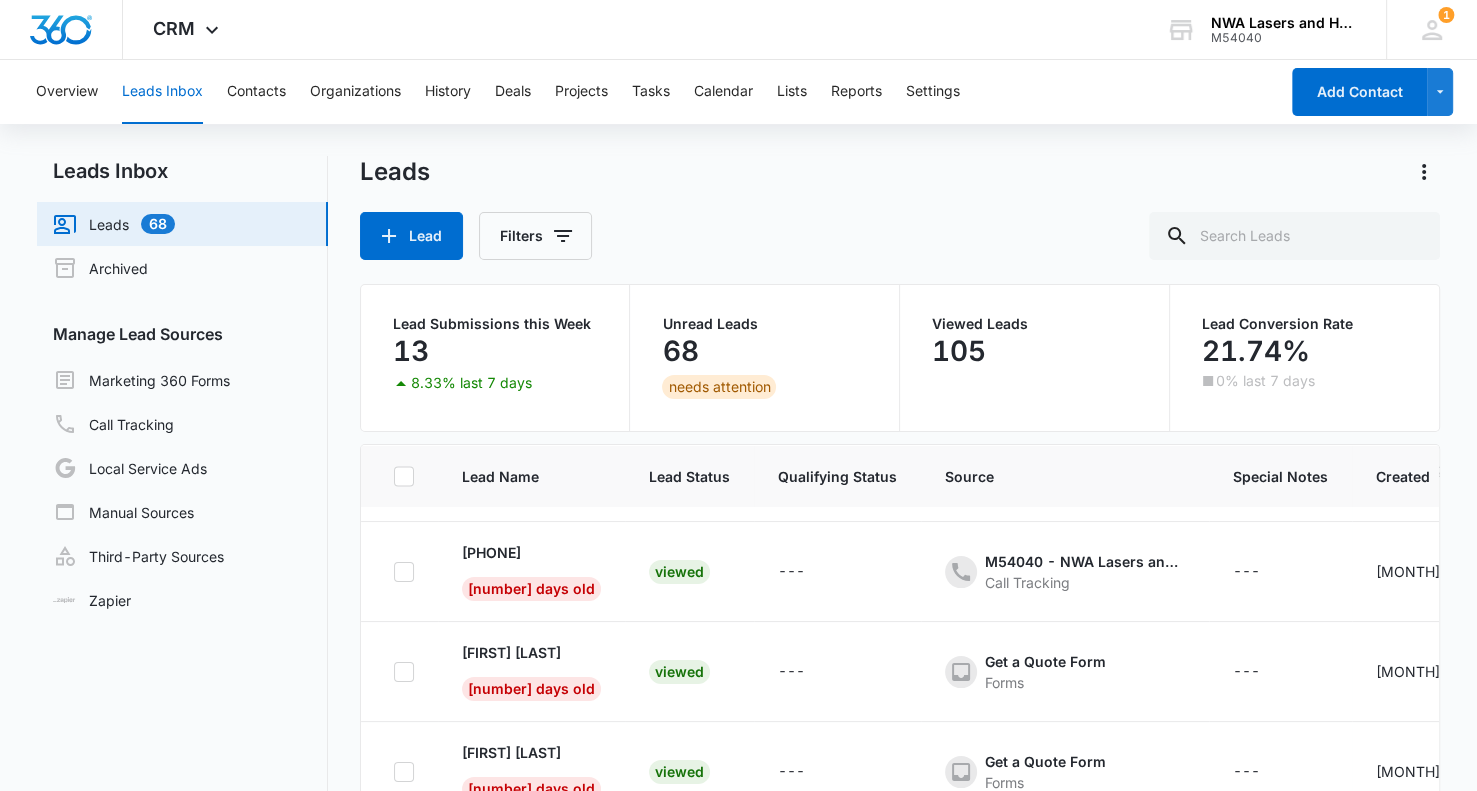 scroll, scrollTop: 4649, scrollLeft: 0, axis: vertical 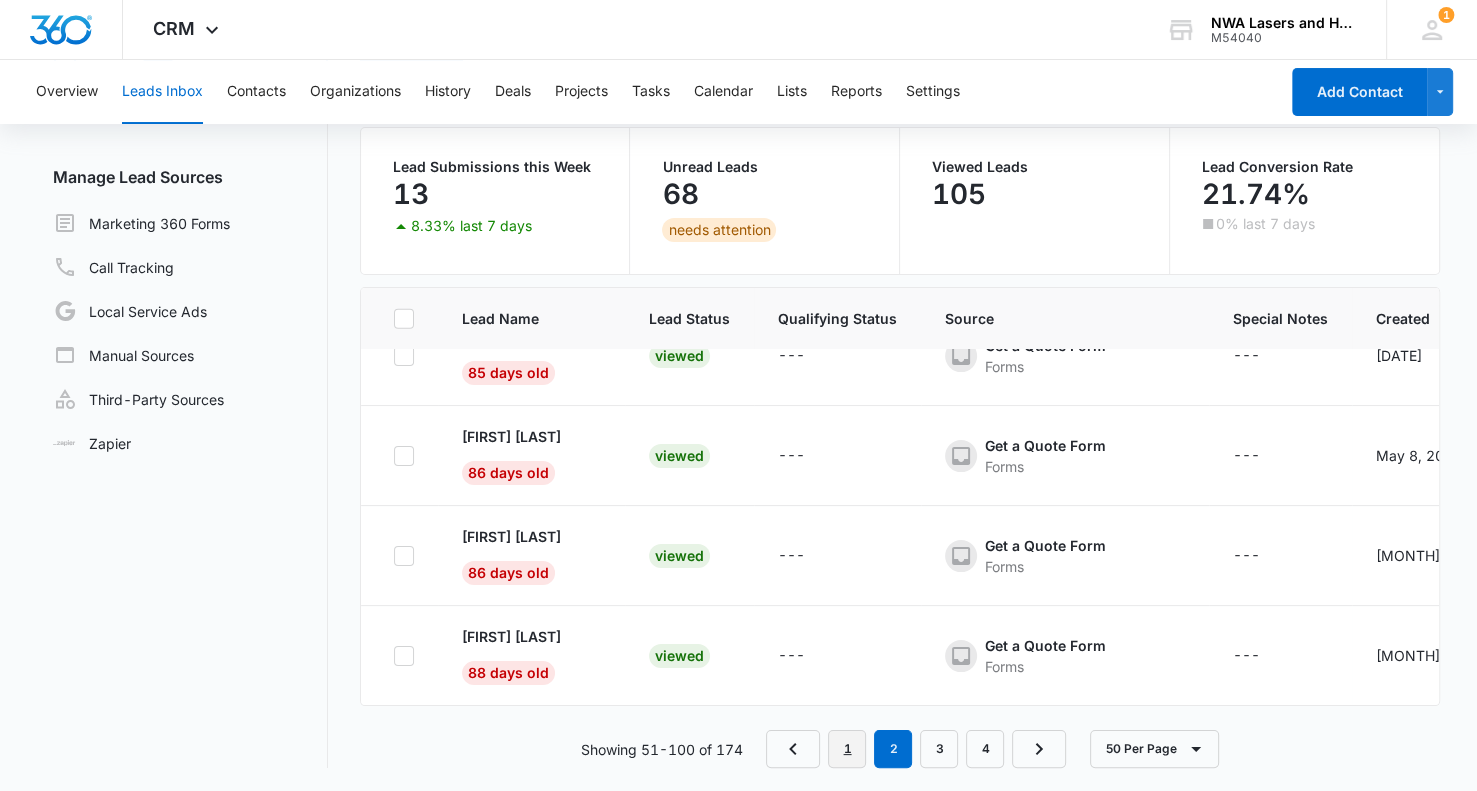 click on "1" at bounding box center [847, 749] 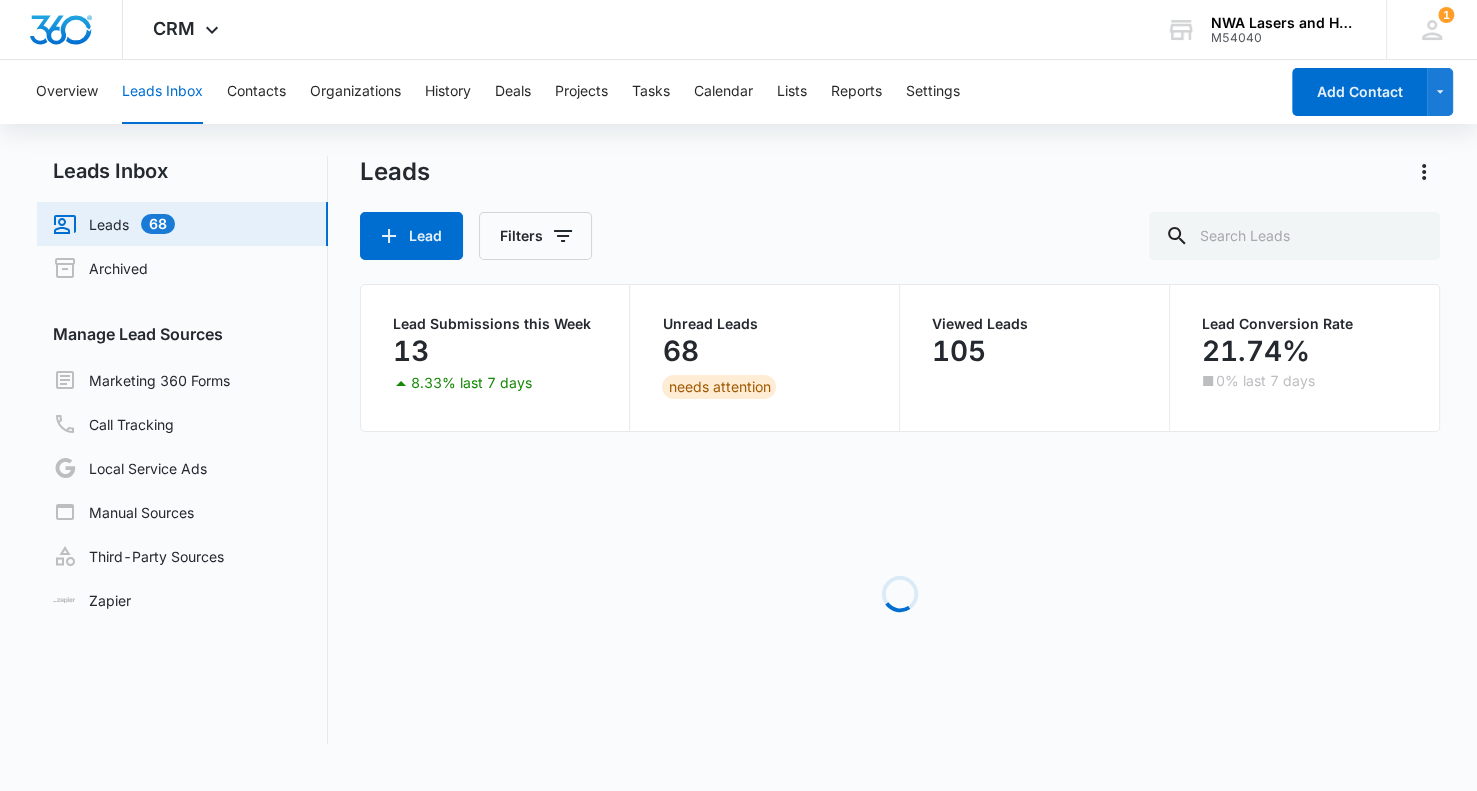 scroll, scrollTop: 0, scrollLeft: 0, axis: both 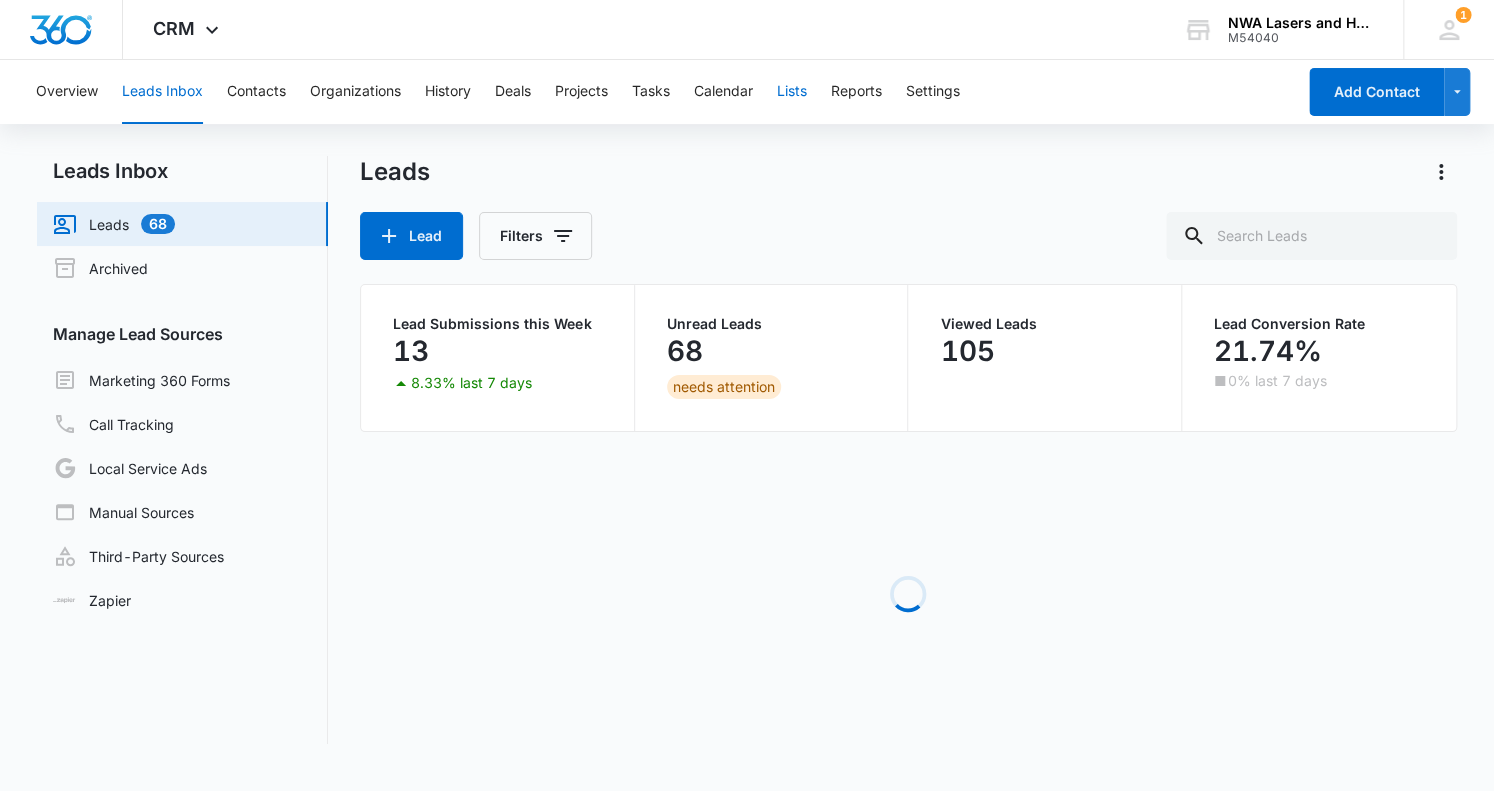 click on "Lists" at bounding box center [792, 92] 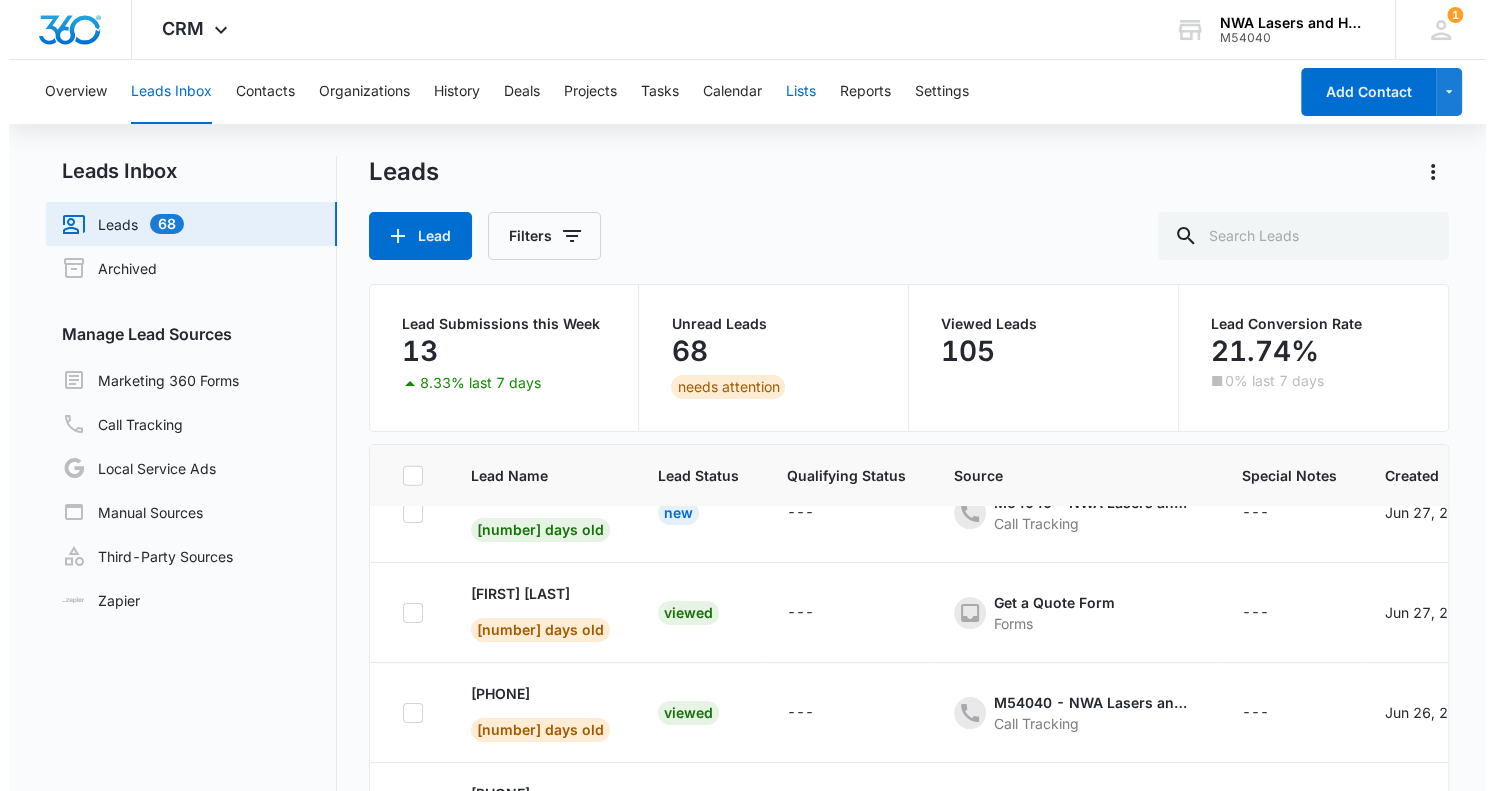scroll, scrollTop: 0, scrollLeft: 0, axis: both 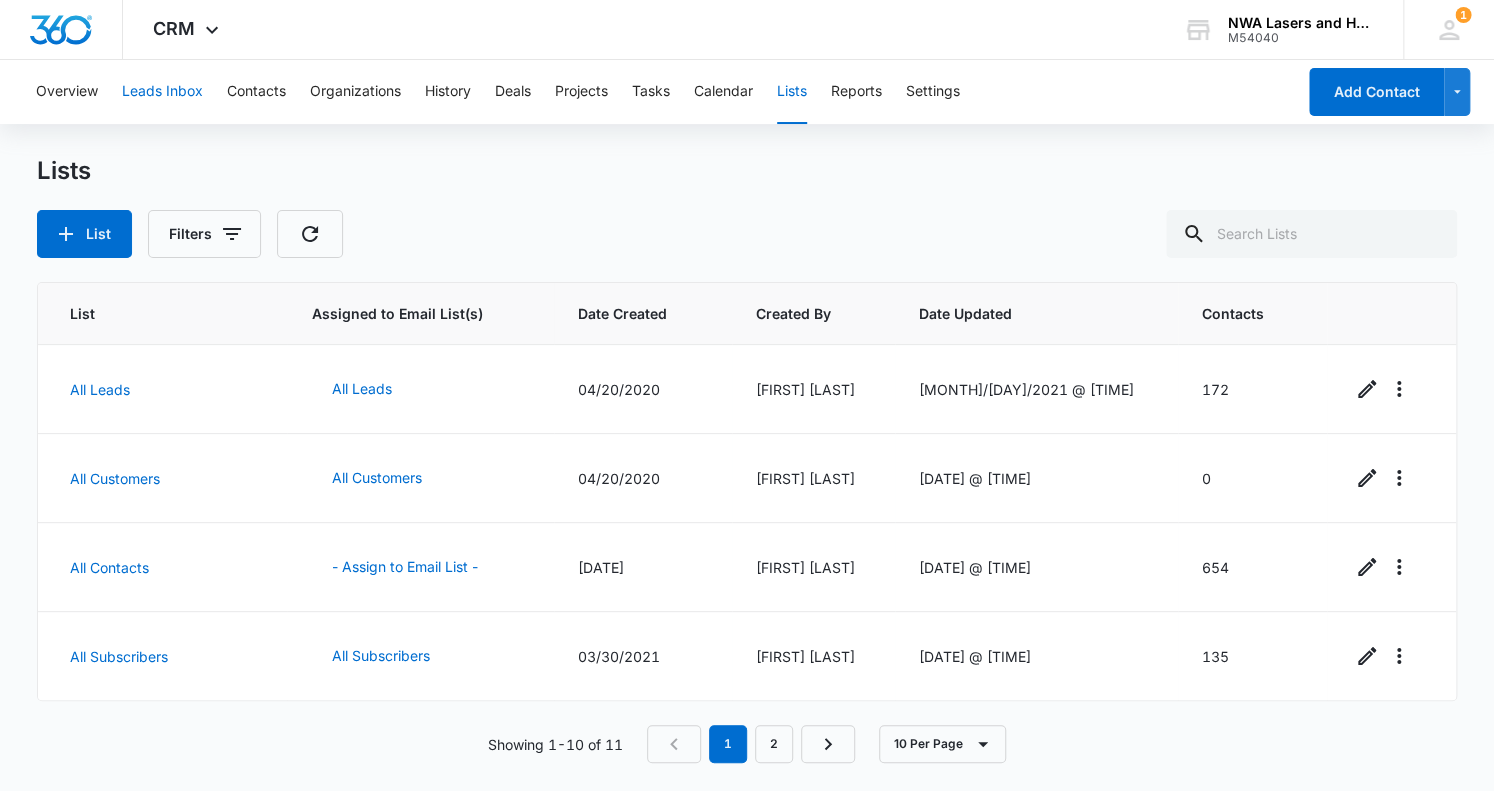 click on "Leads Inbox" at bounding box center [162, 92] 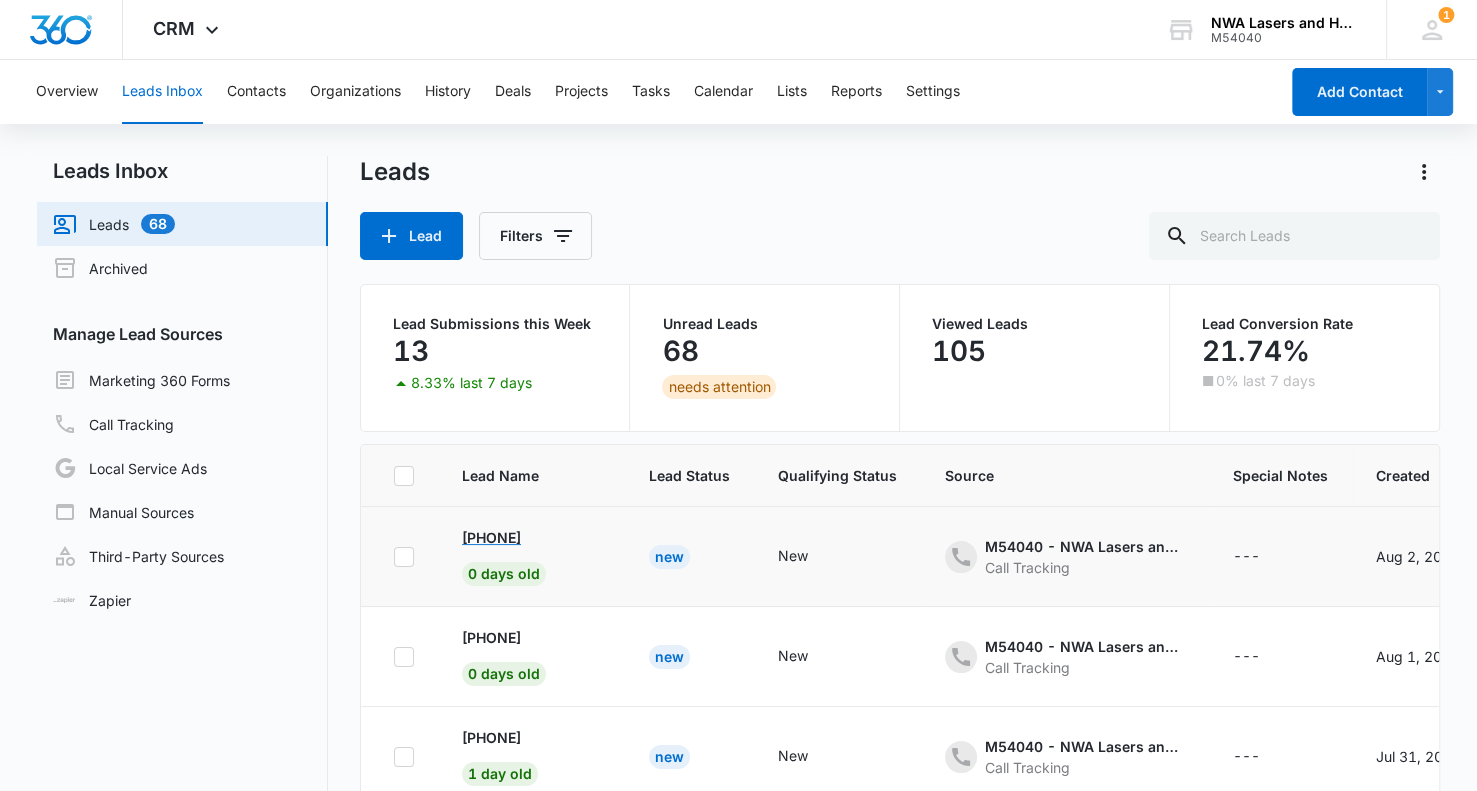 click on "[PHONE]" at bounding box center [491, 537] 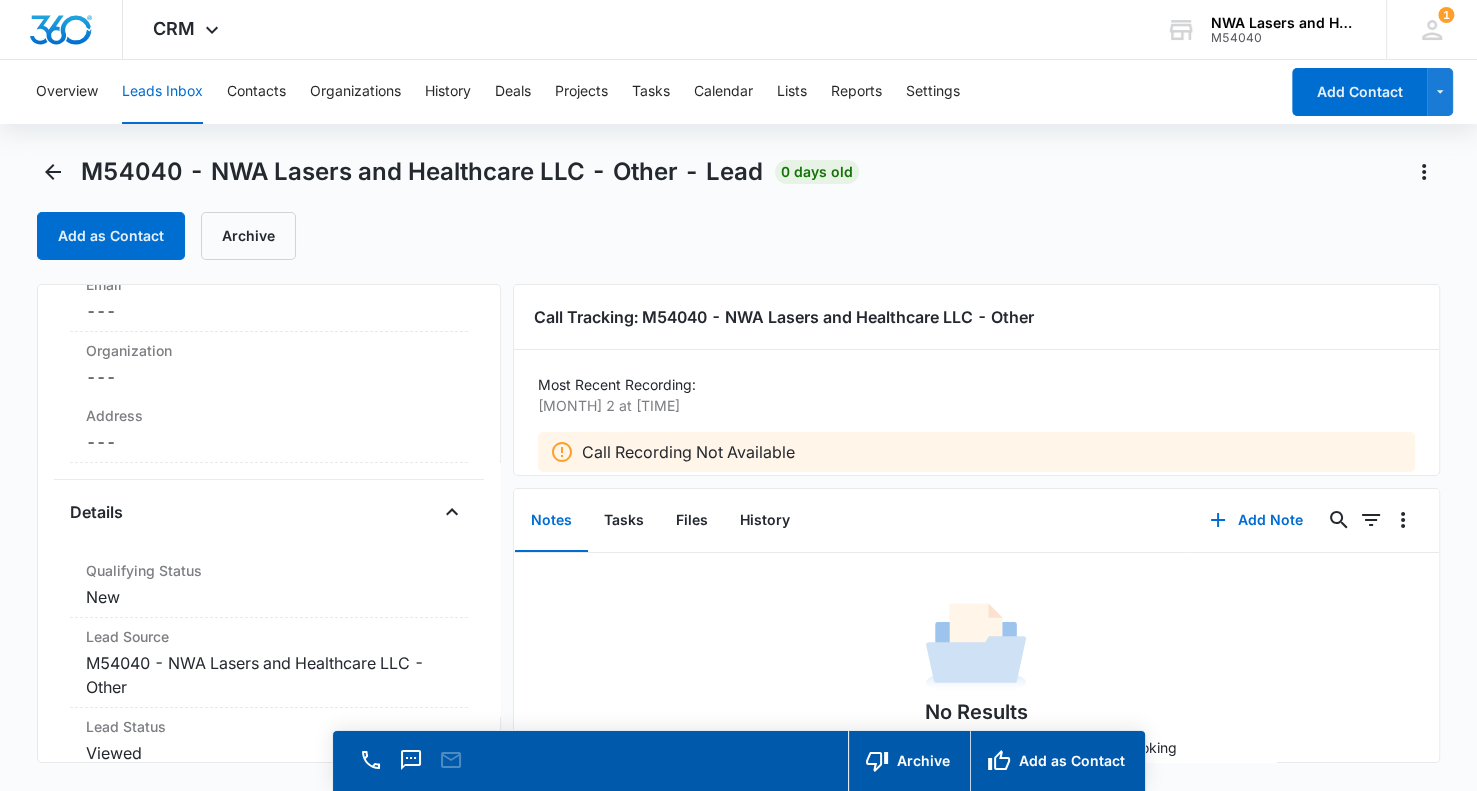 scroll, scrollTop: 2576, scrollLeft: 0, axis: vertical 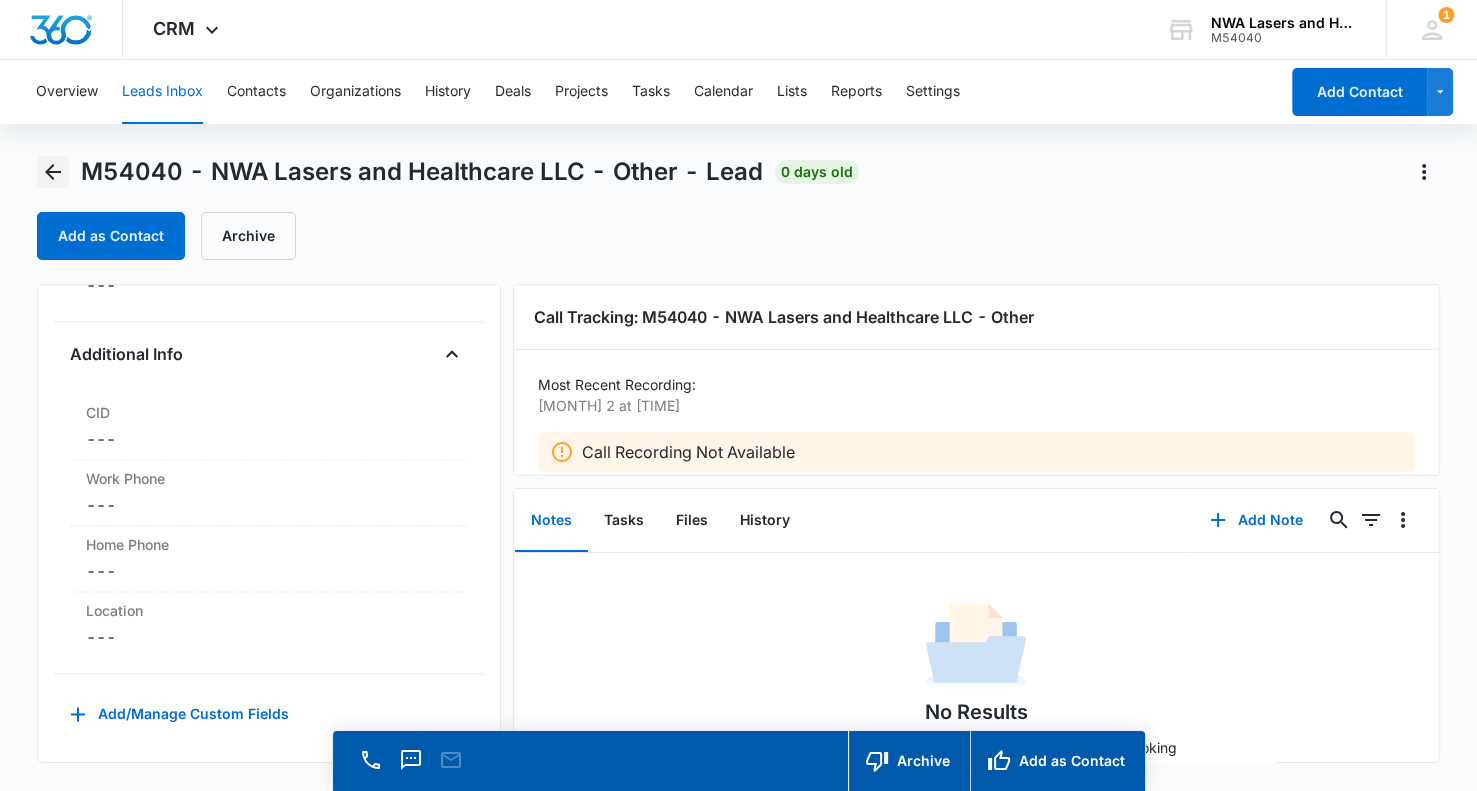click 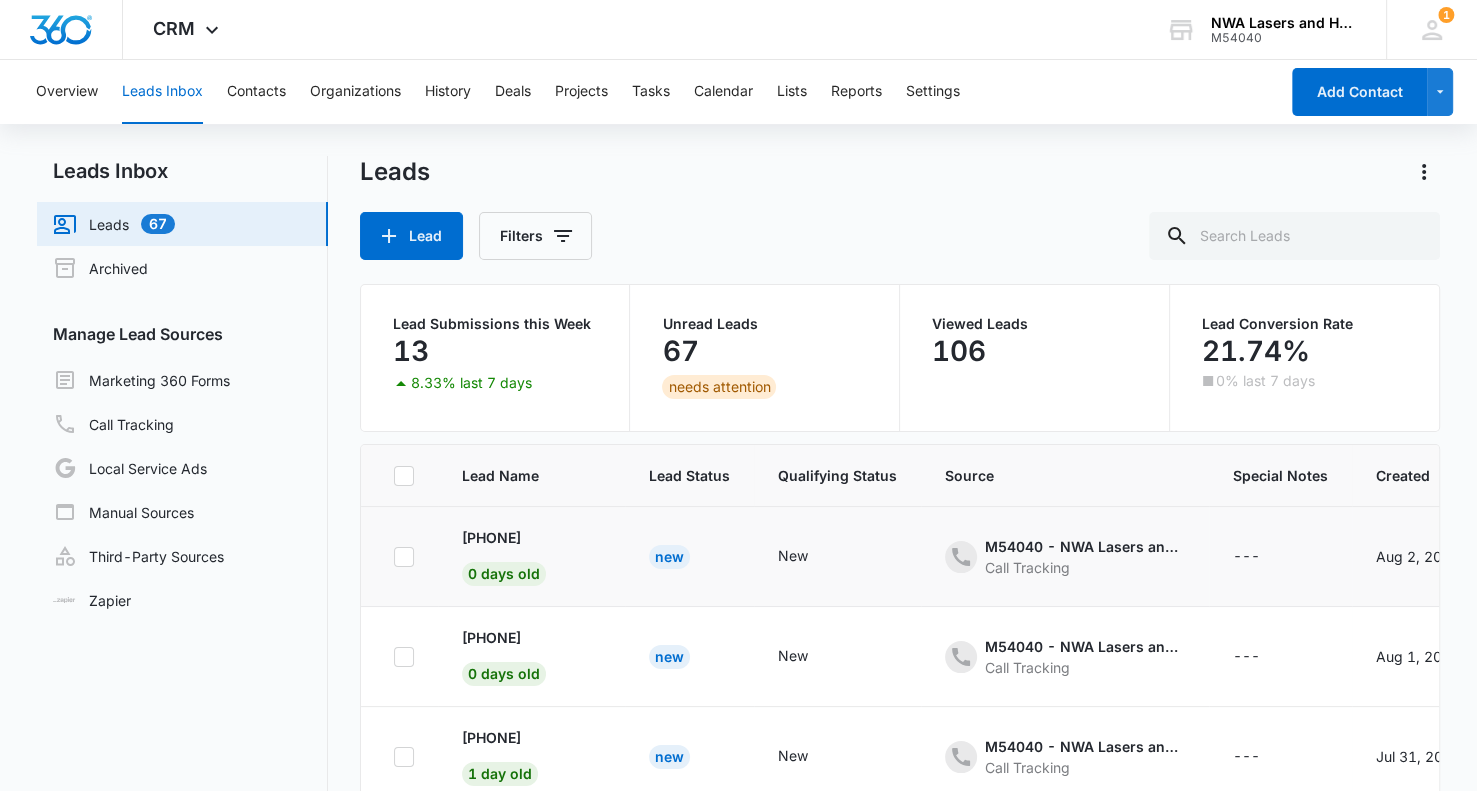 click 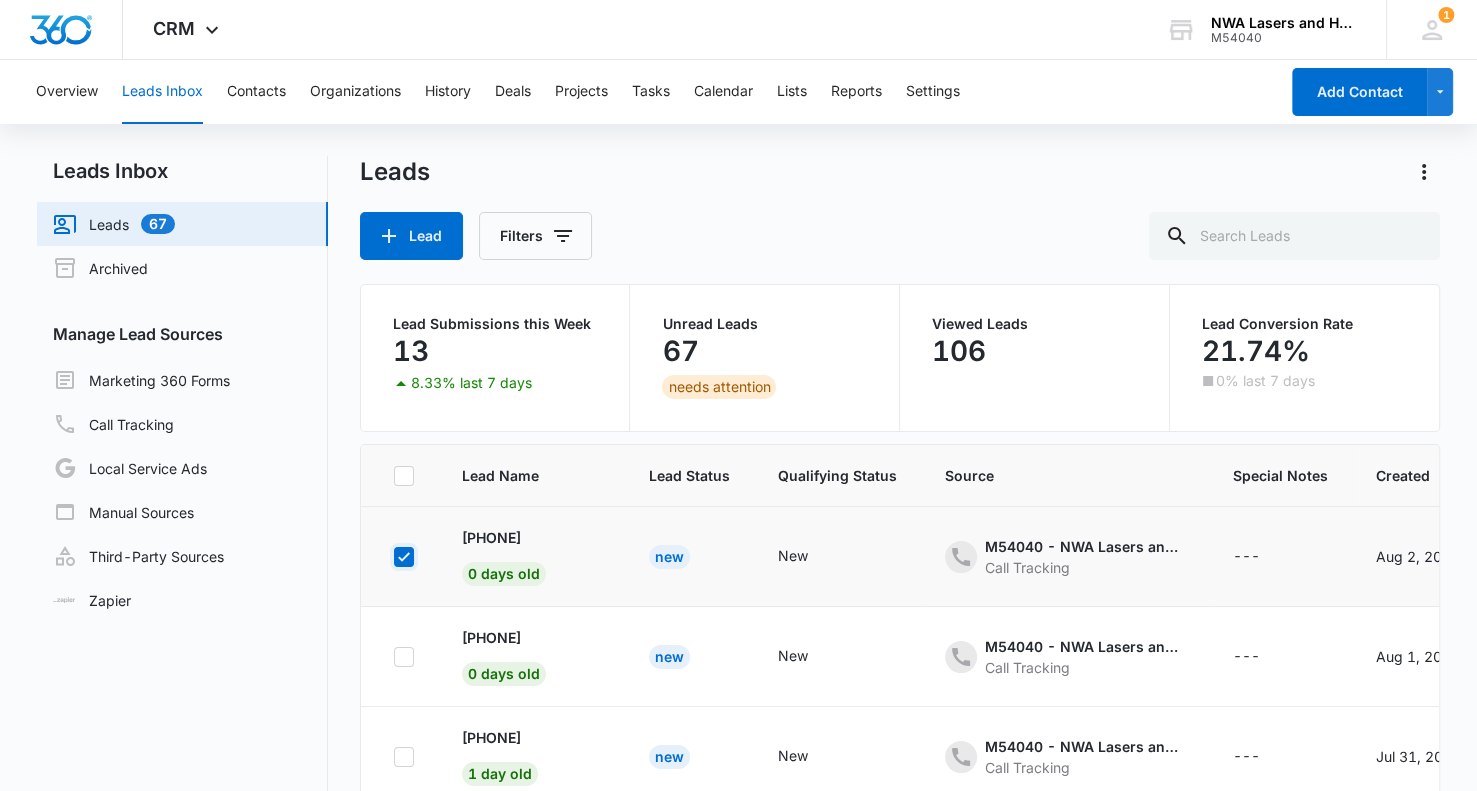 checkbox on "true" 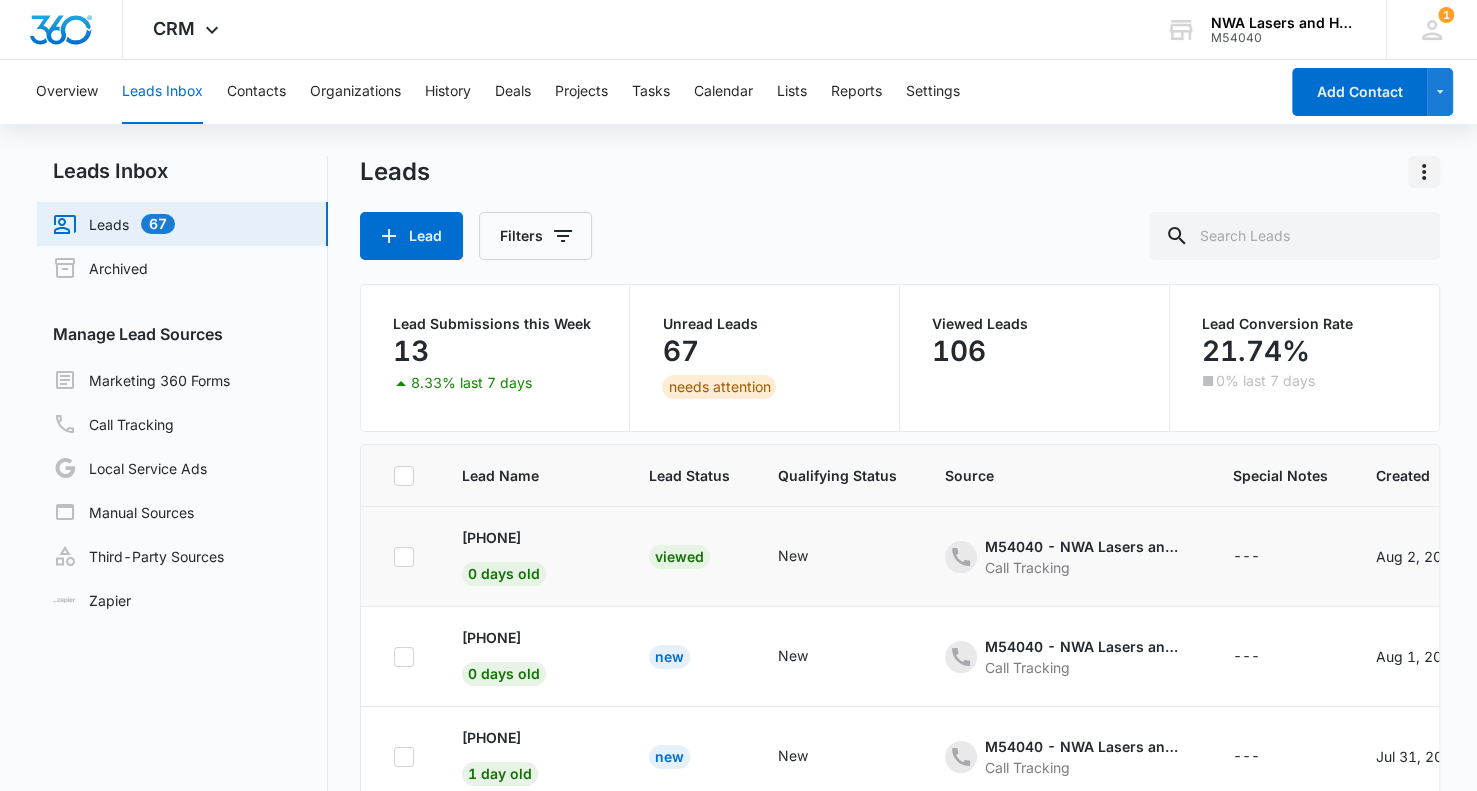 click 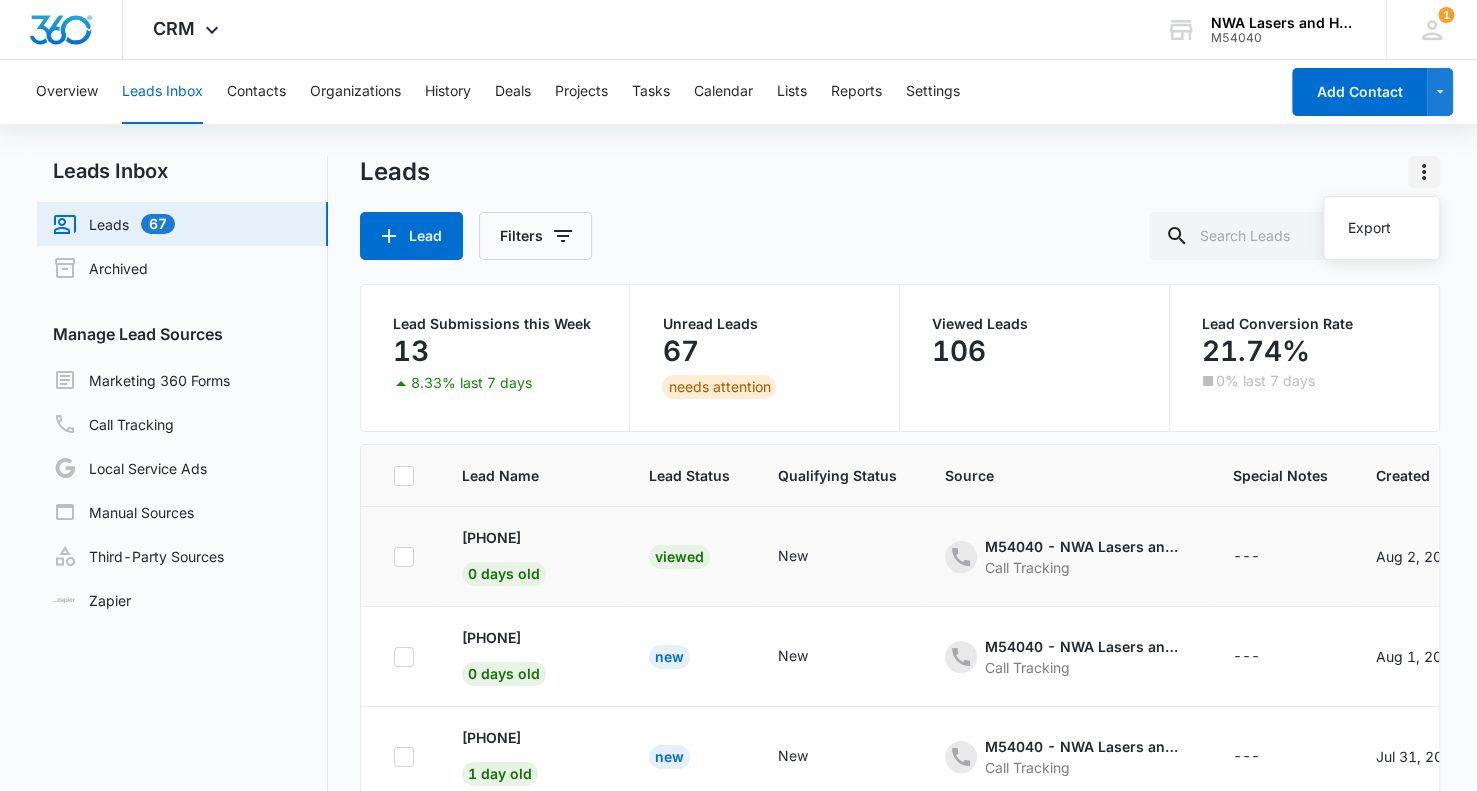 click 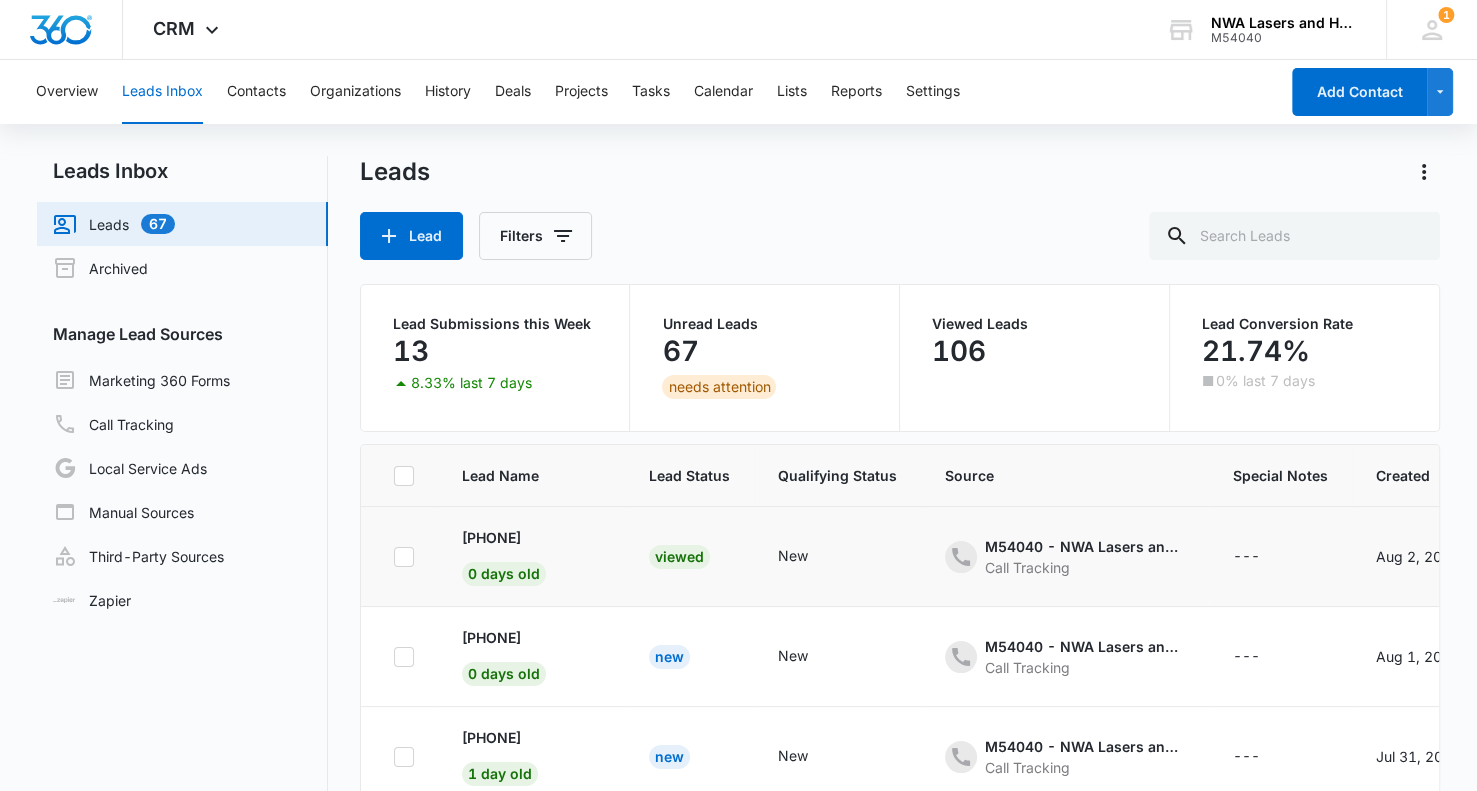 click 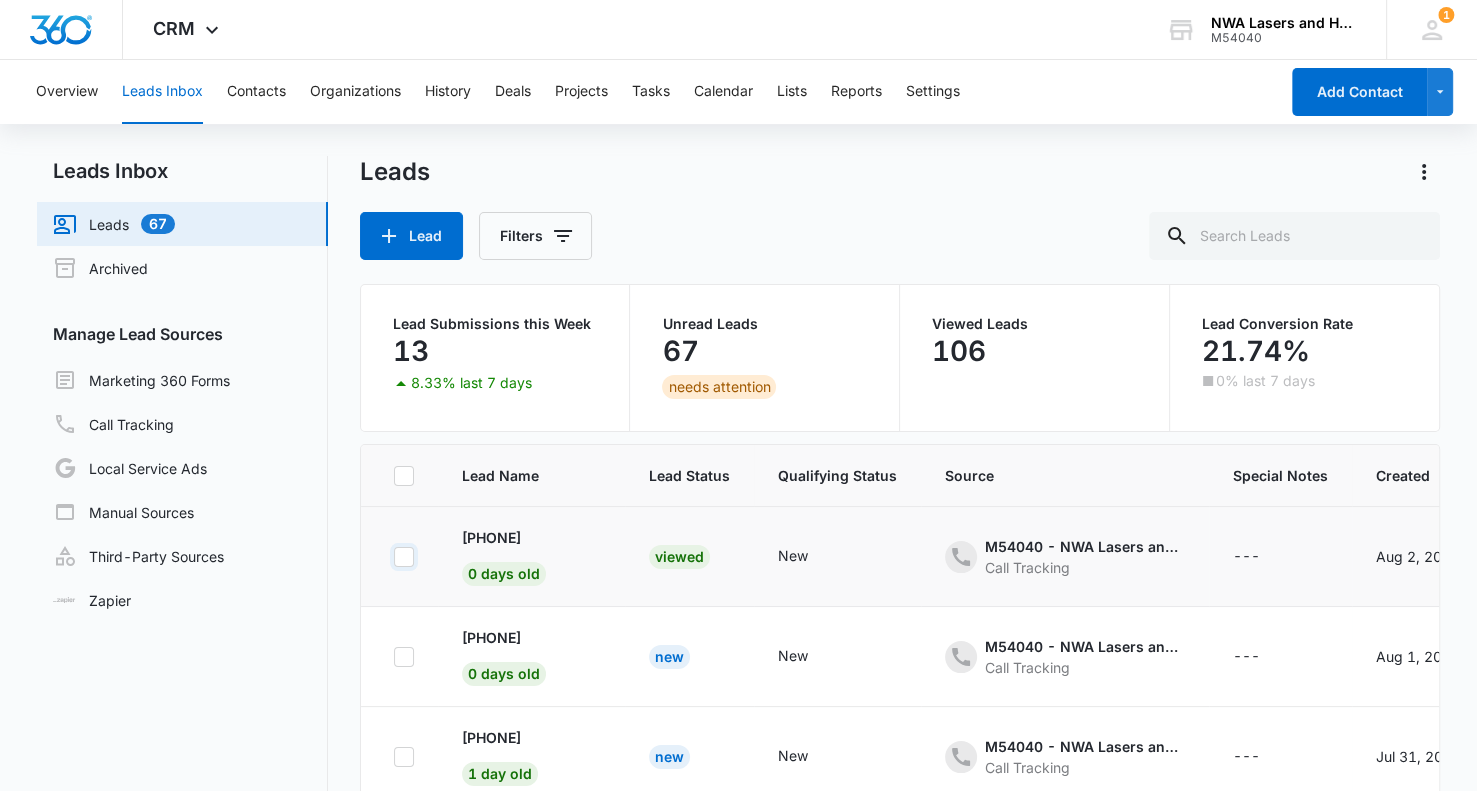 click at bounding box center (393, 556) 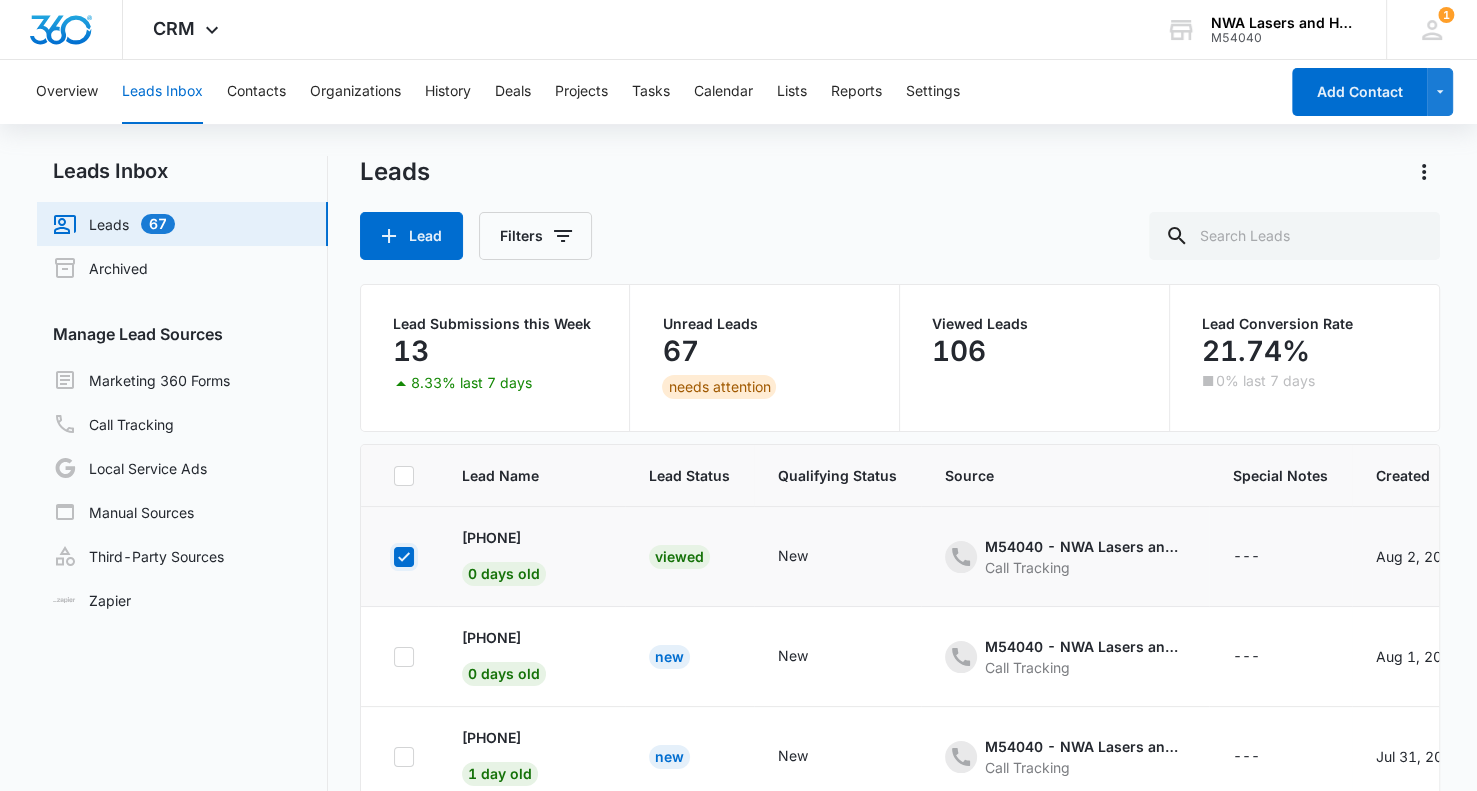 checkbox on "true" 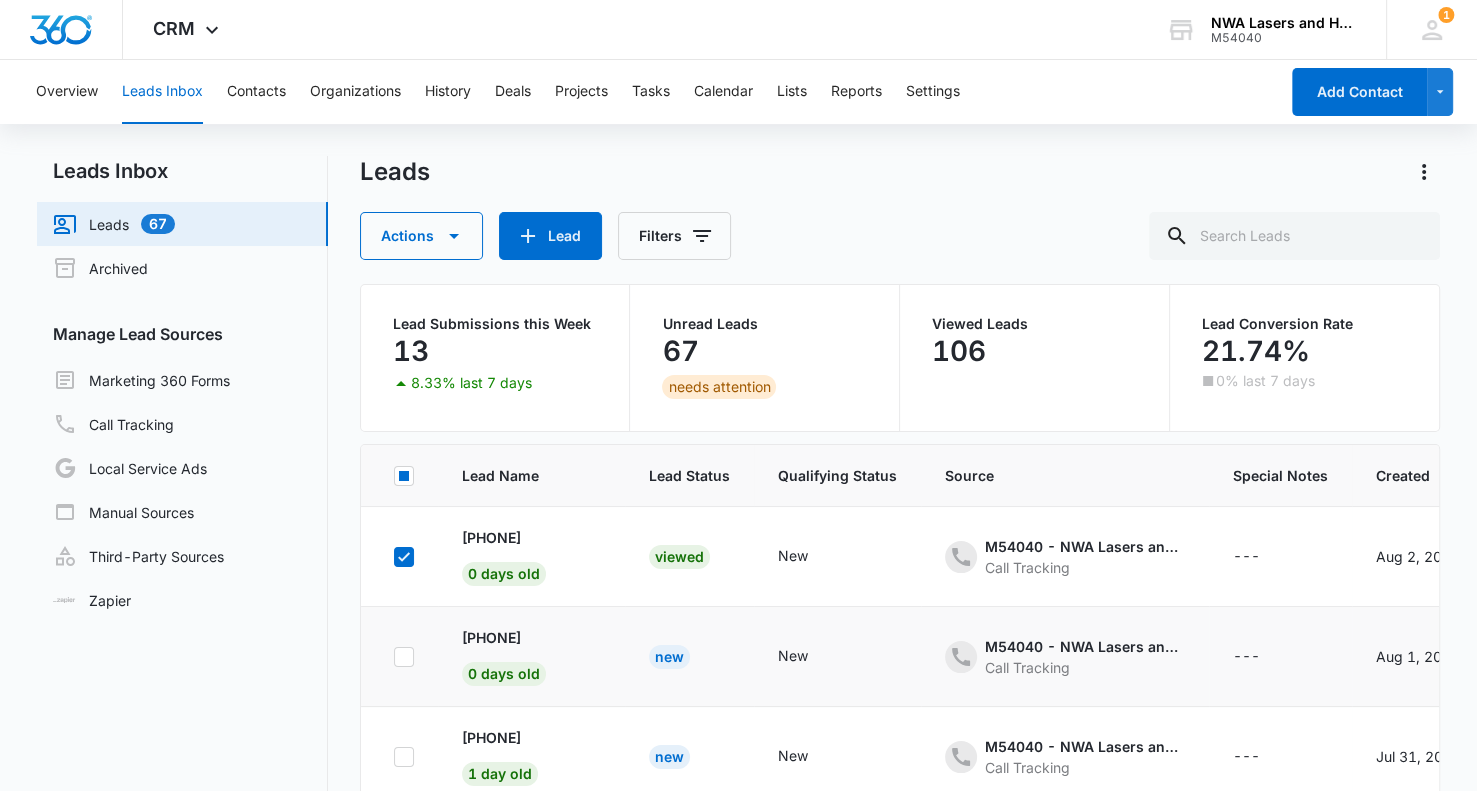 click 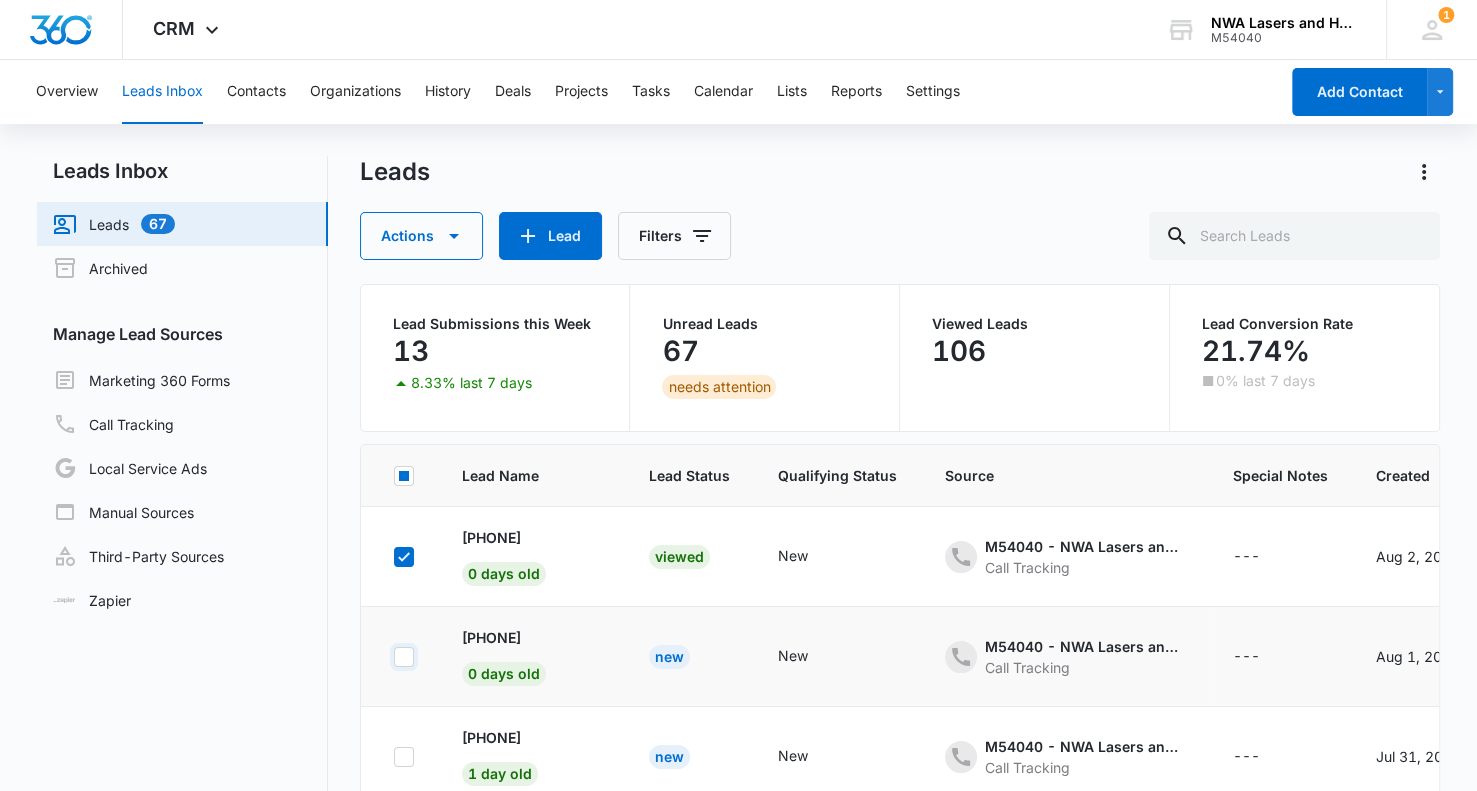 checkbox on "true" 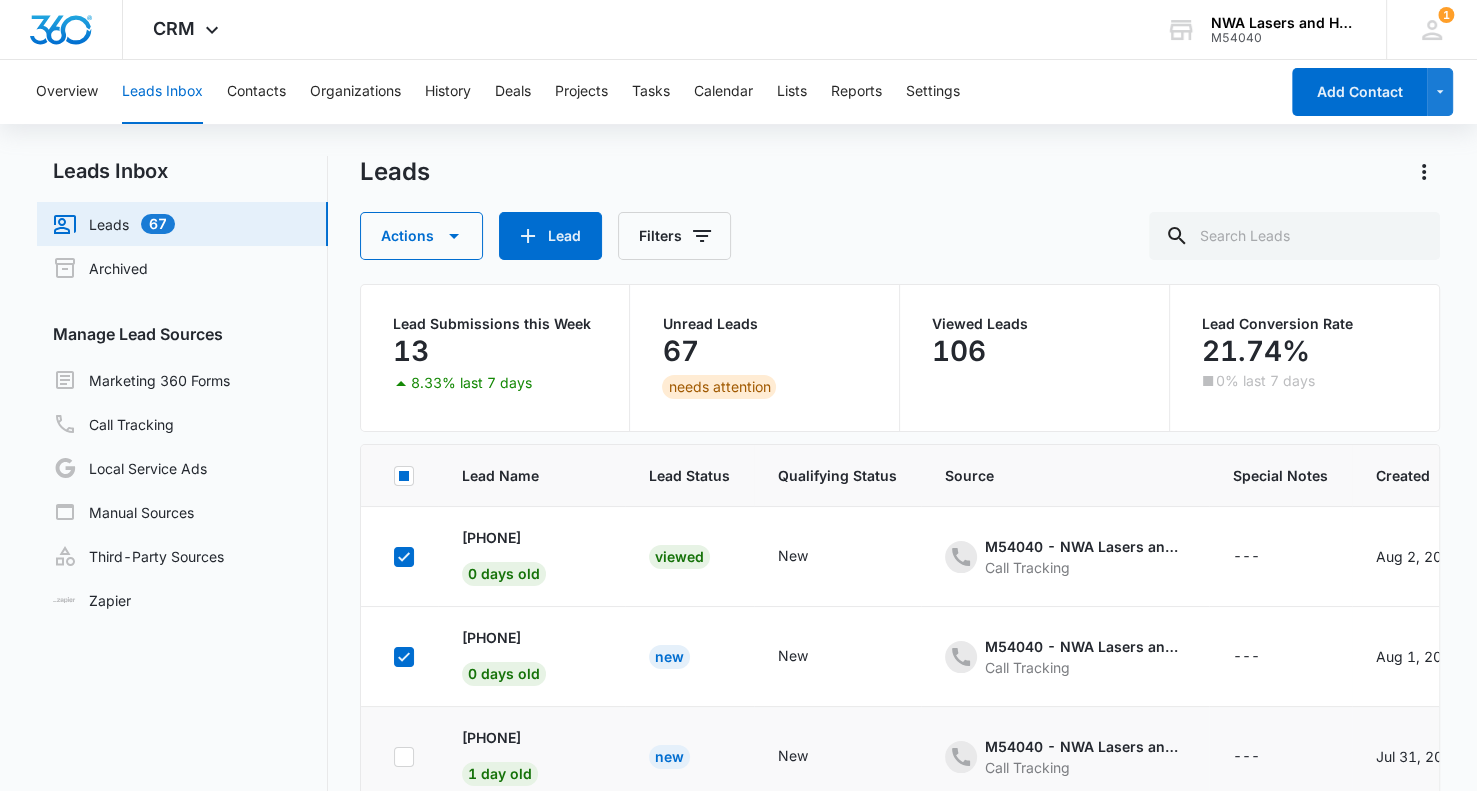 click 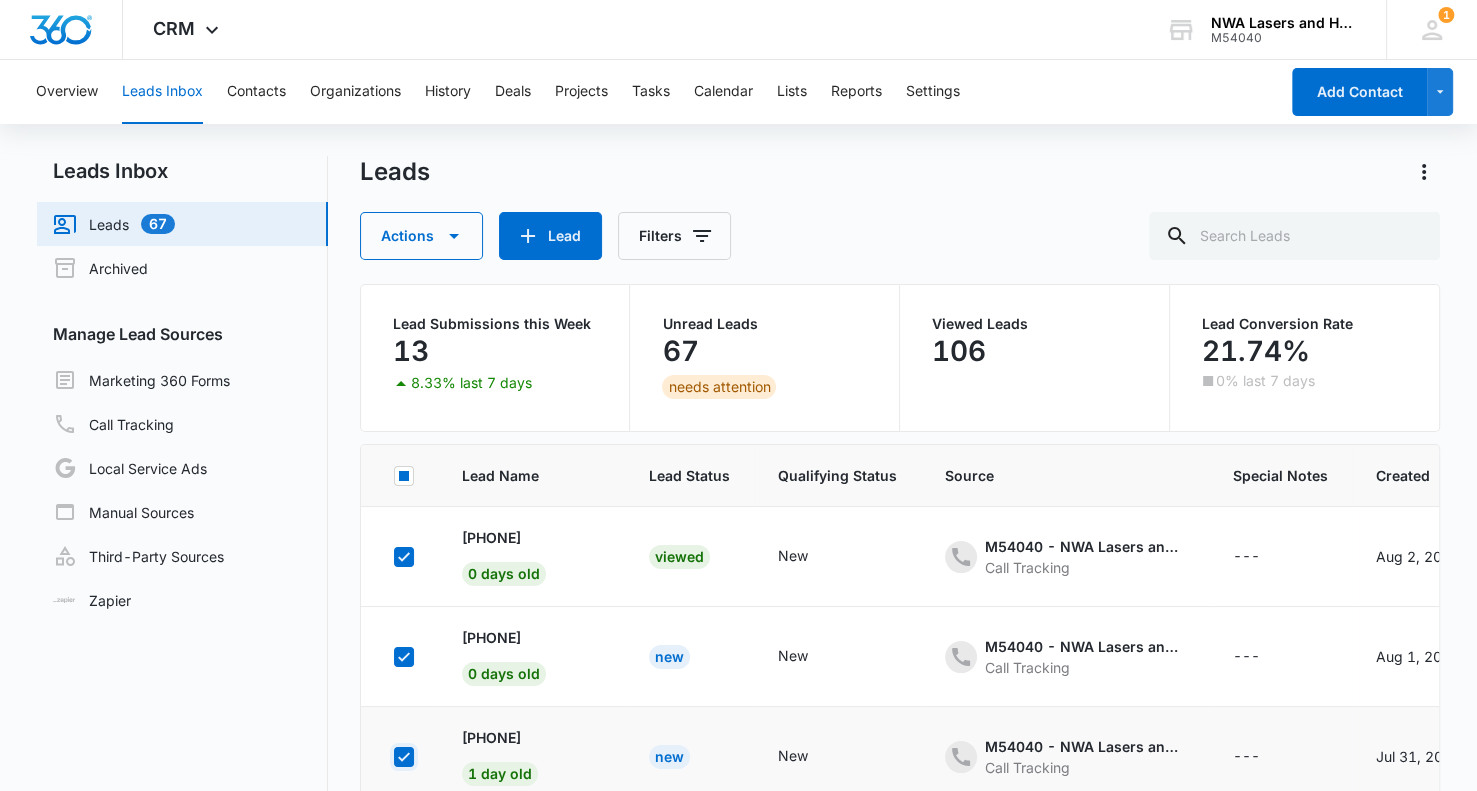 checkbox on "true" 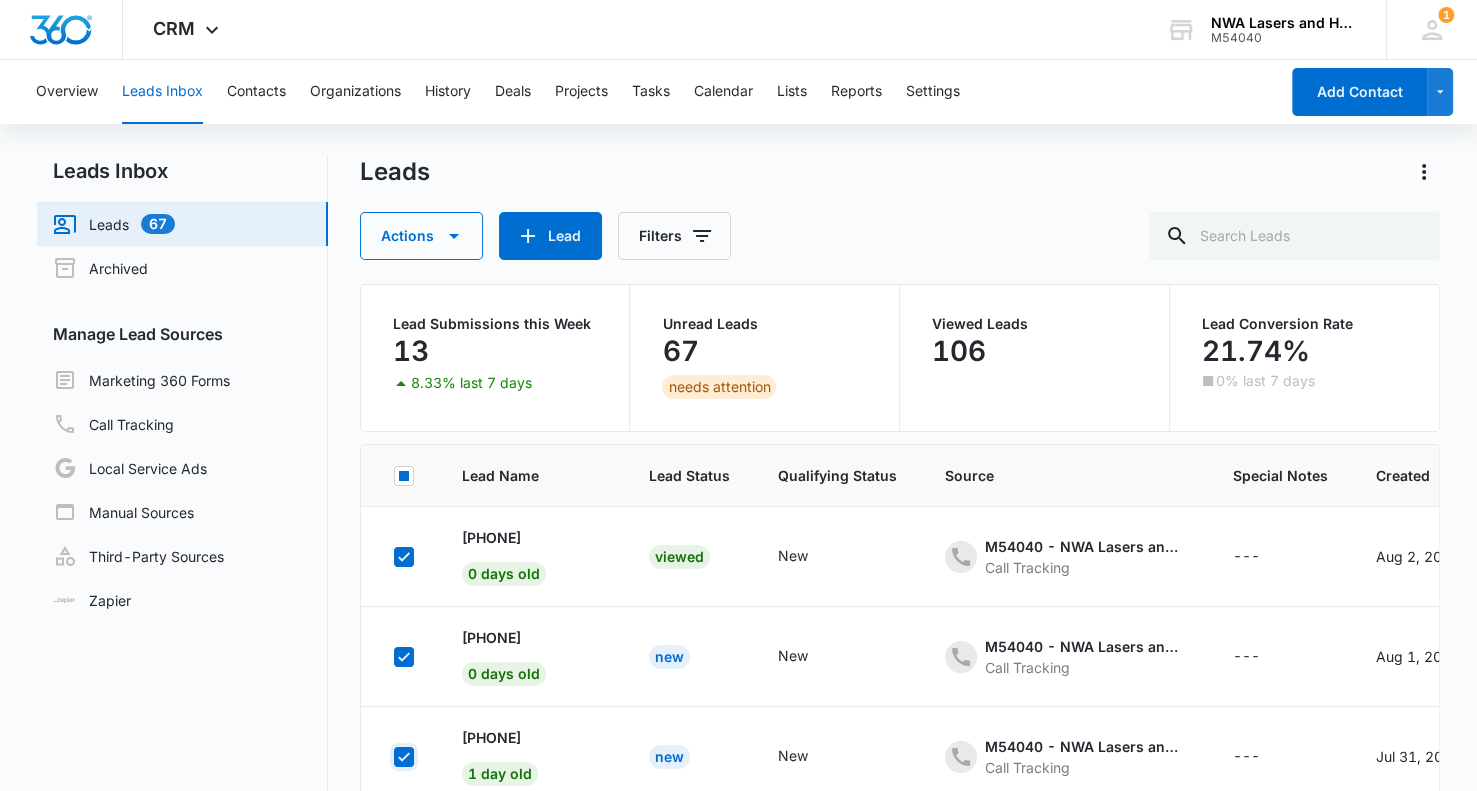 scroll, scrollTop: 2300, scrollLeft: 0, axis: vertical 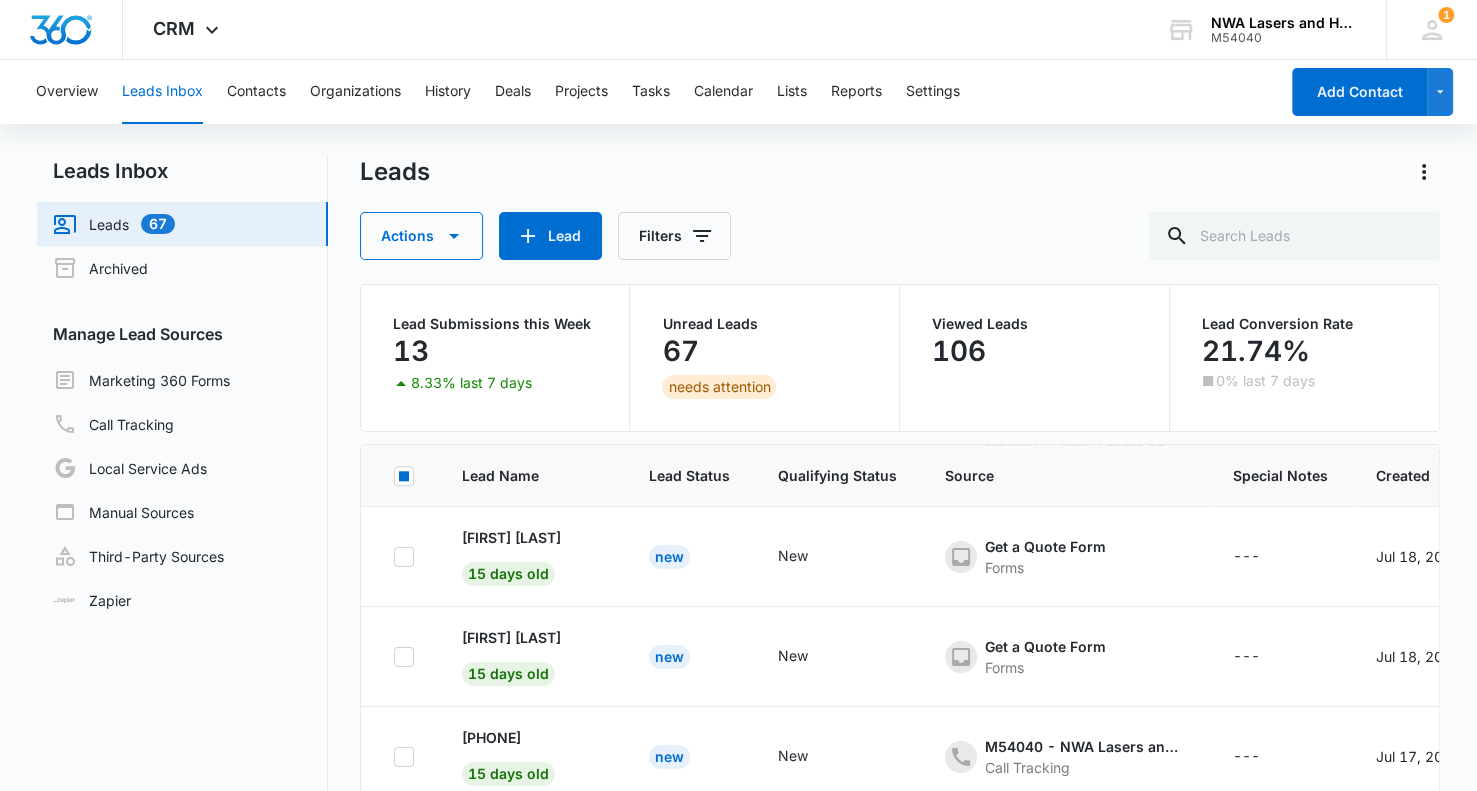 click 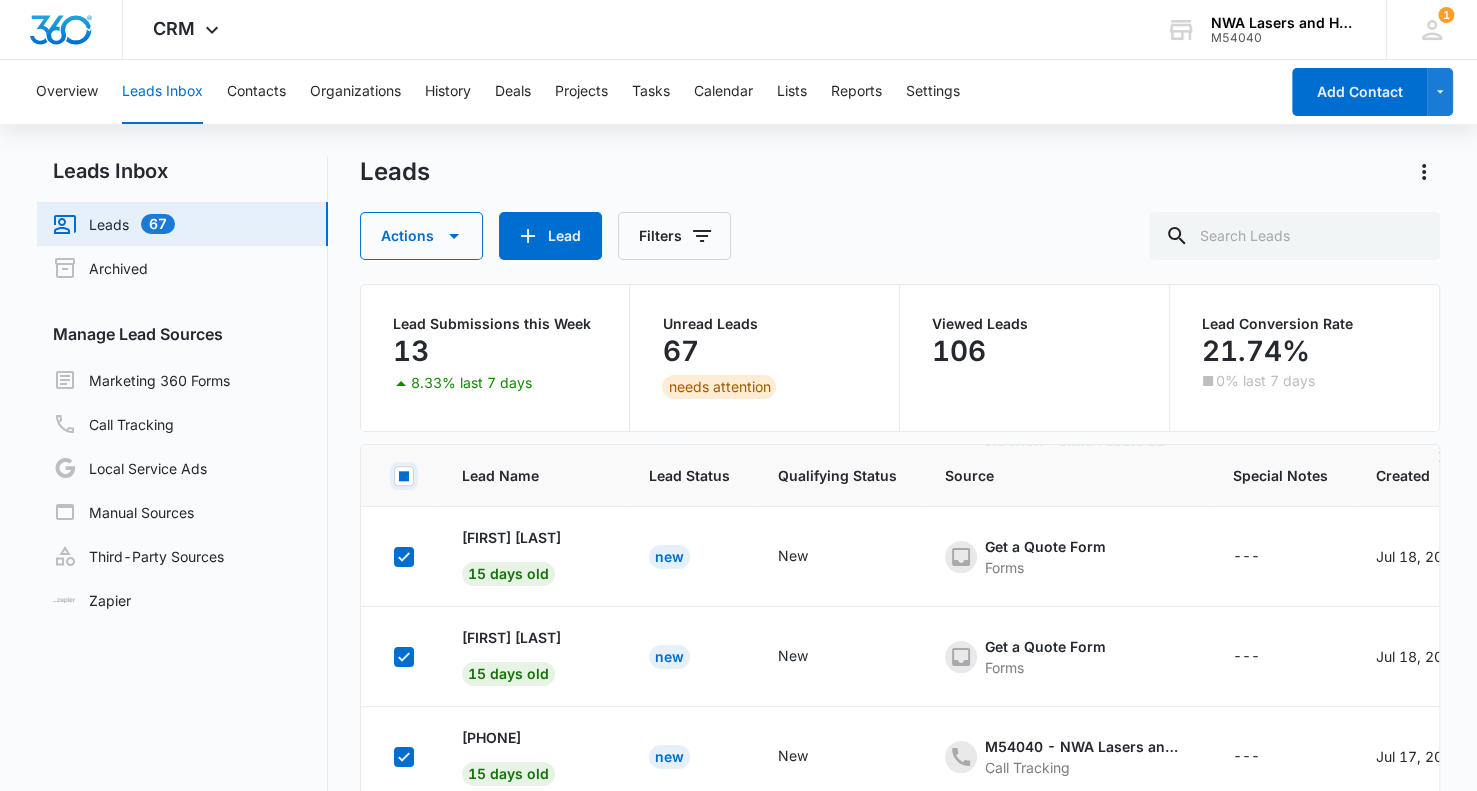 checkbox on "true" 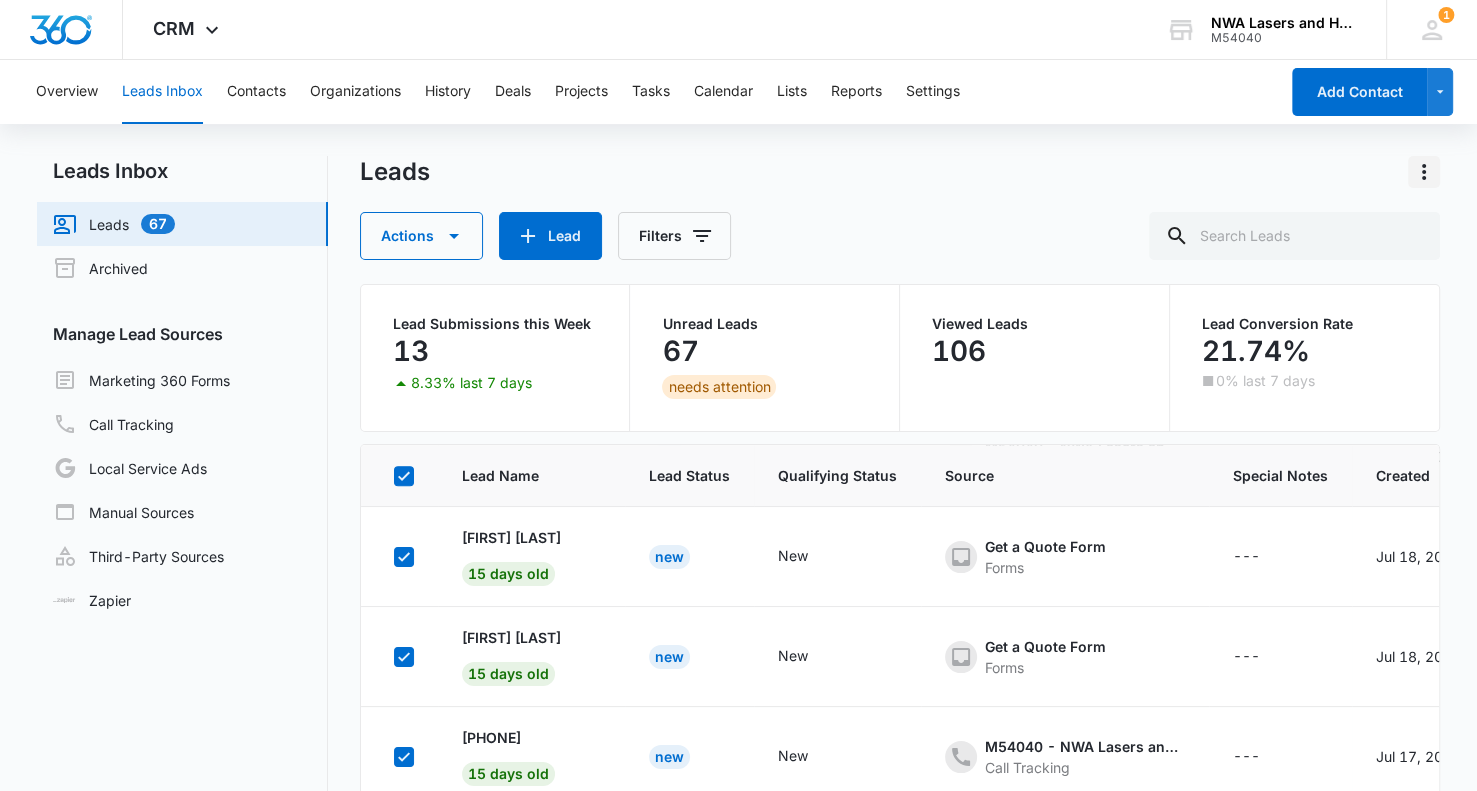 click 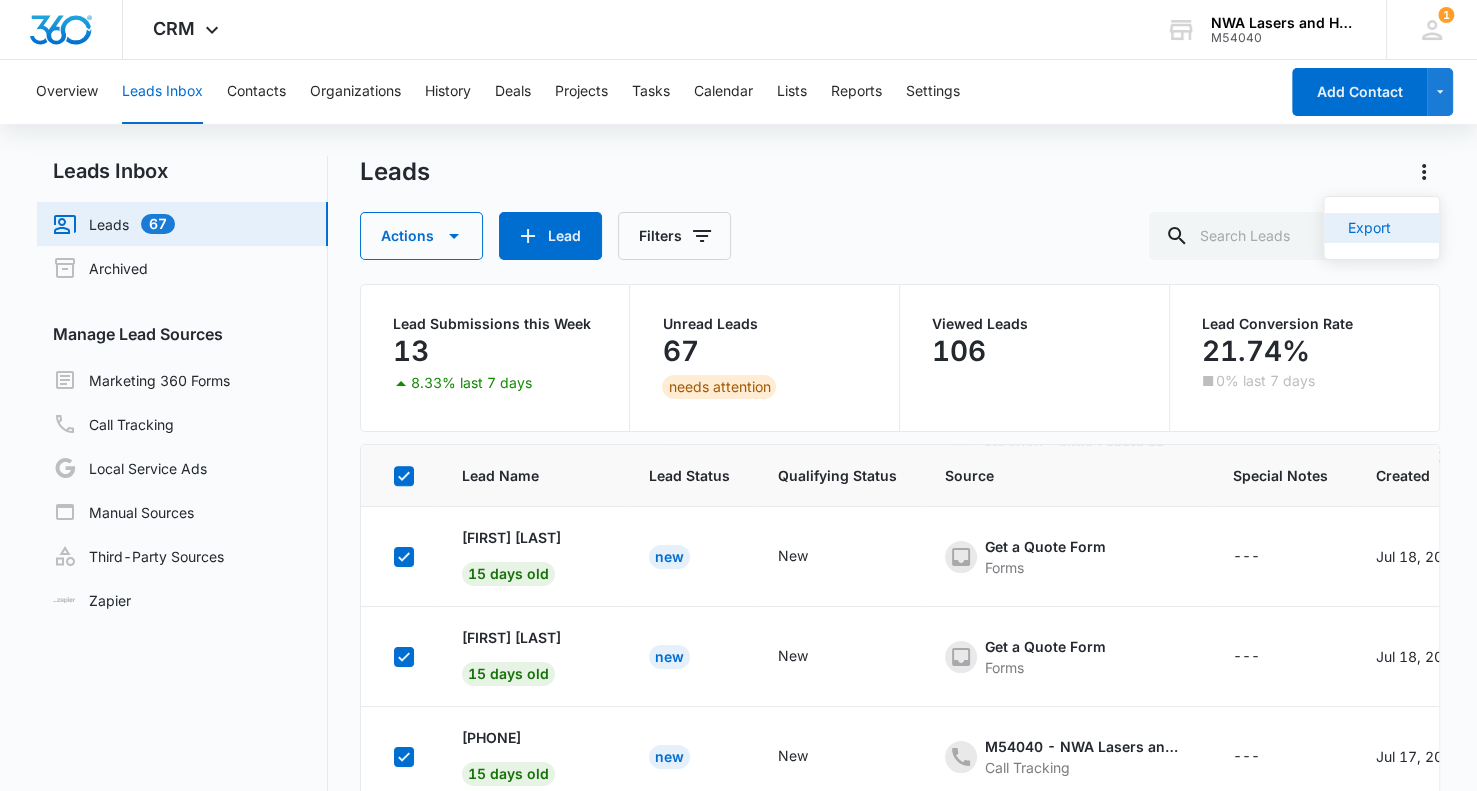 click on "Export" at bounding box center (1369, 228) 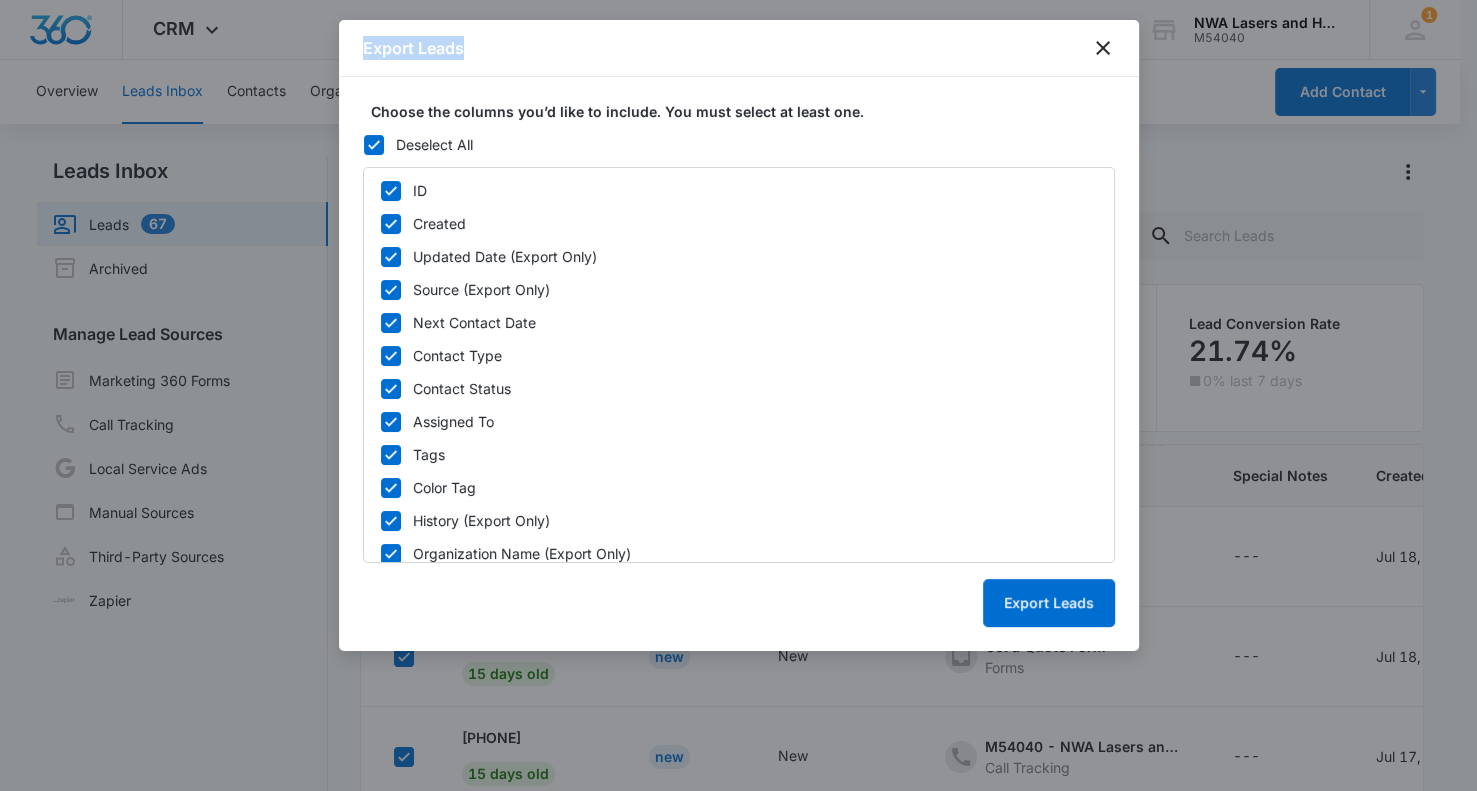 drag, startPoint x: 731, startPoint y: 43, endPoint x: 277, endPoint y: 275, distance: 509.8431 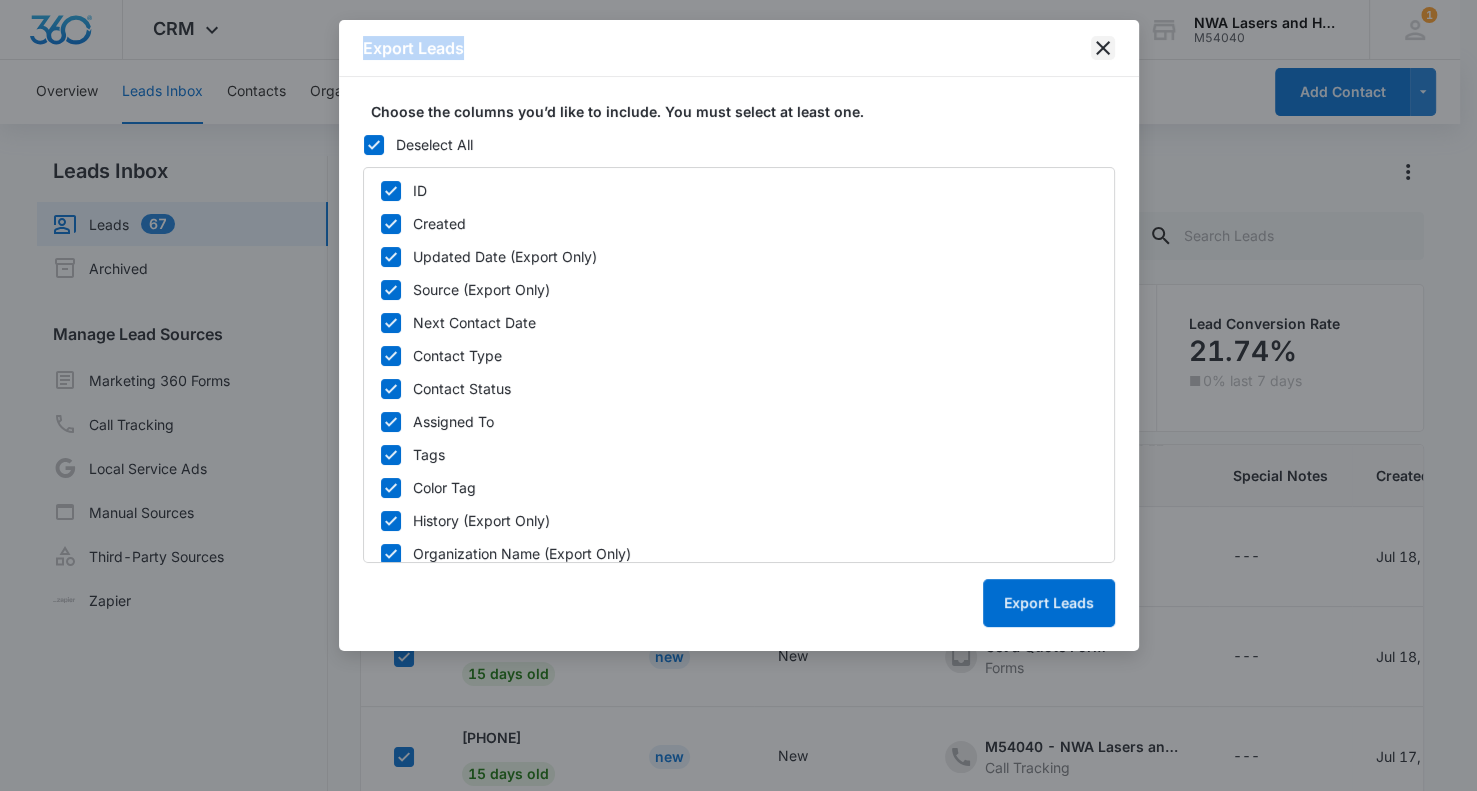click 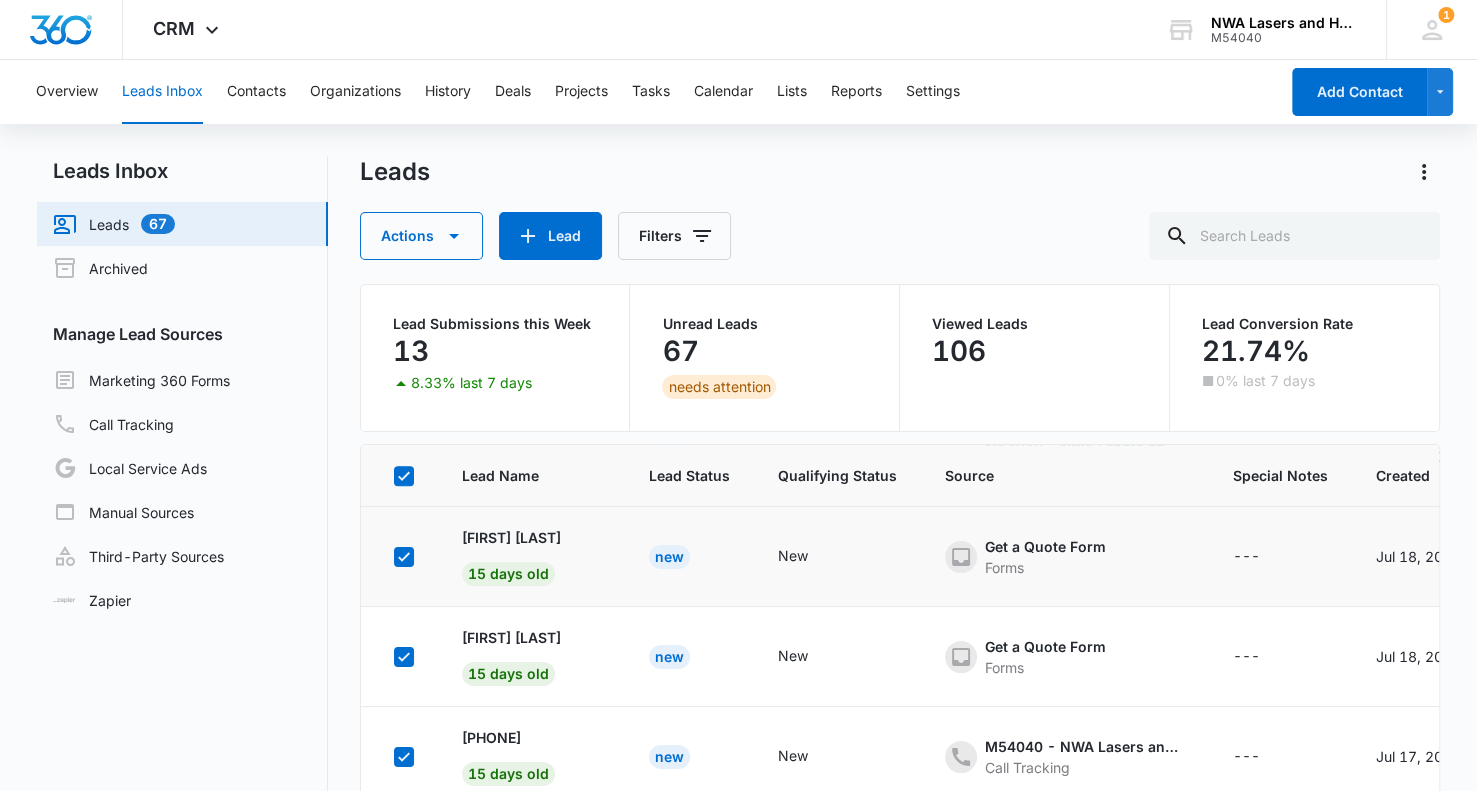 scroll, scrollTop: 0, scrollLeft: 0, axis: both 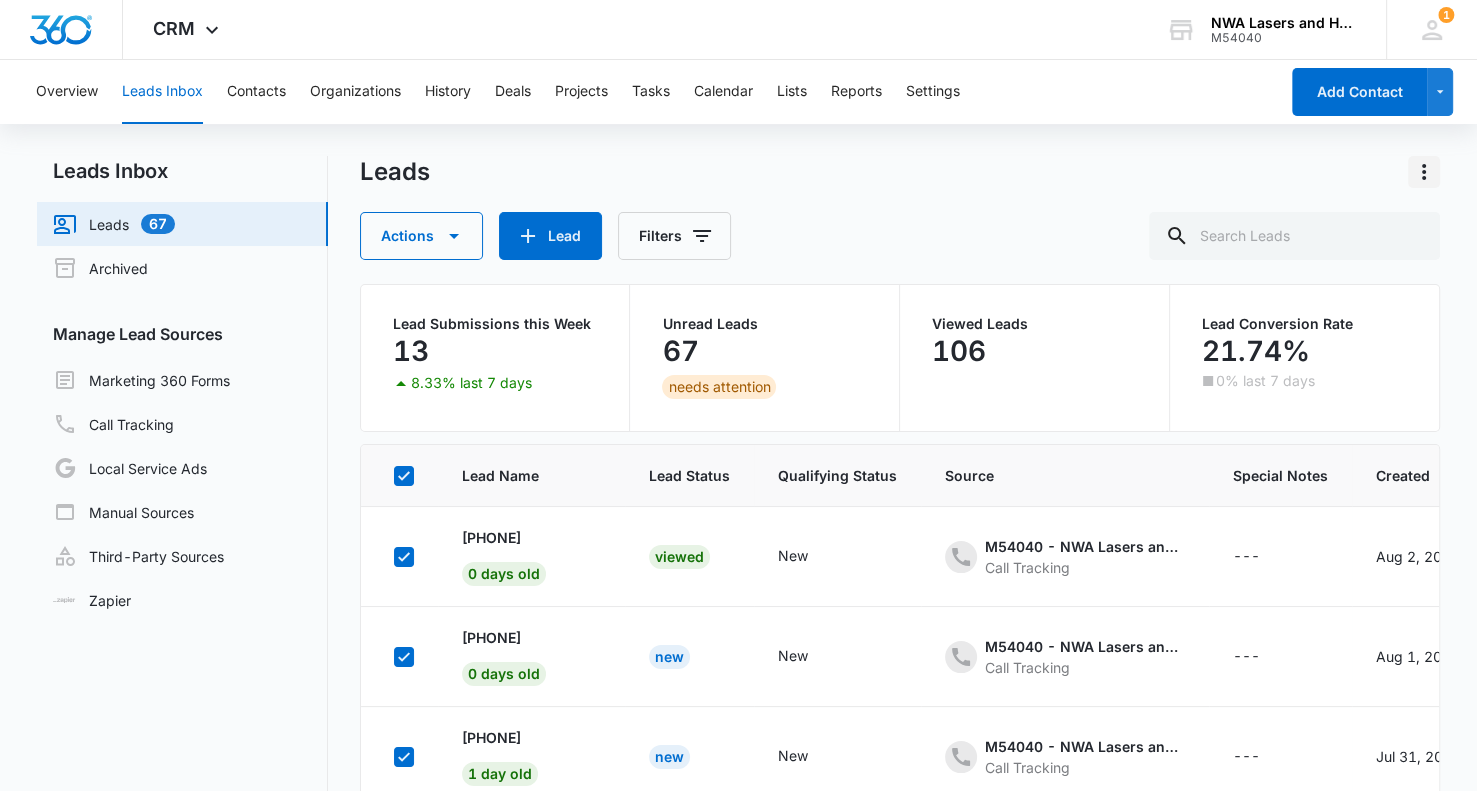click 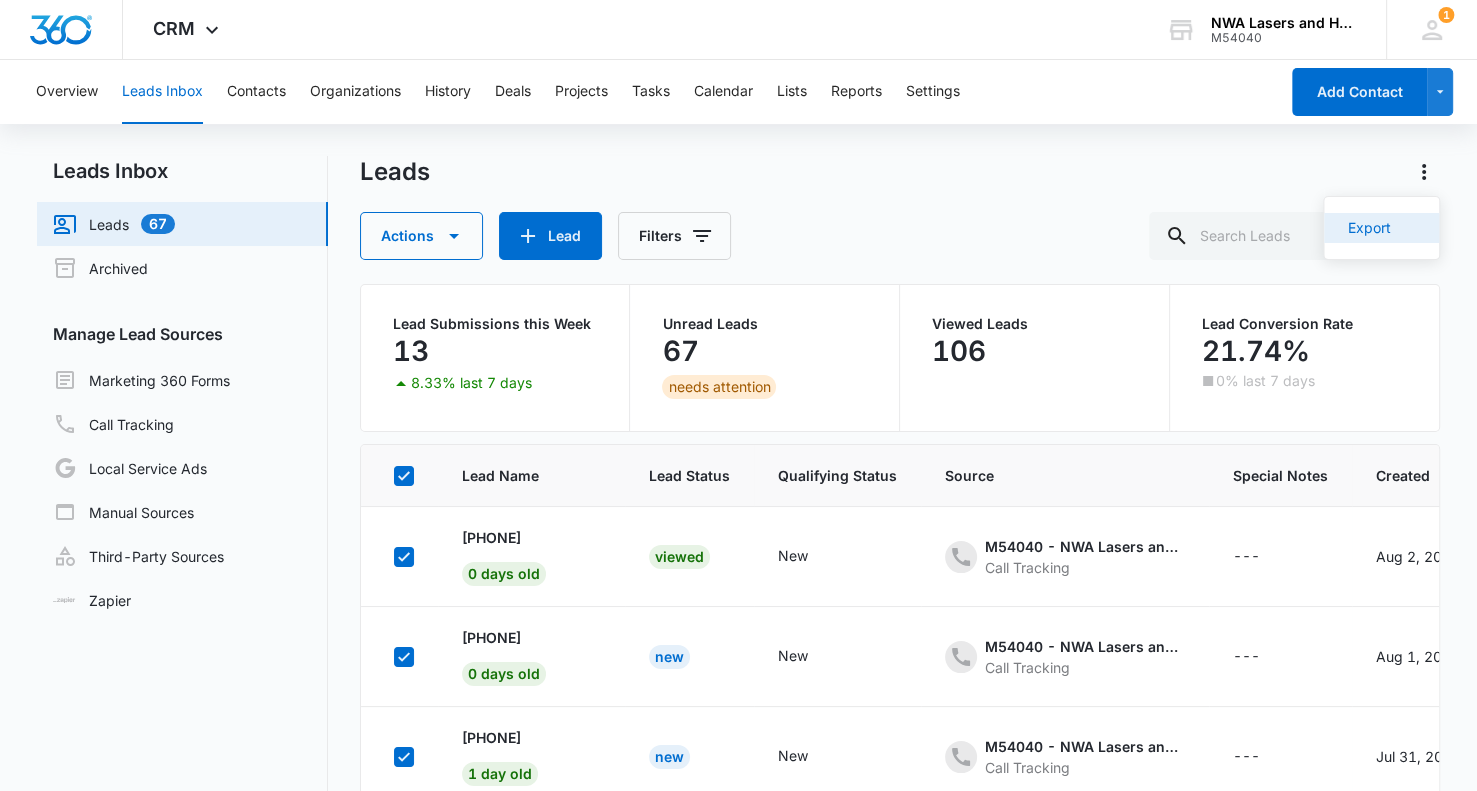 click on "Export" at bounding box center (1369, 228) 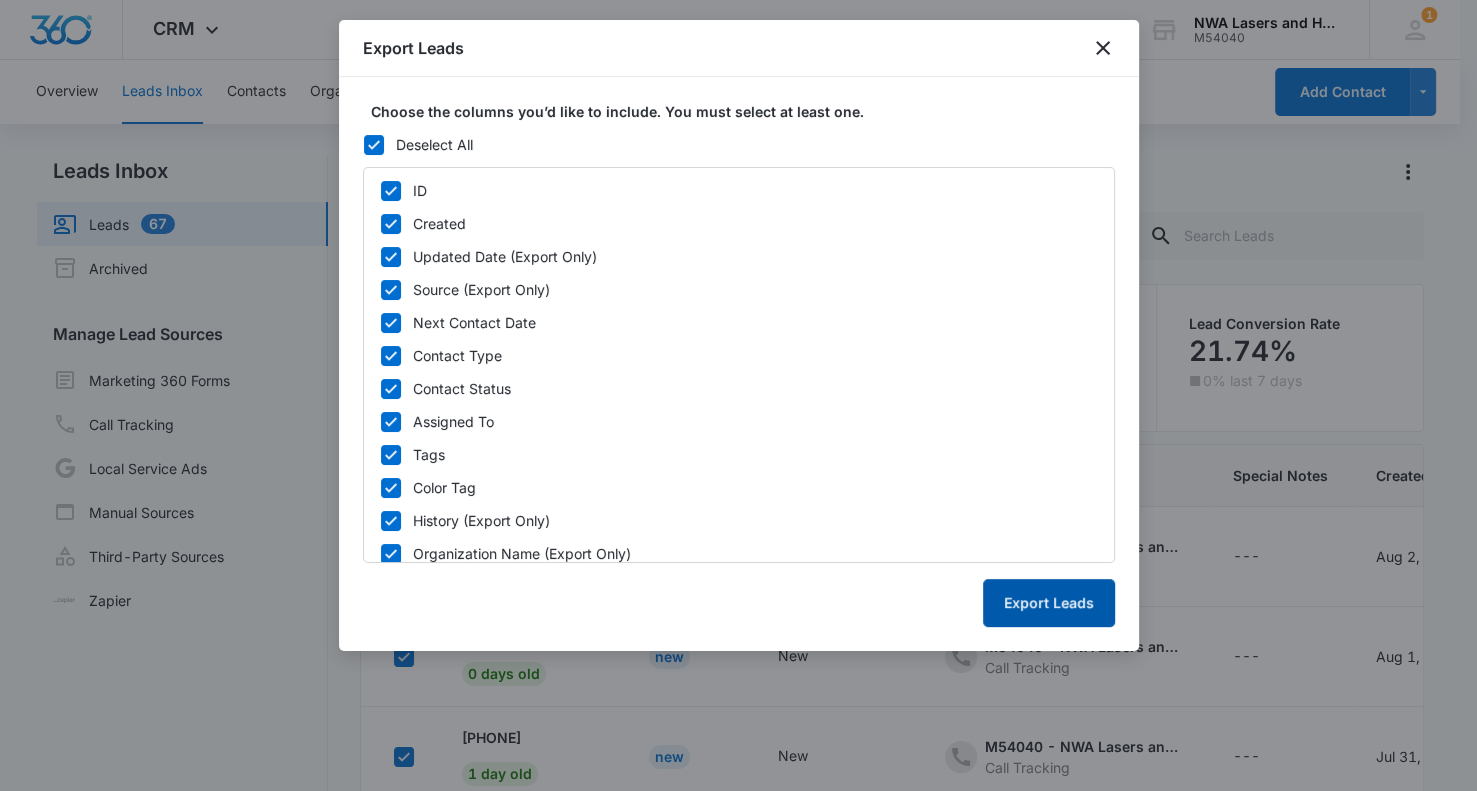 click on "Export Leads" at bounding box center (1049, 603) 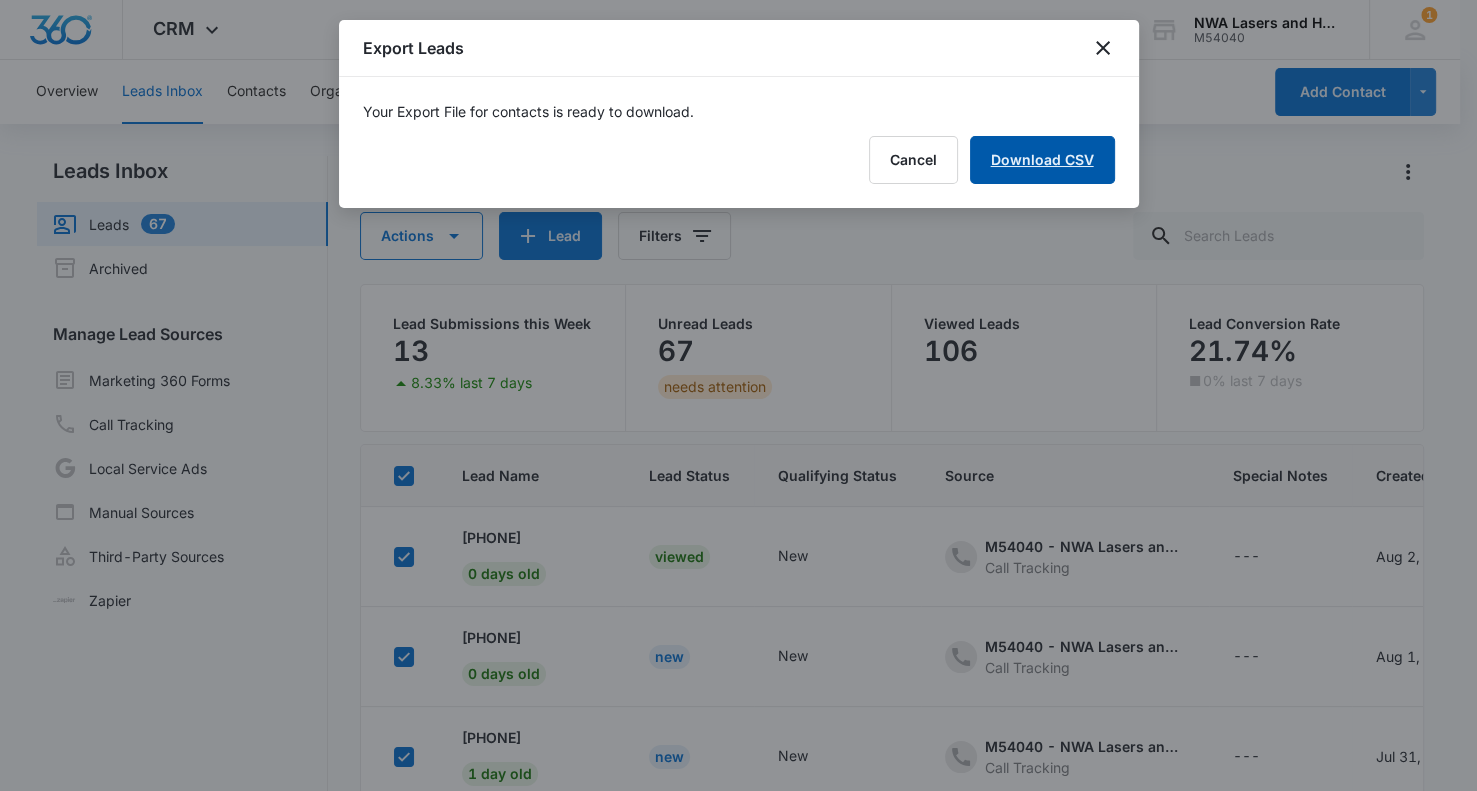 click on "Download CSV" at bounding box center [1042, 160] 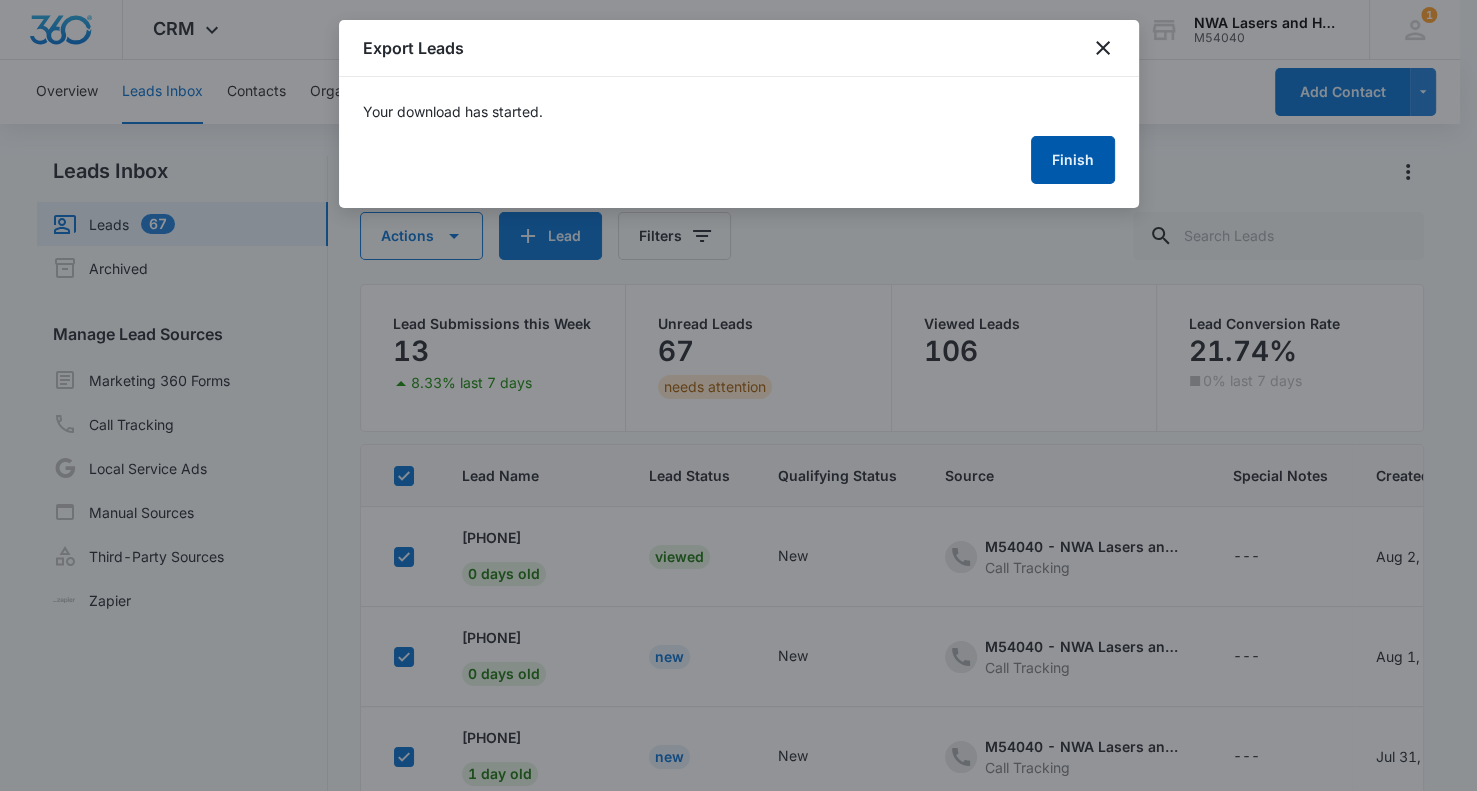 click on "Finish" at bounding box center [1073, 160] 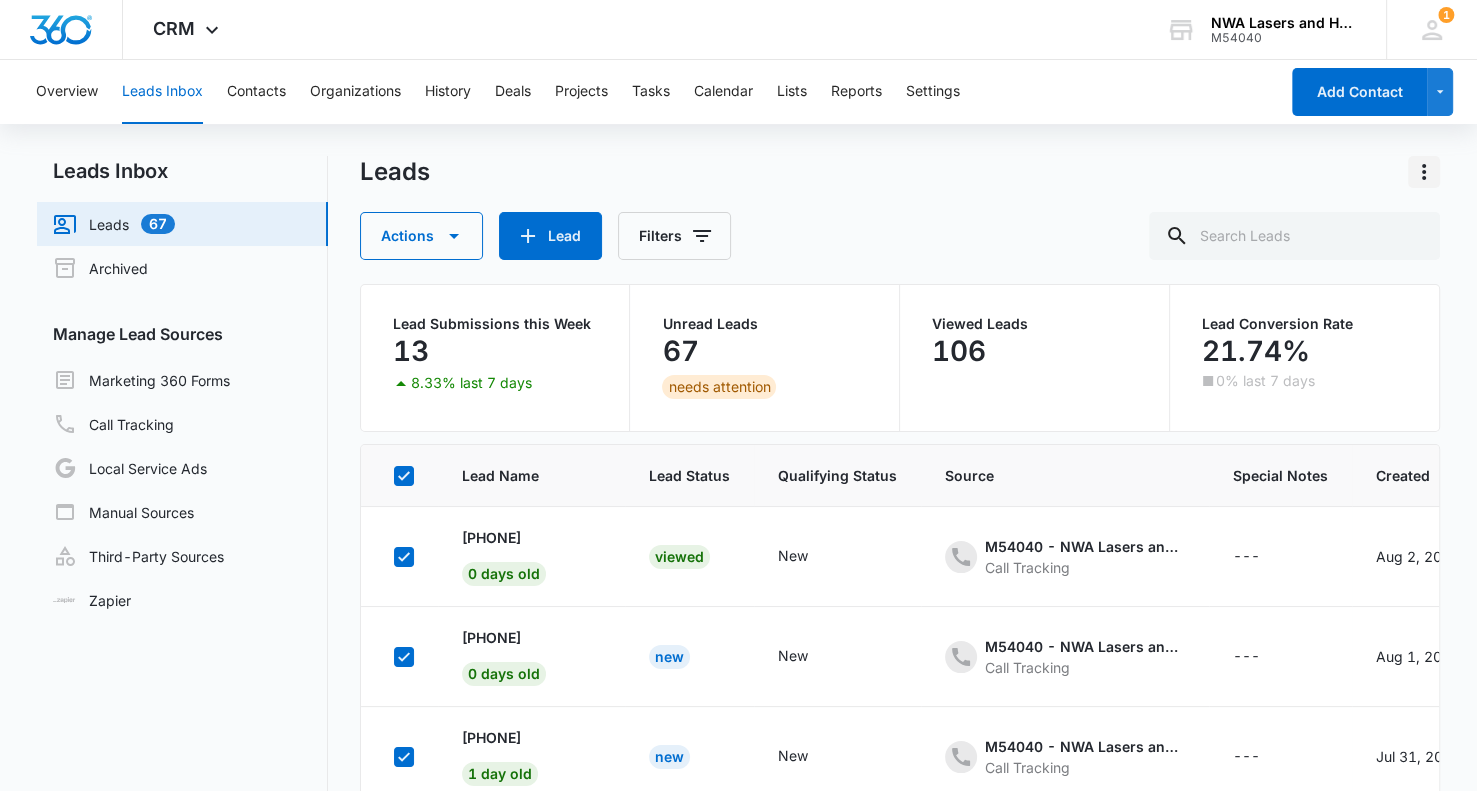 click 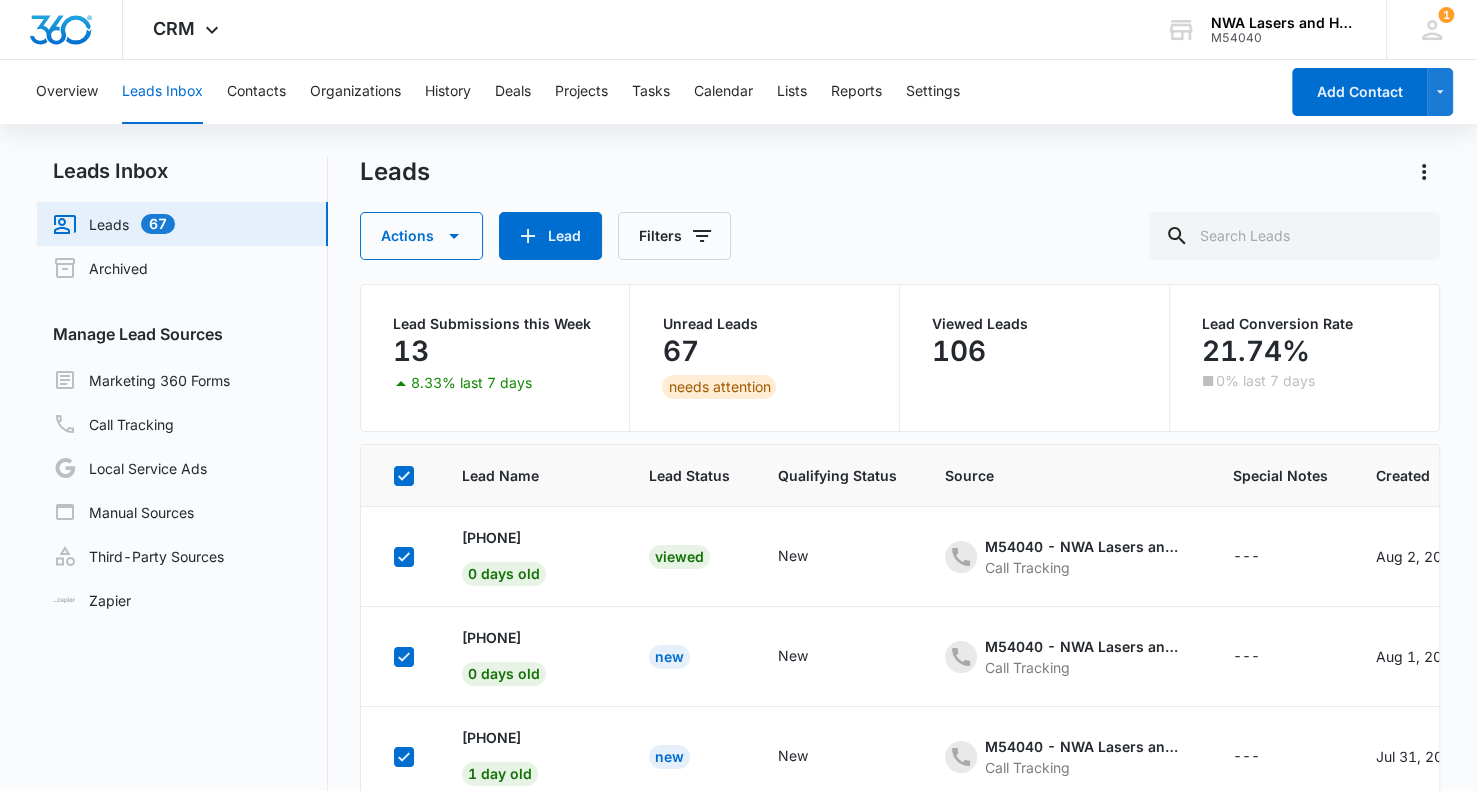 click on "Leads" at bounding box center [900, 172] 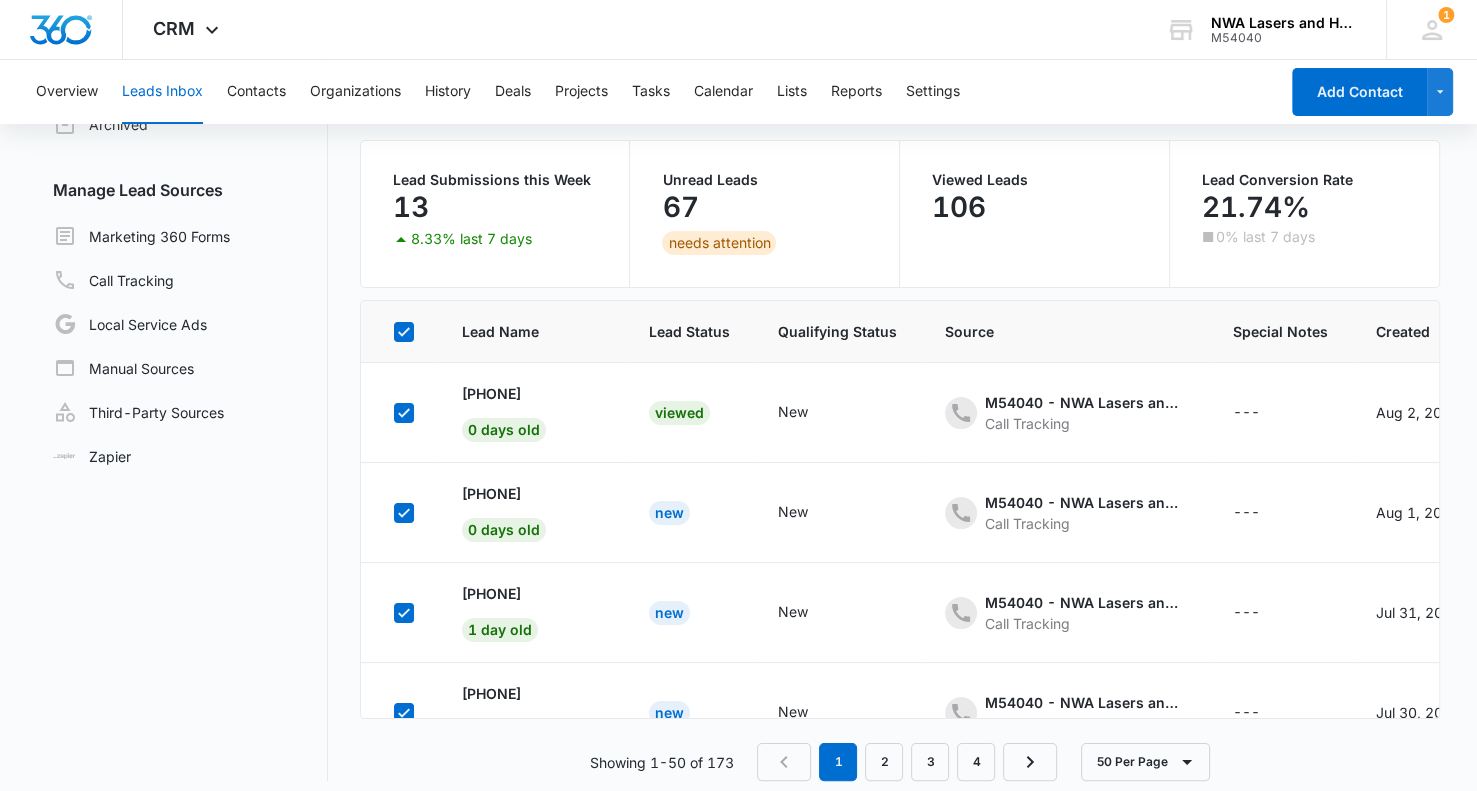 scroll, scrollTop: 157, scrollLeft: 0, axis: vertical 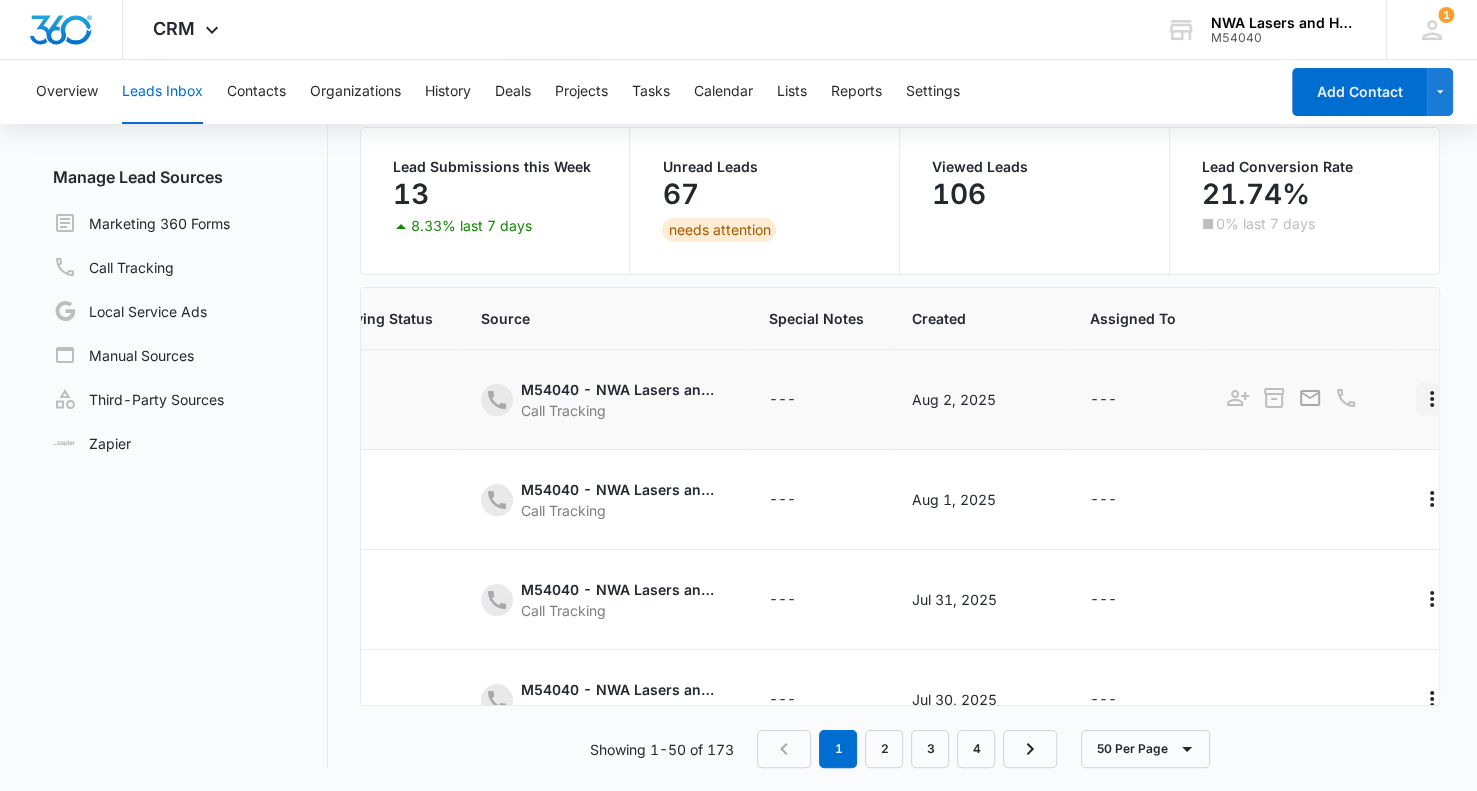 click at bounding box center (1432, 399) 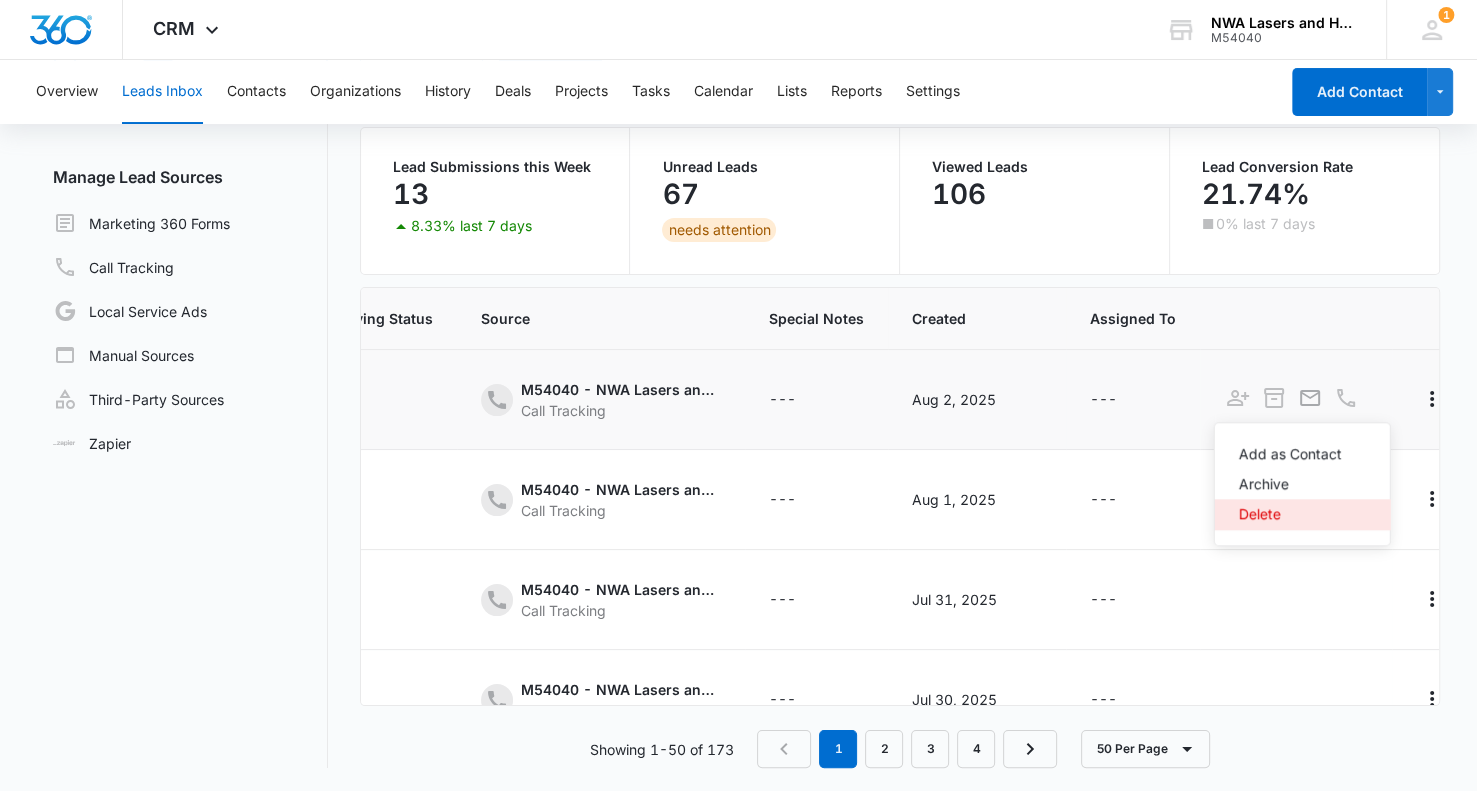 click on "Delete" at bounding box center [1290, 514] 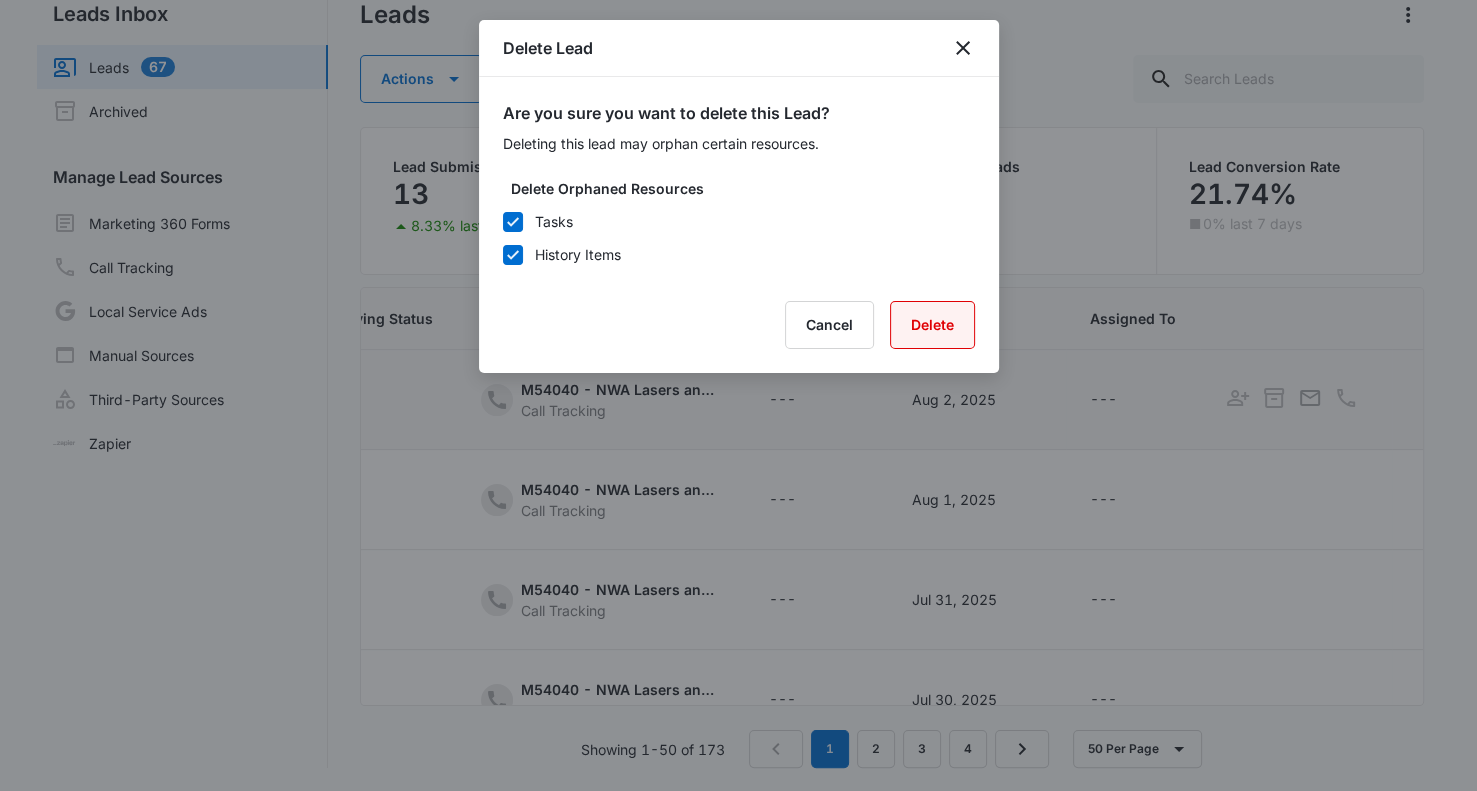 click on "Delete" at bounding box center (932, 325) 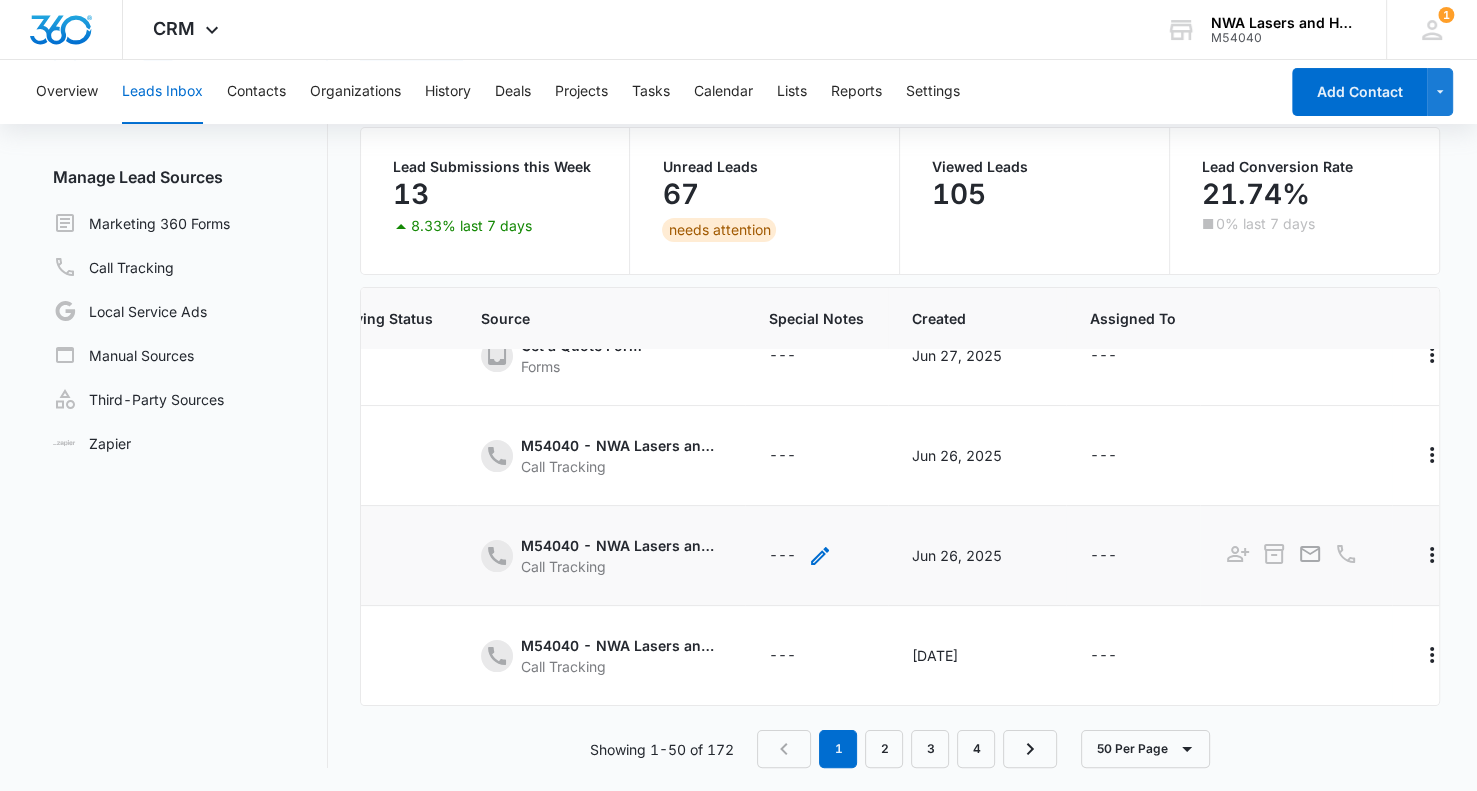 scroll, scrollTop: 0, scrollLeft: 464, axis: horizontal 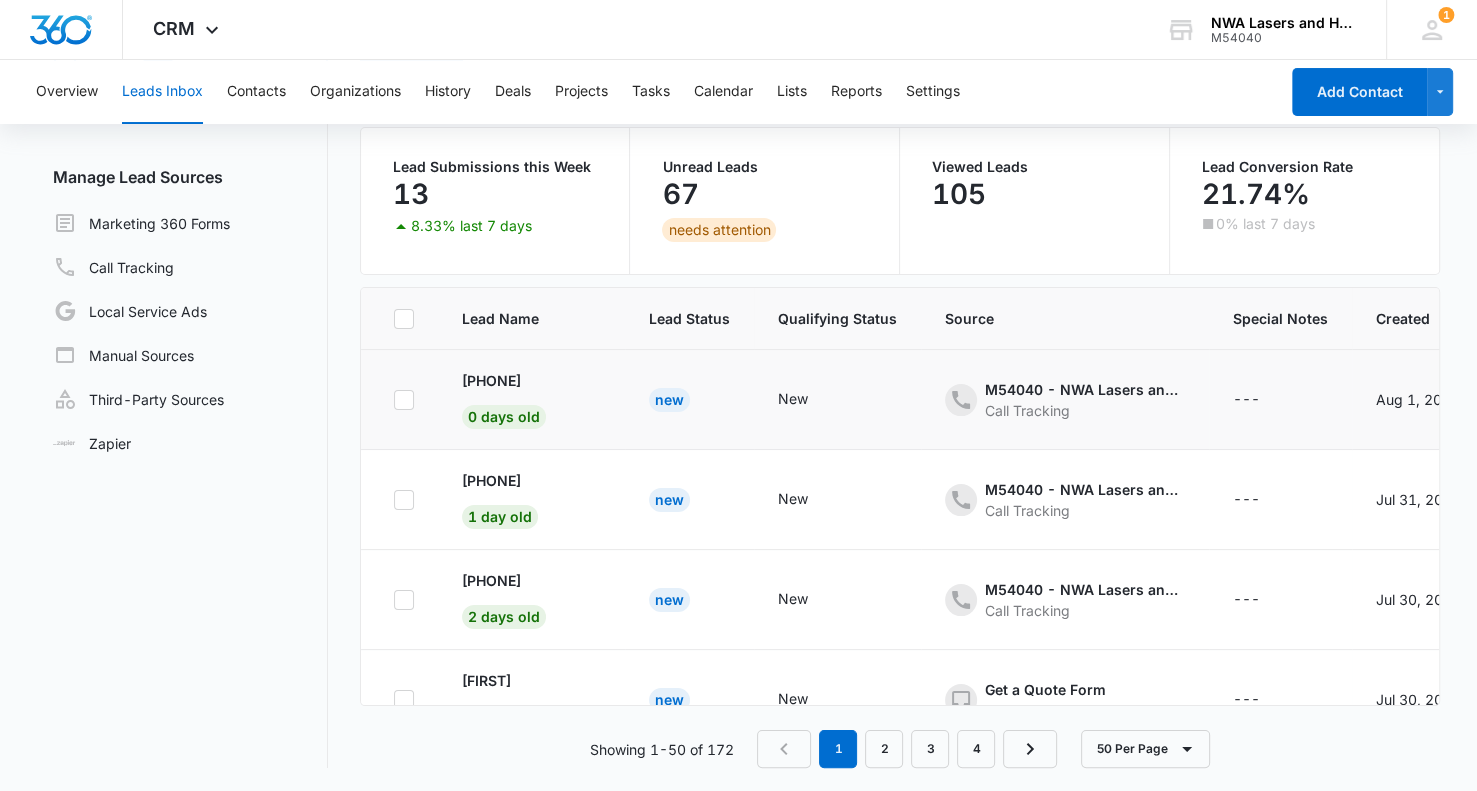 click 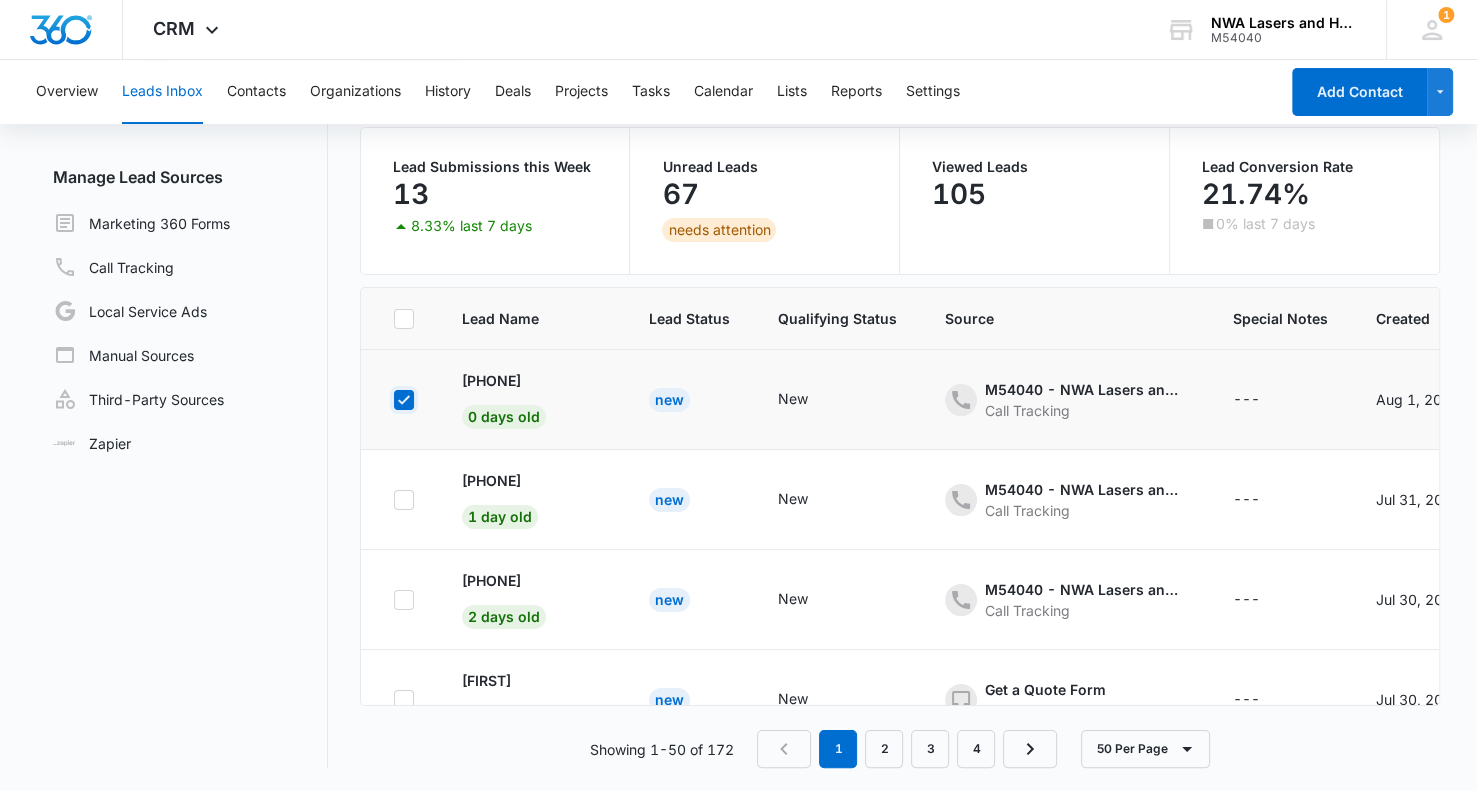 checkbox on "true" 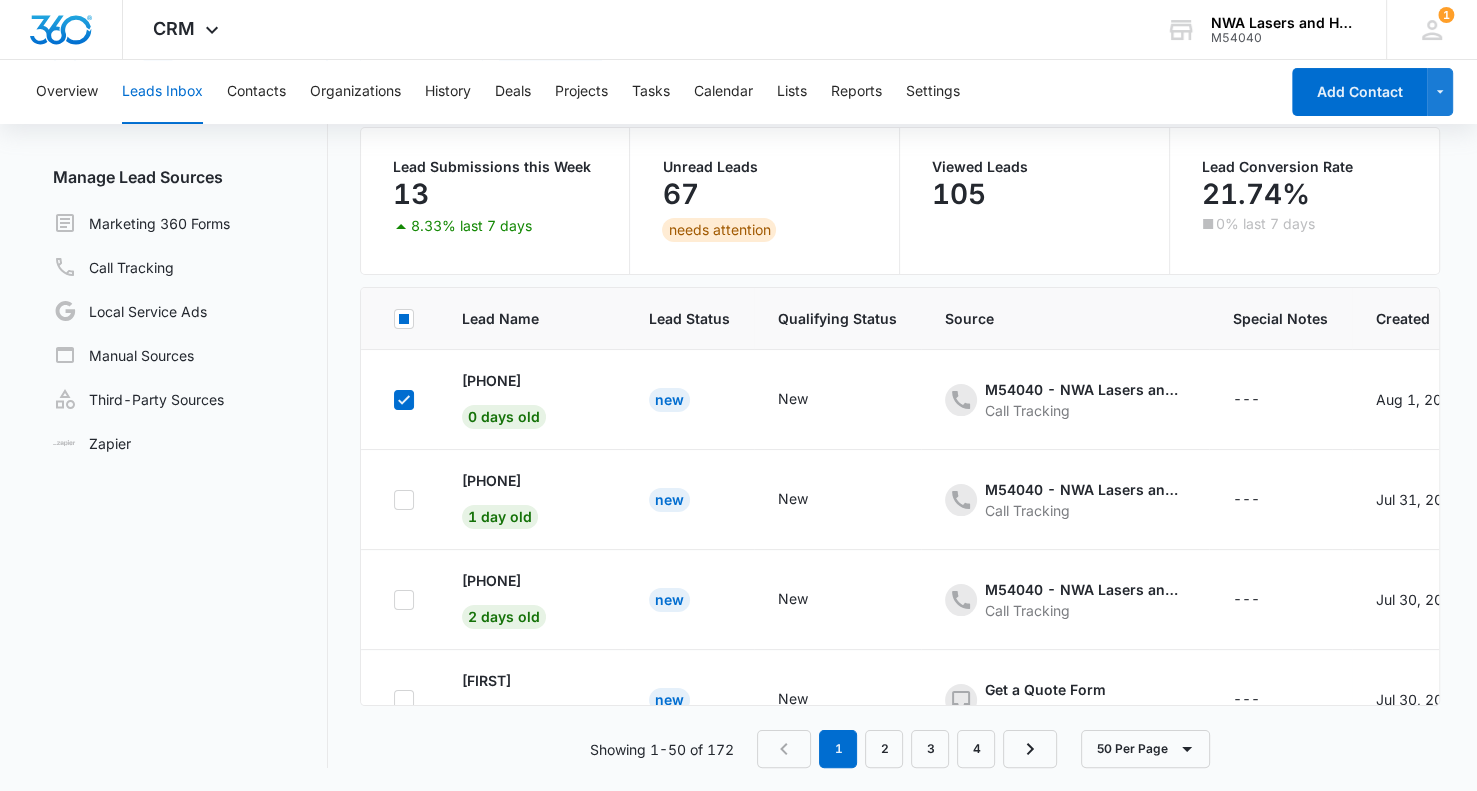 click 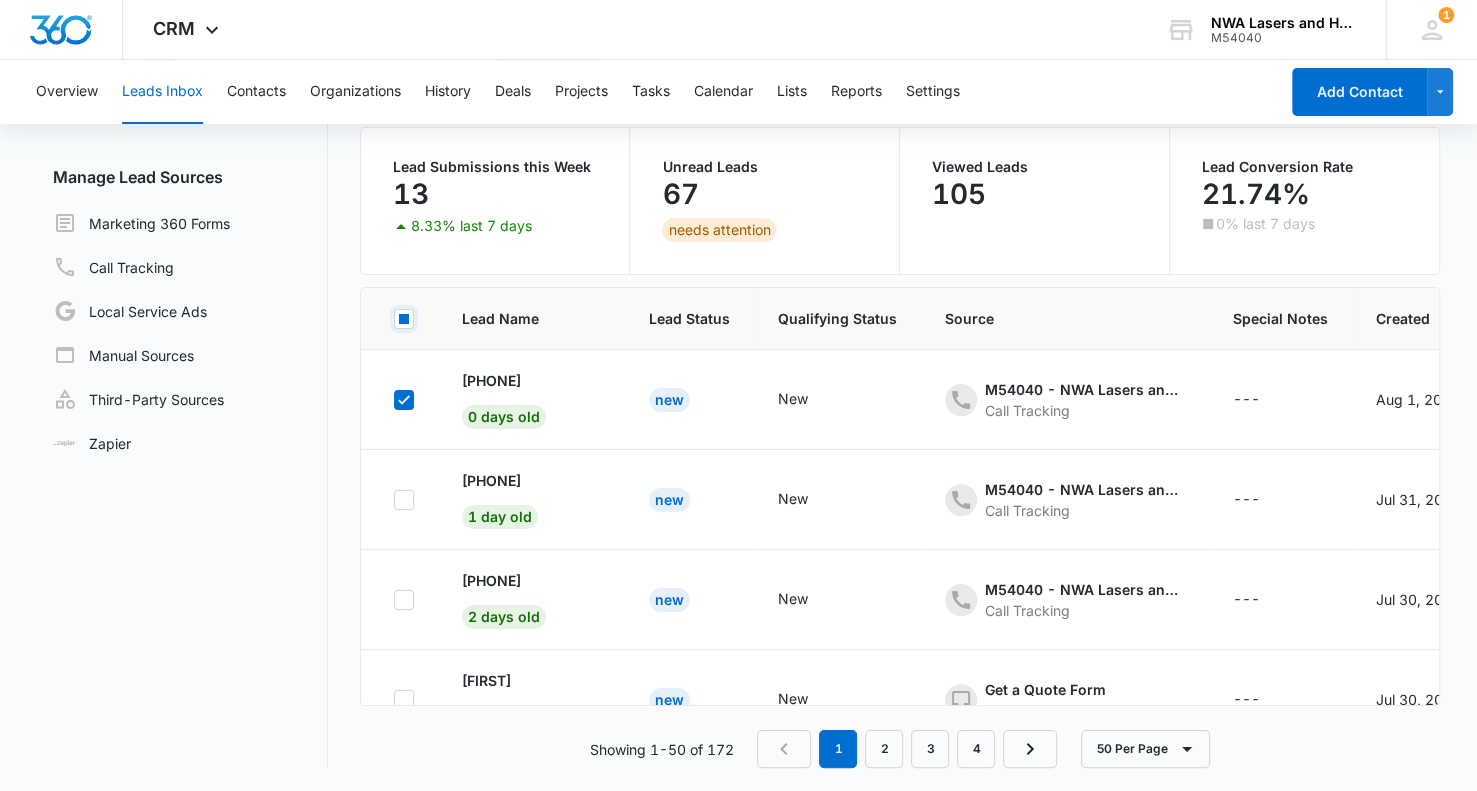 click at bounding box center [393, 318] 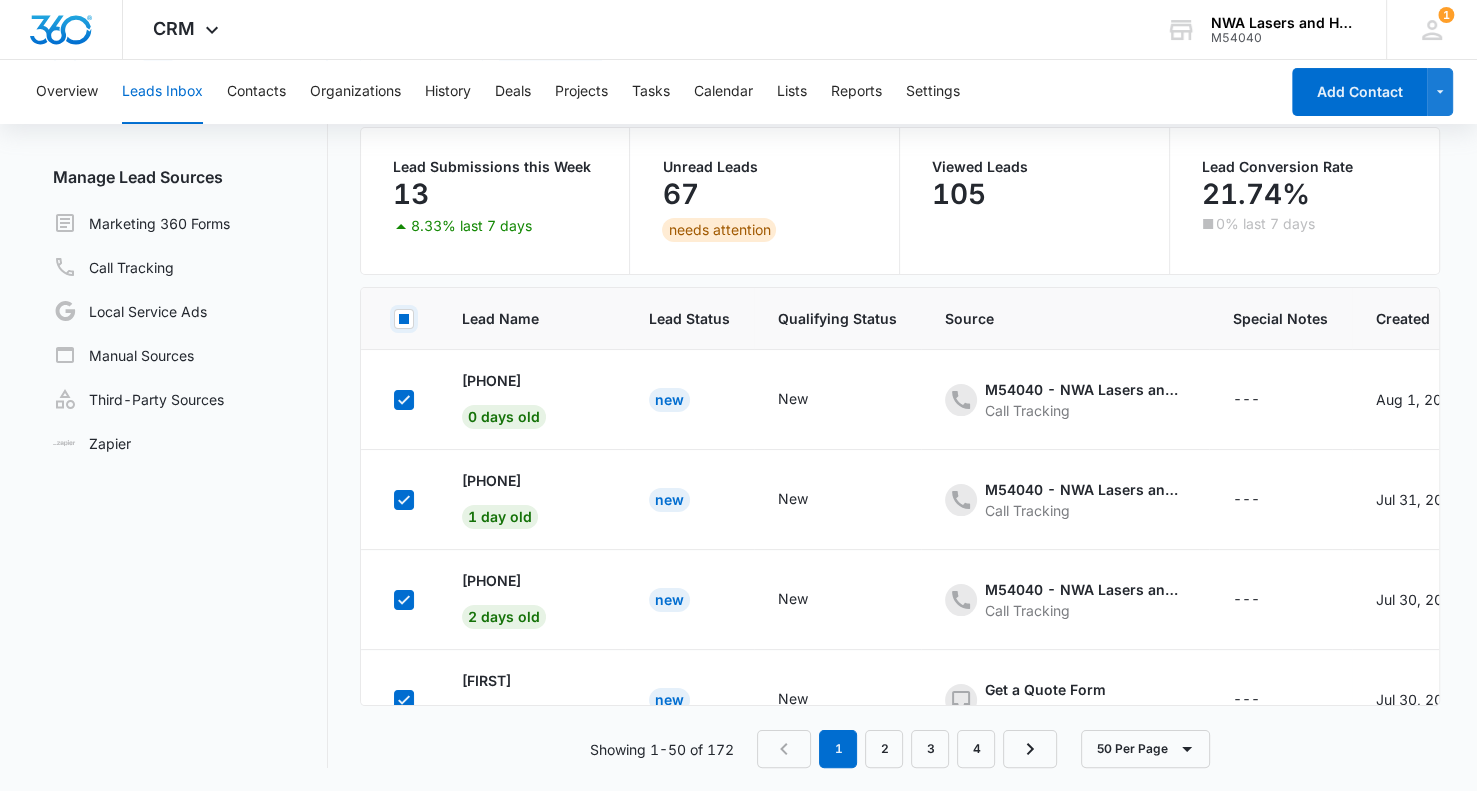 checkbox on "true" 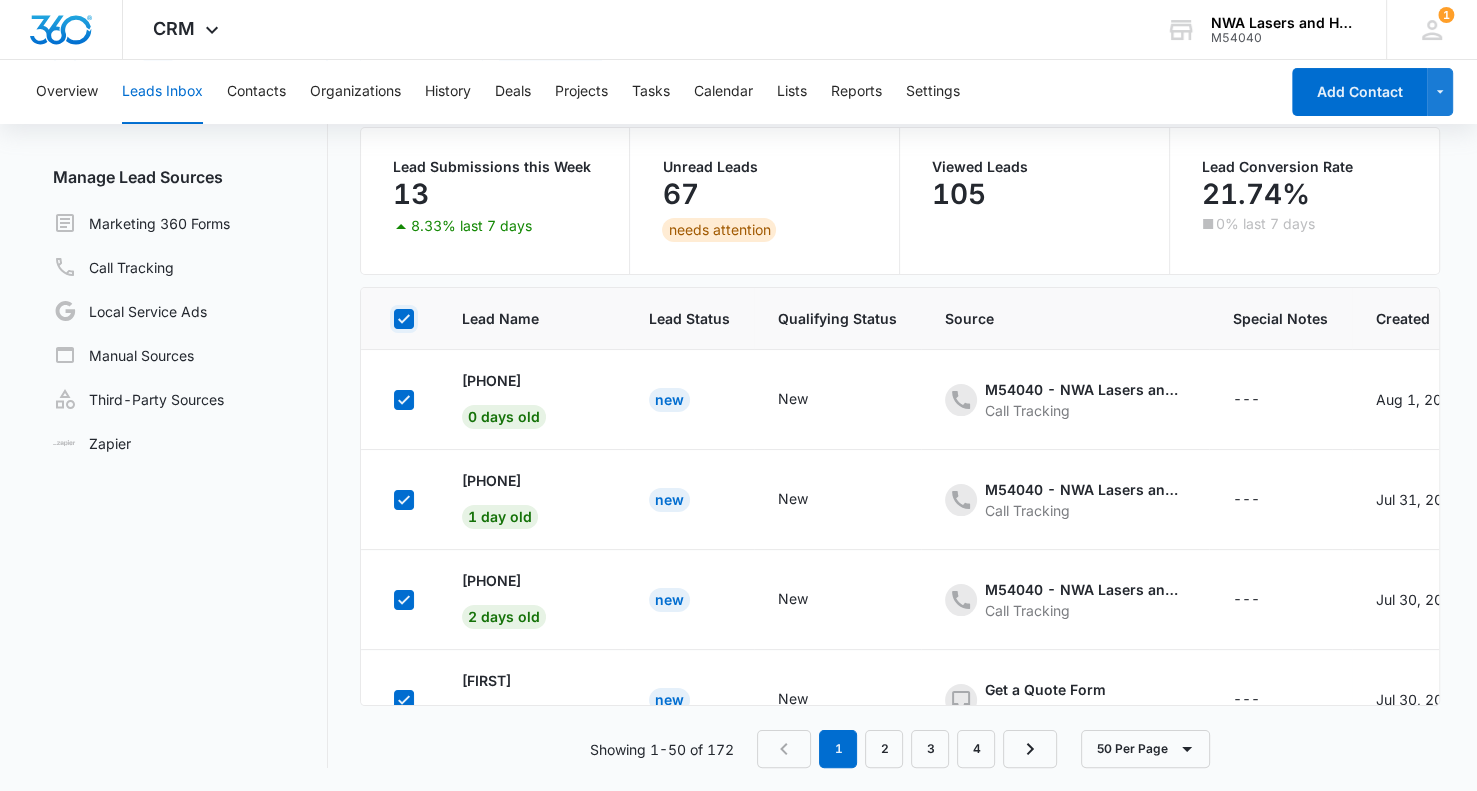 checkbox on "true" 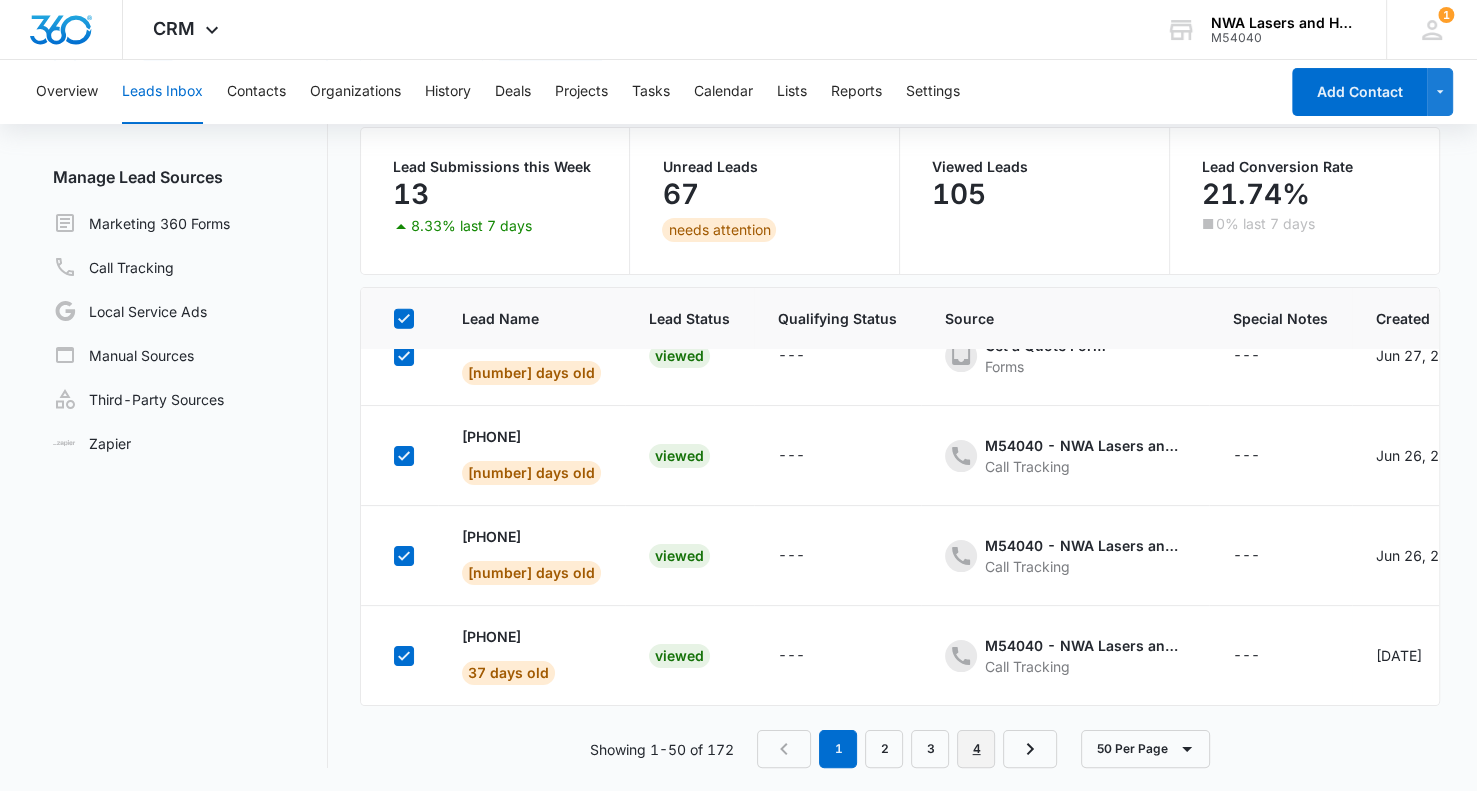click on "4" at bounding box center [976, 749] 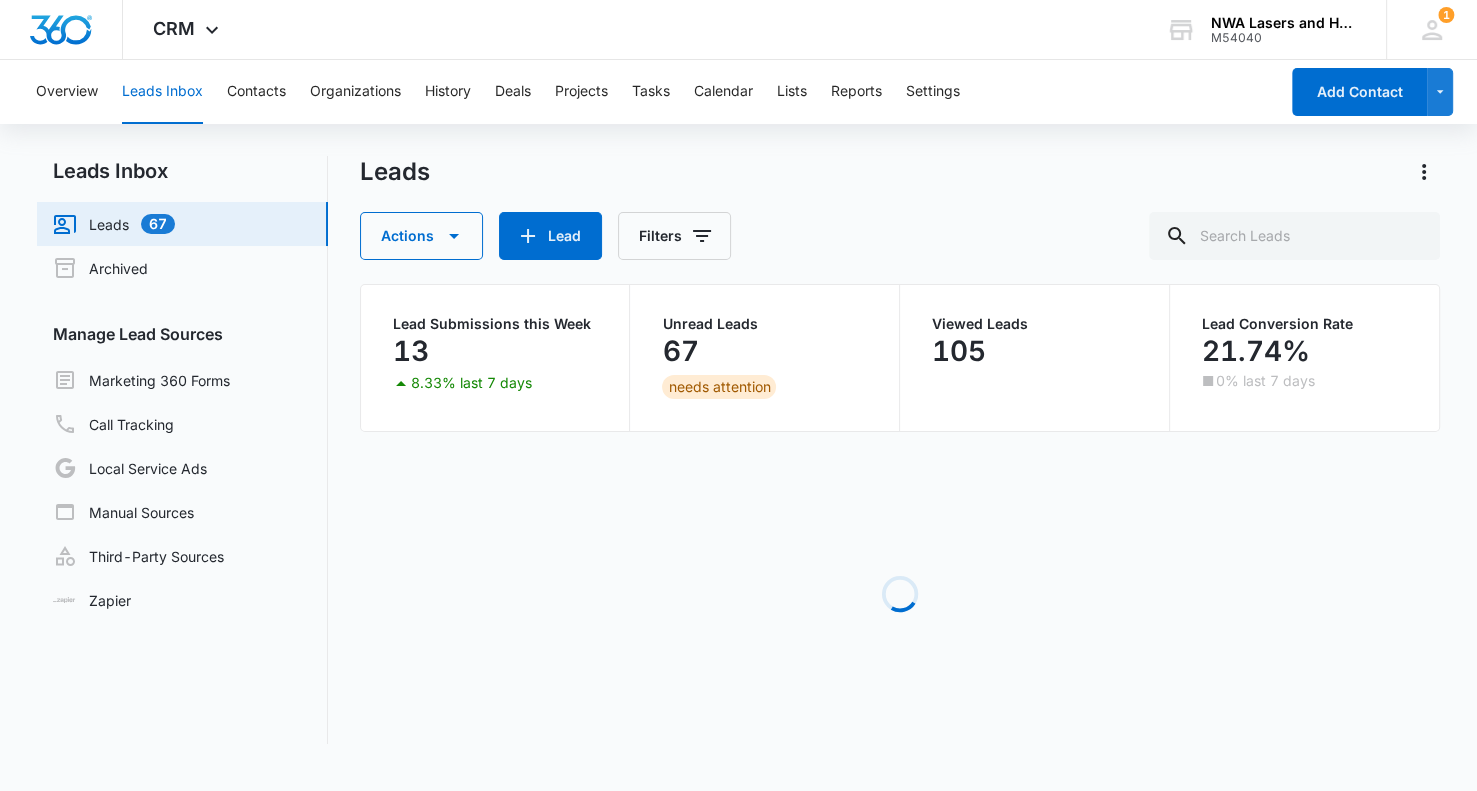 scroll, scrollTop: 0, scrollLeft: 0, axis: both 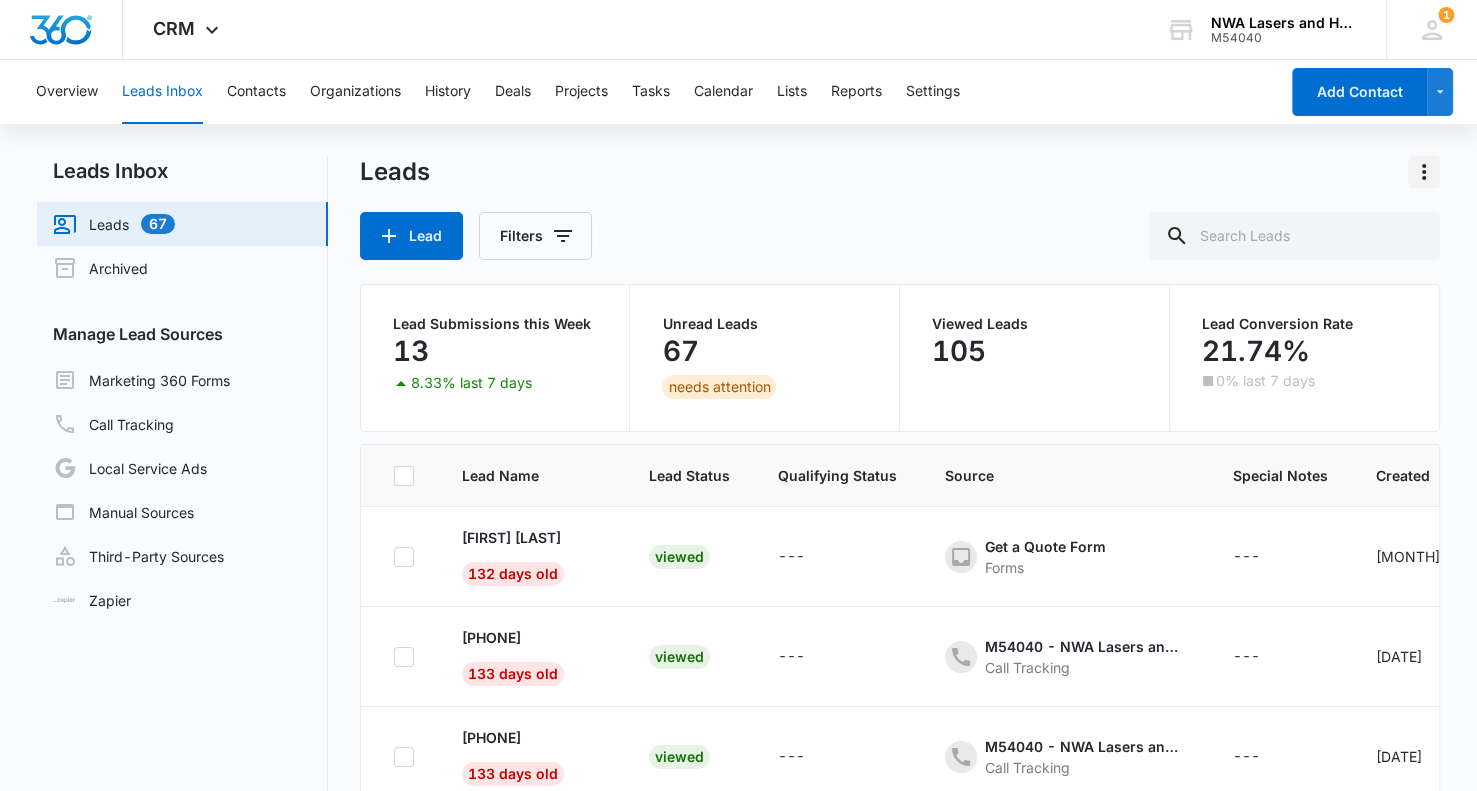 click 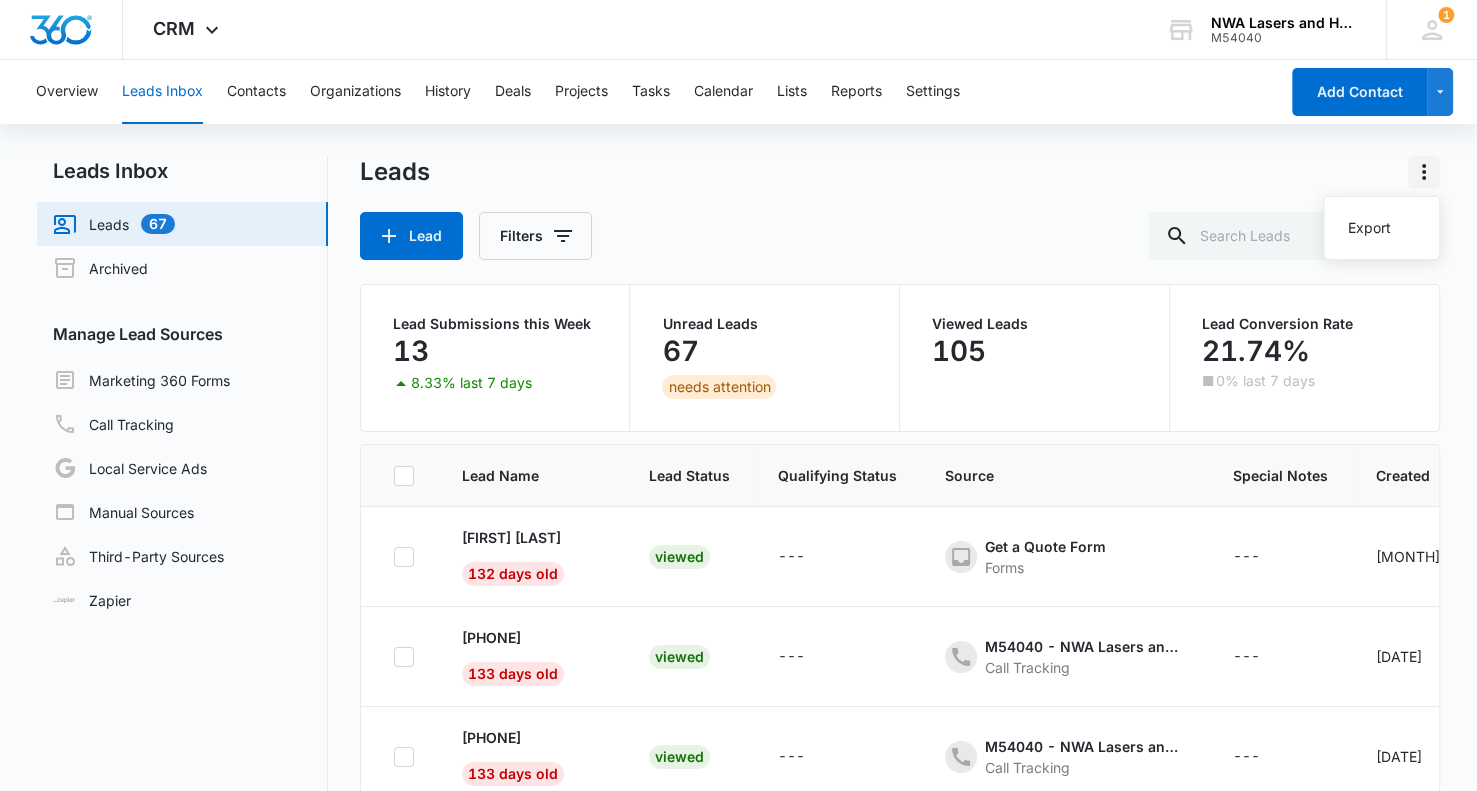 click 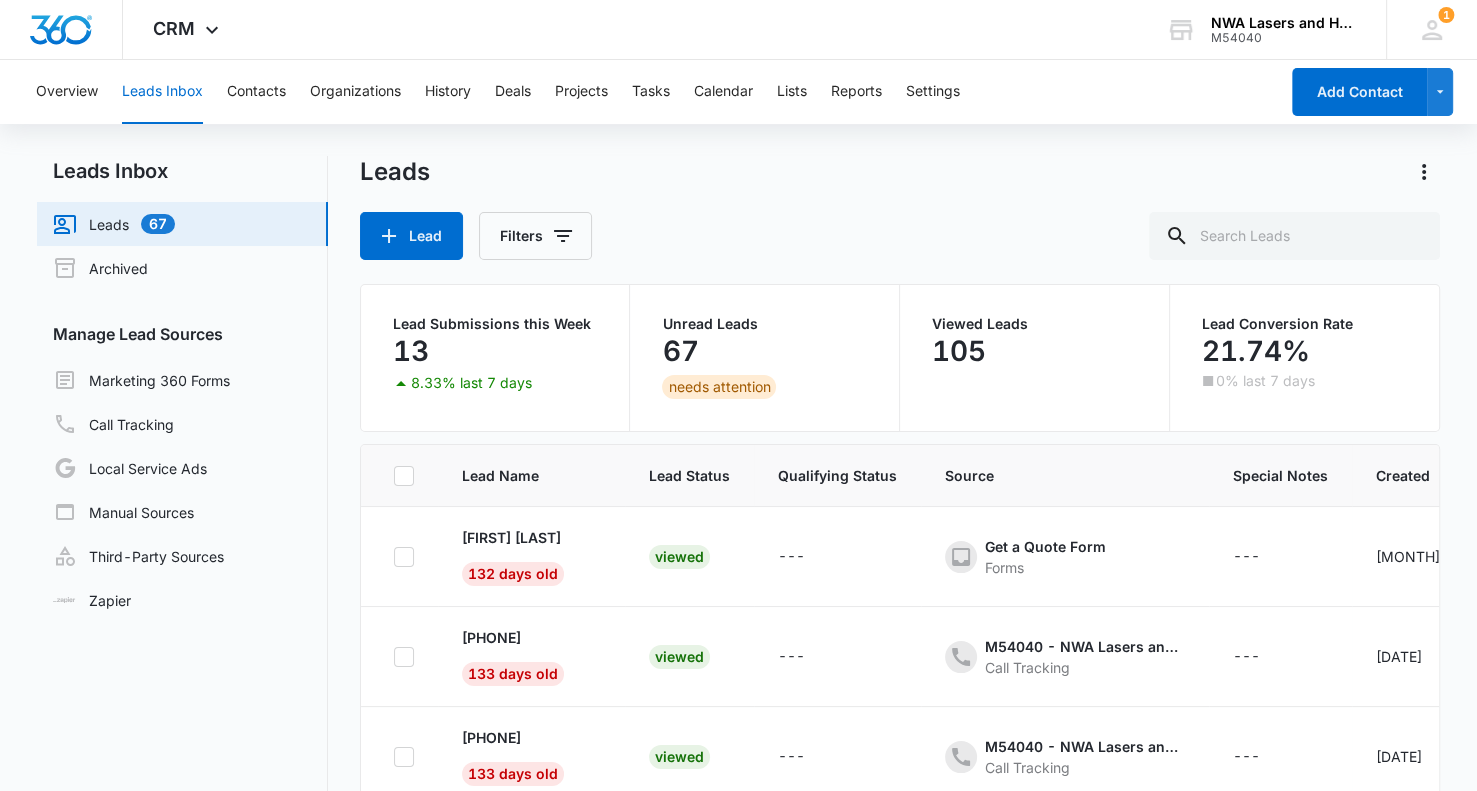click 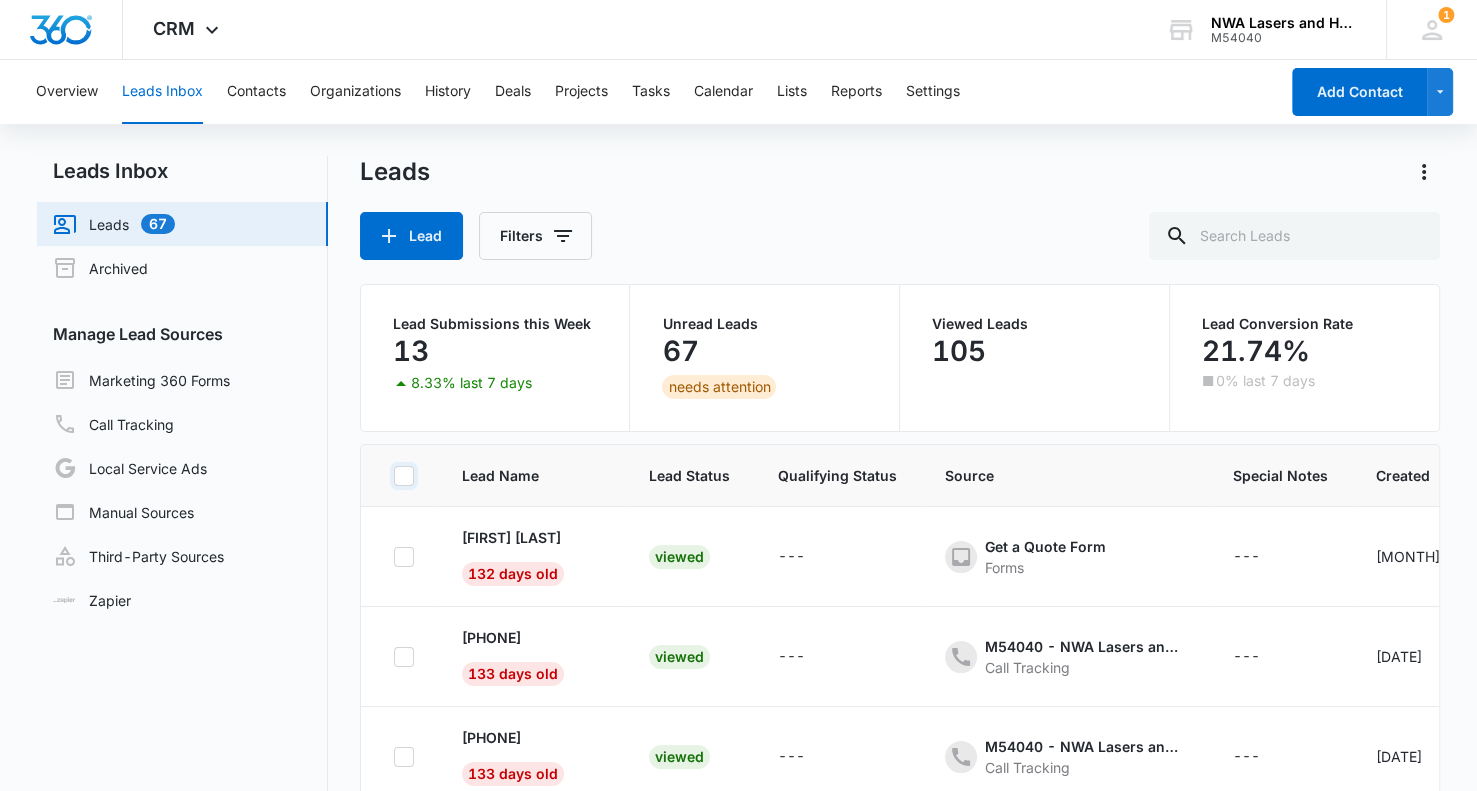 click at bounding box center (393, 475) 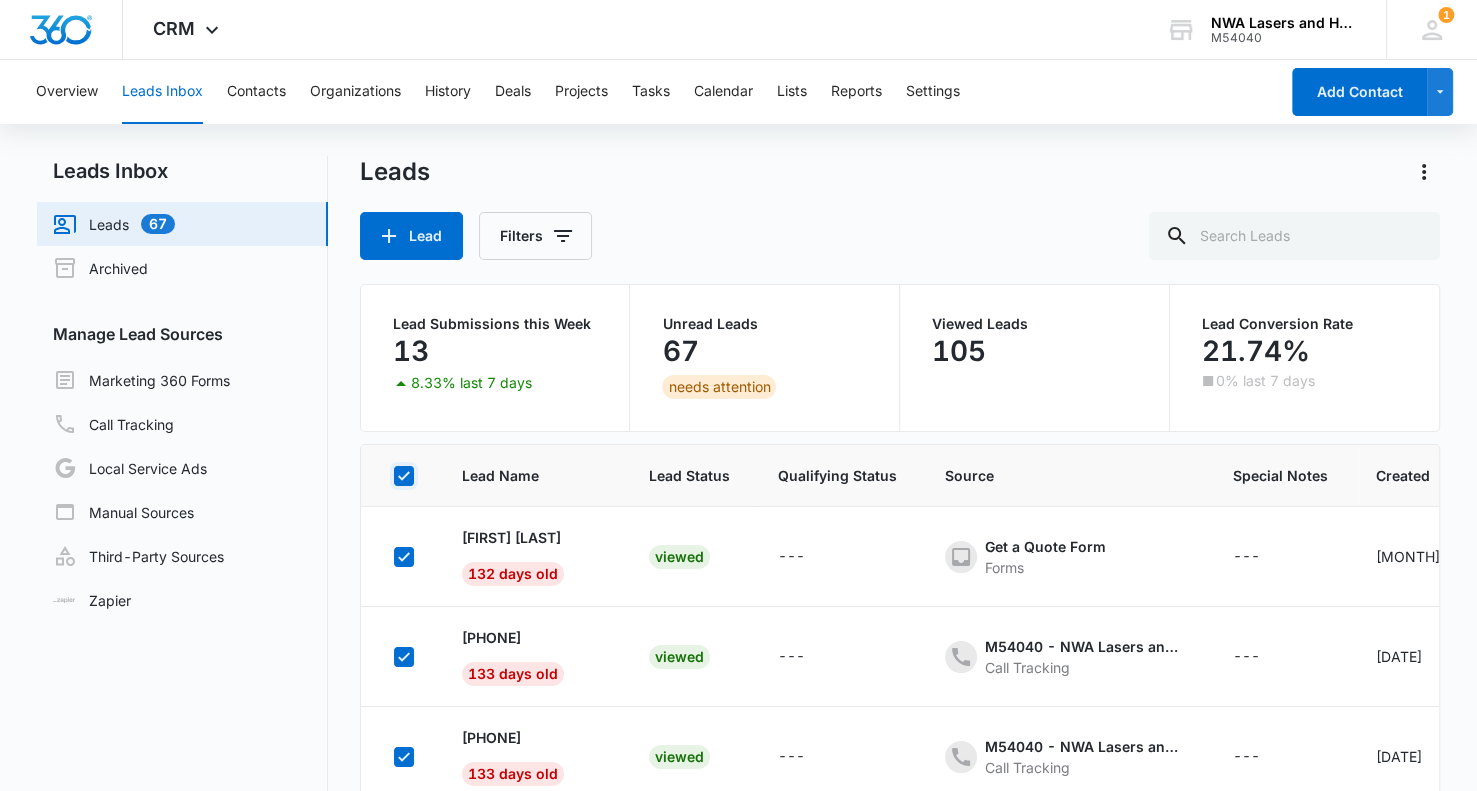 checkbox on "true" 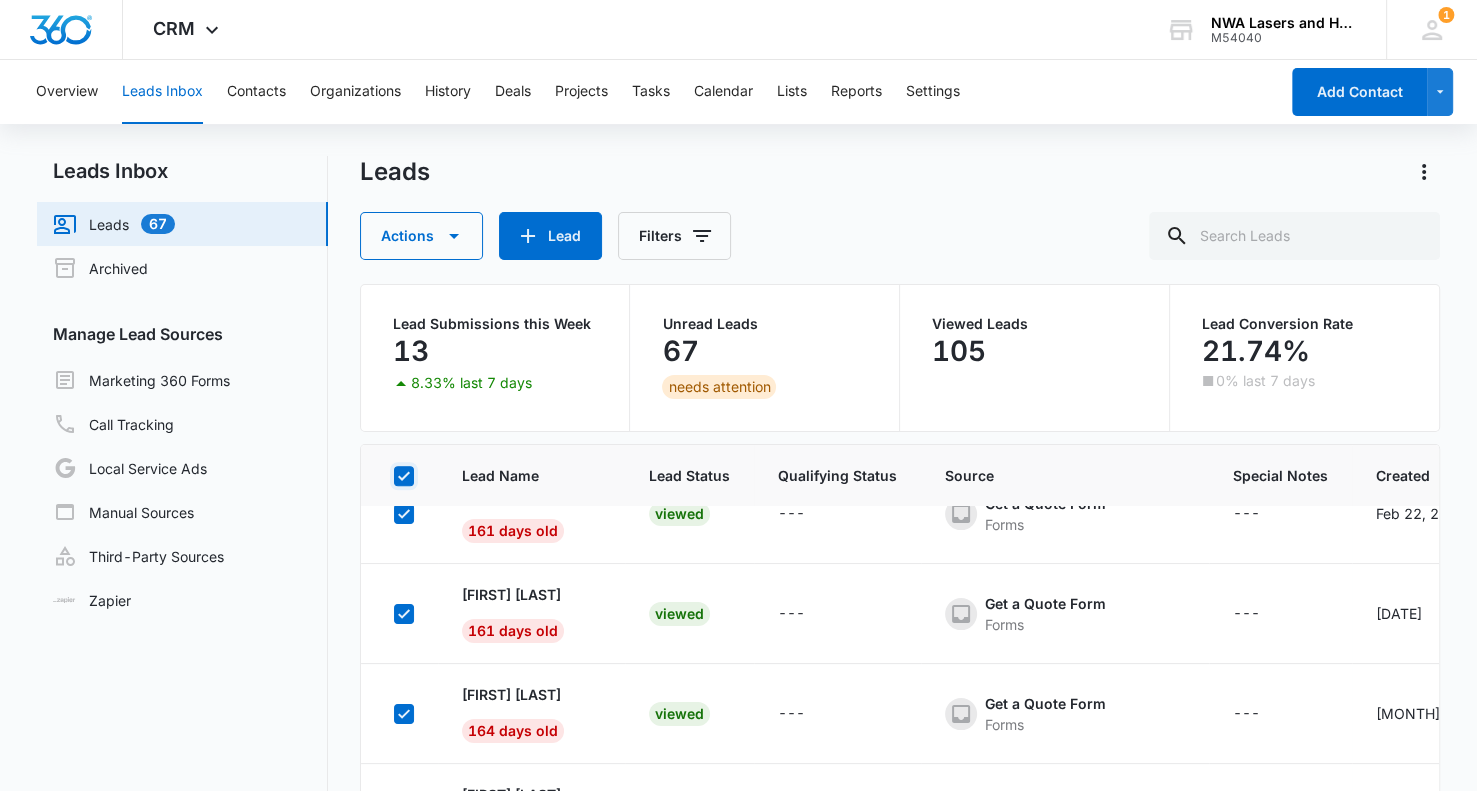 scroll, scrollTop: 1855, scrollLeft: 0, axis: vertical 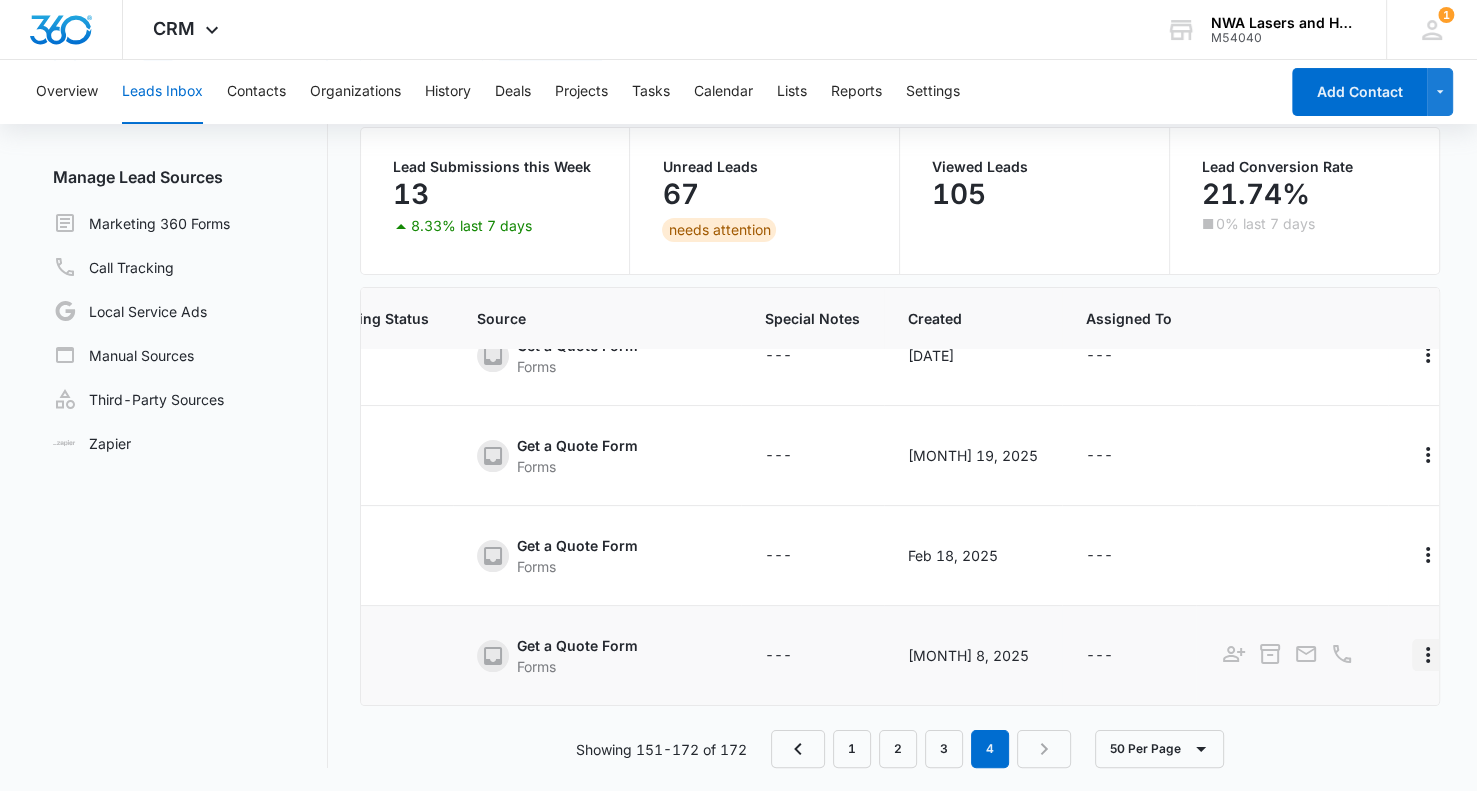click 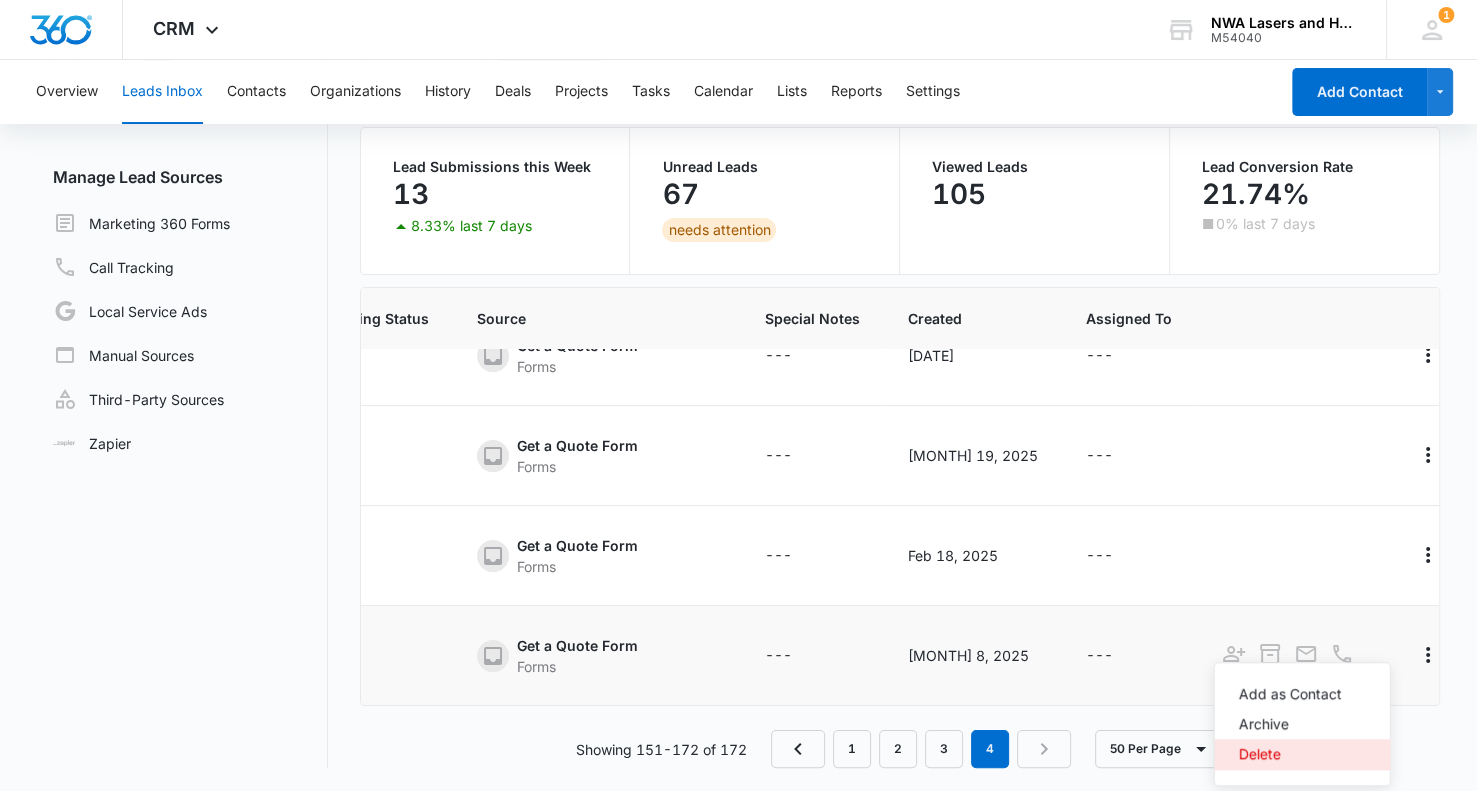 click on "Delete" at bounding box center [1290, 754] 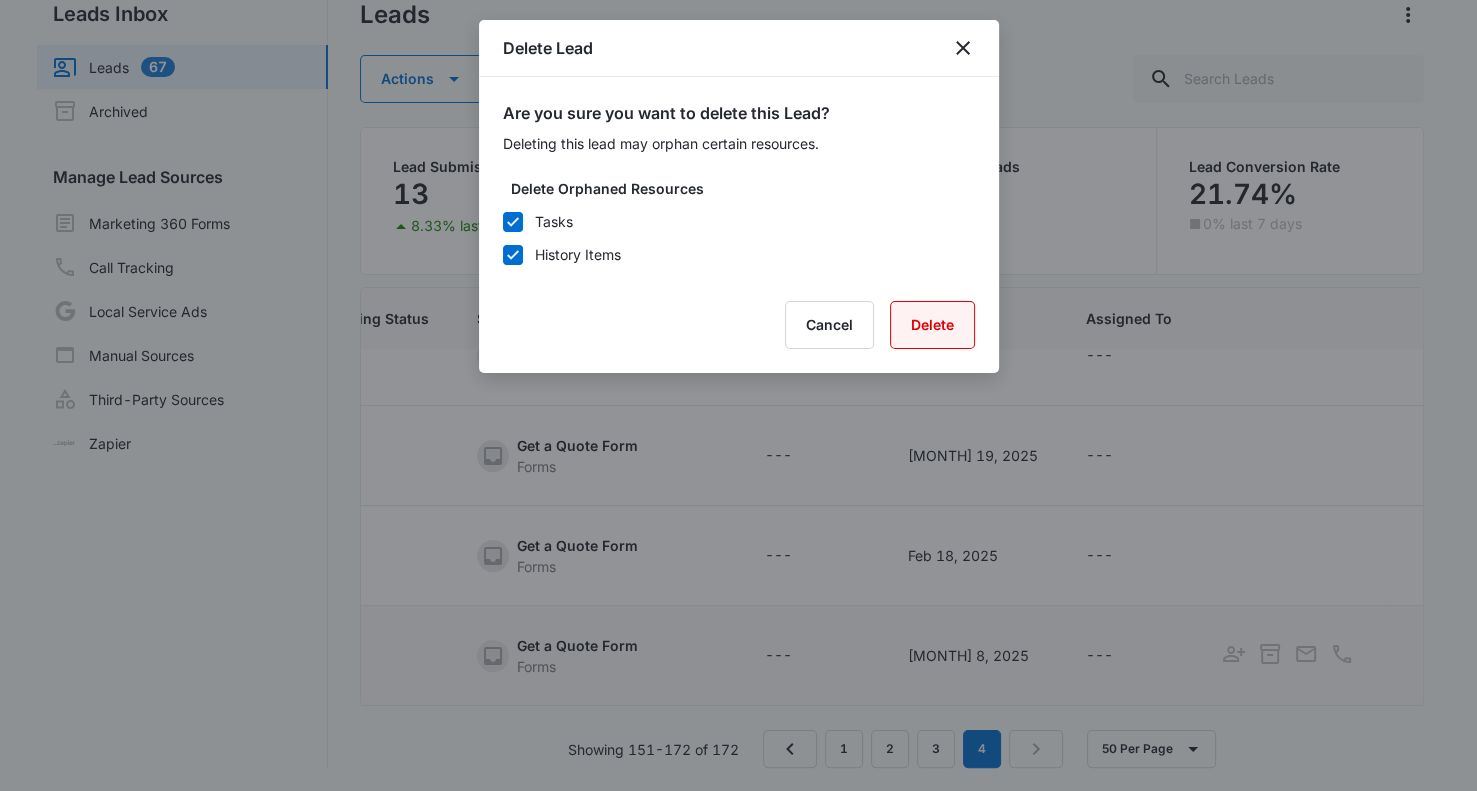 click on "Delete" at bounding box center (932, 325) 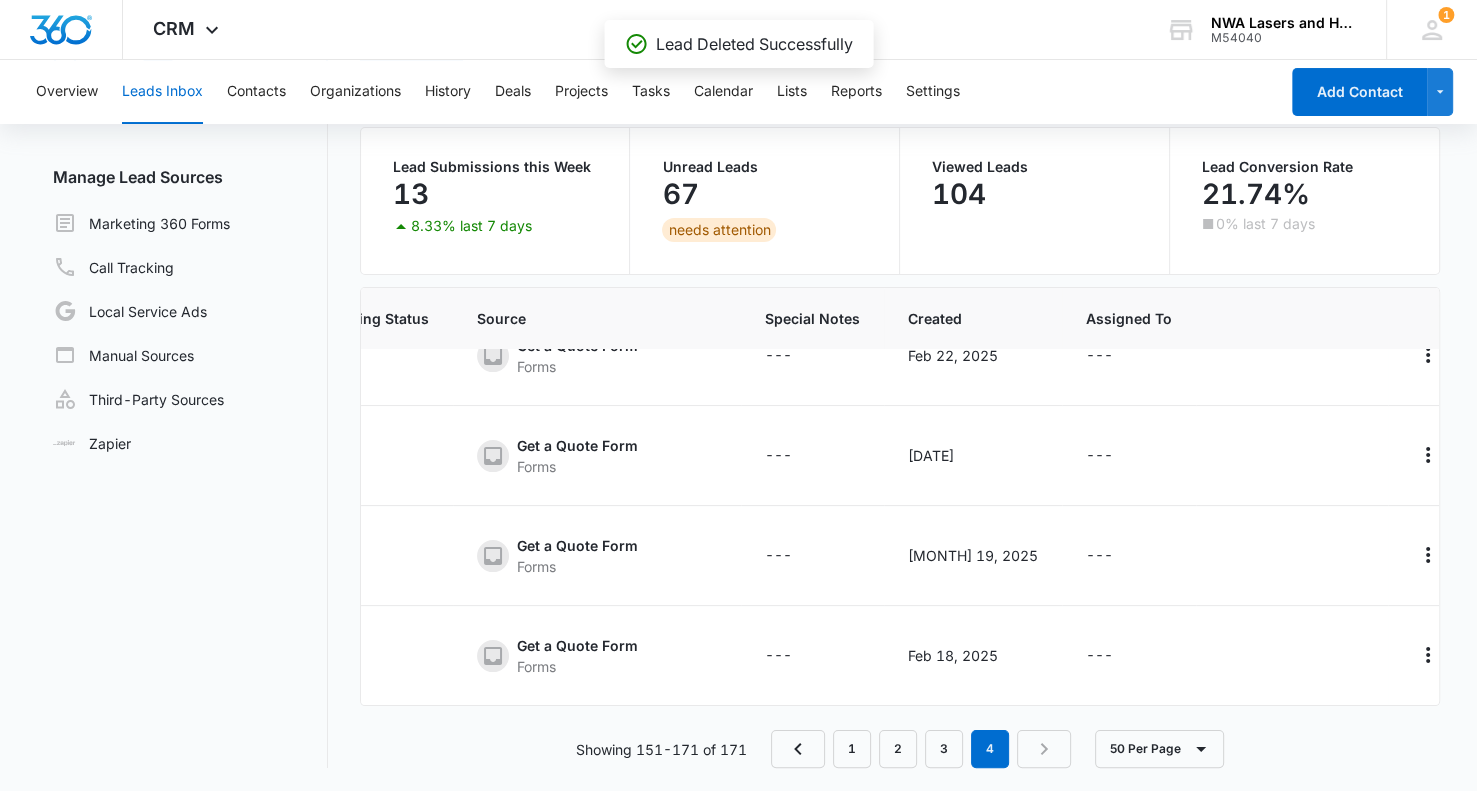 scroll, scrollTop: 1756, scrollLeft: 468, axis: both 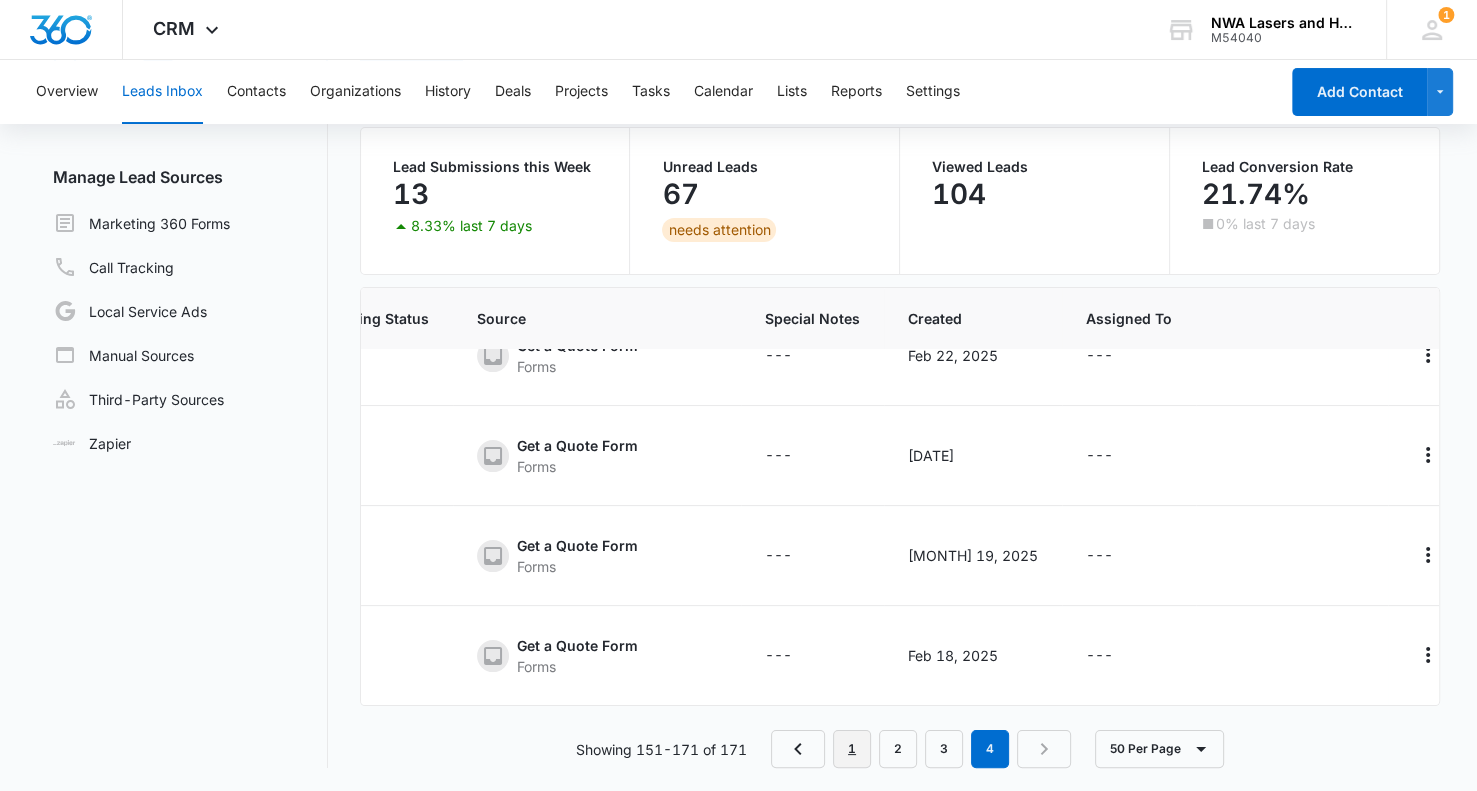 click on "1" at bounding box center [852, 749] 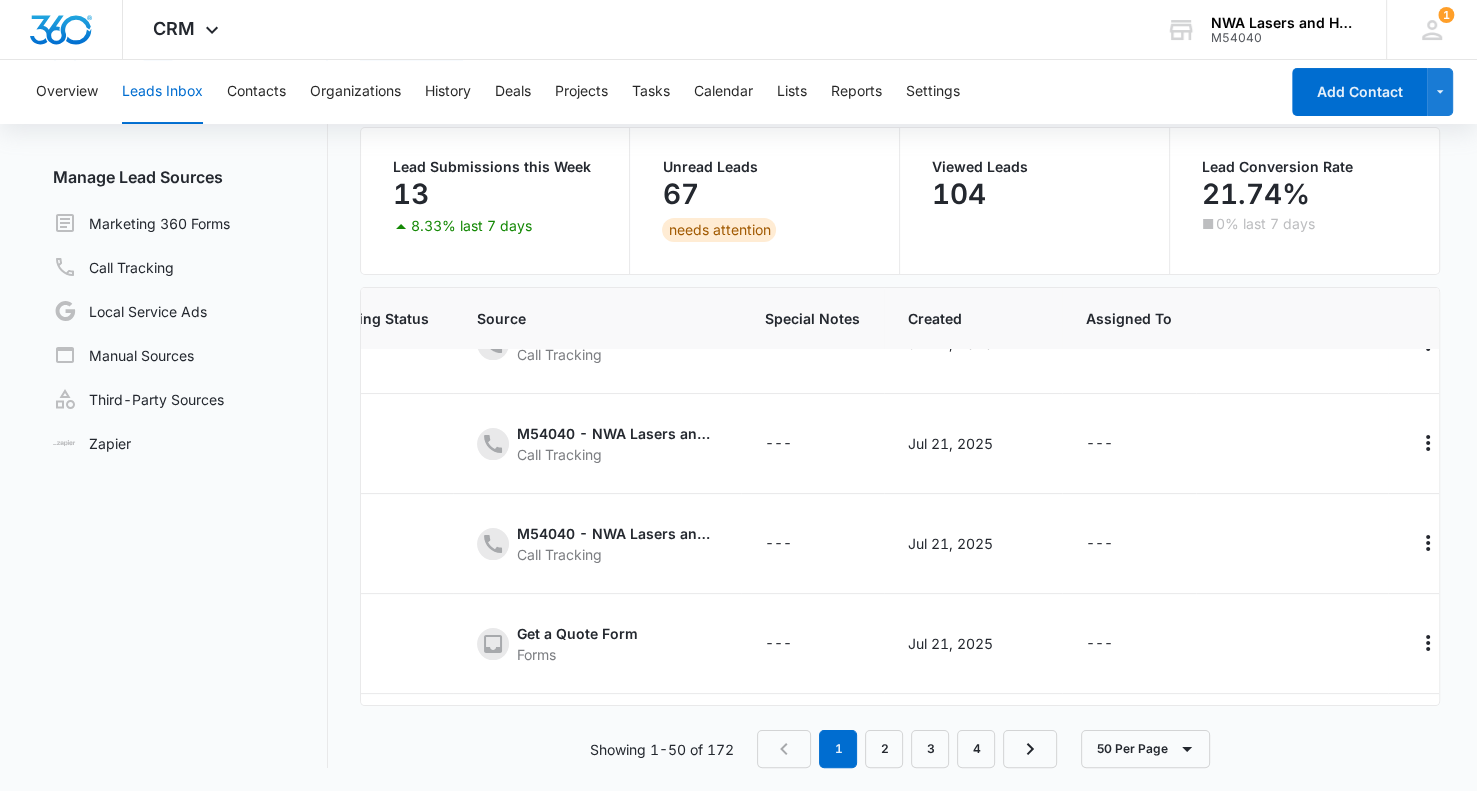 scroll, scrollTop: 0, scrollLeft: 464, axis: horizontal 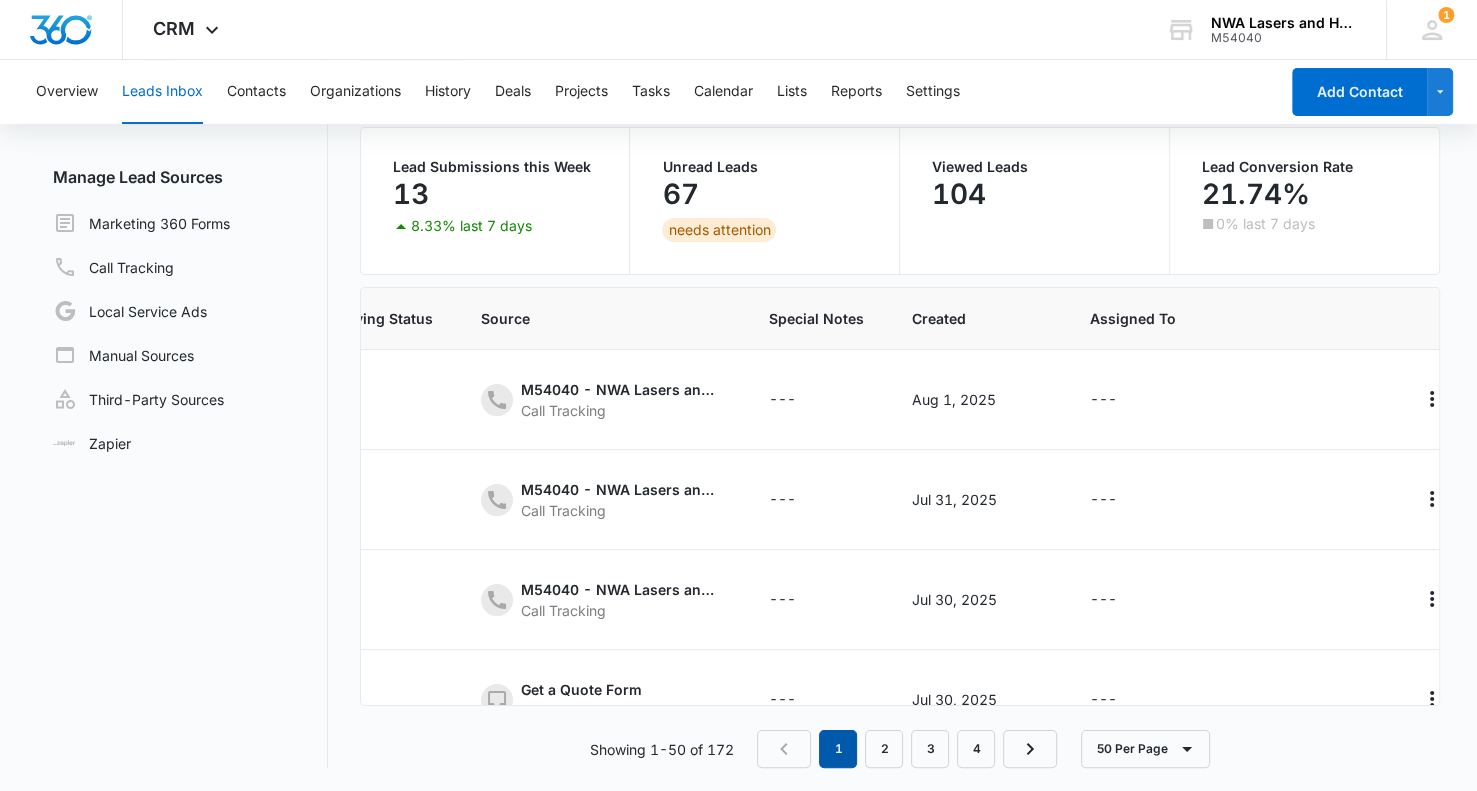 click on "1" at bounding box center (838, 749) 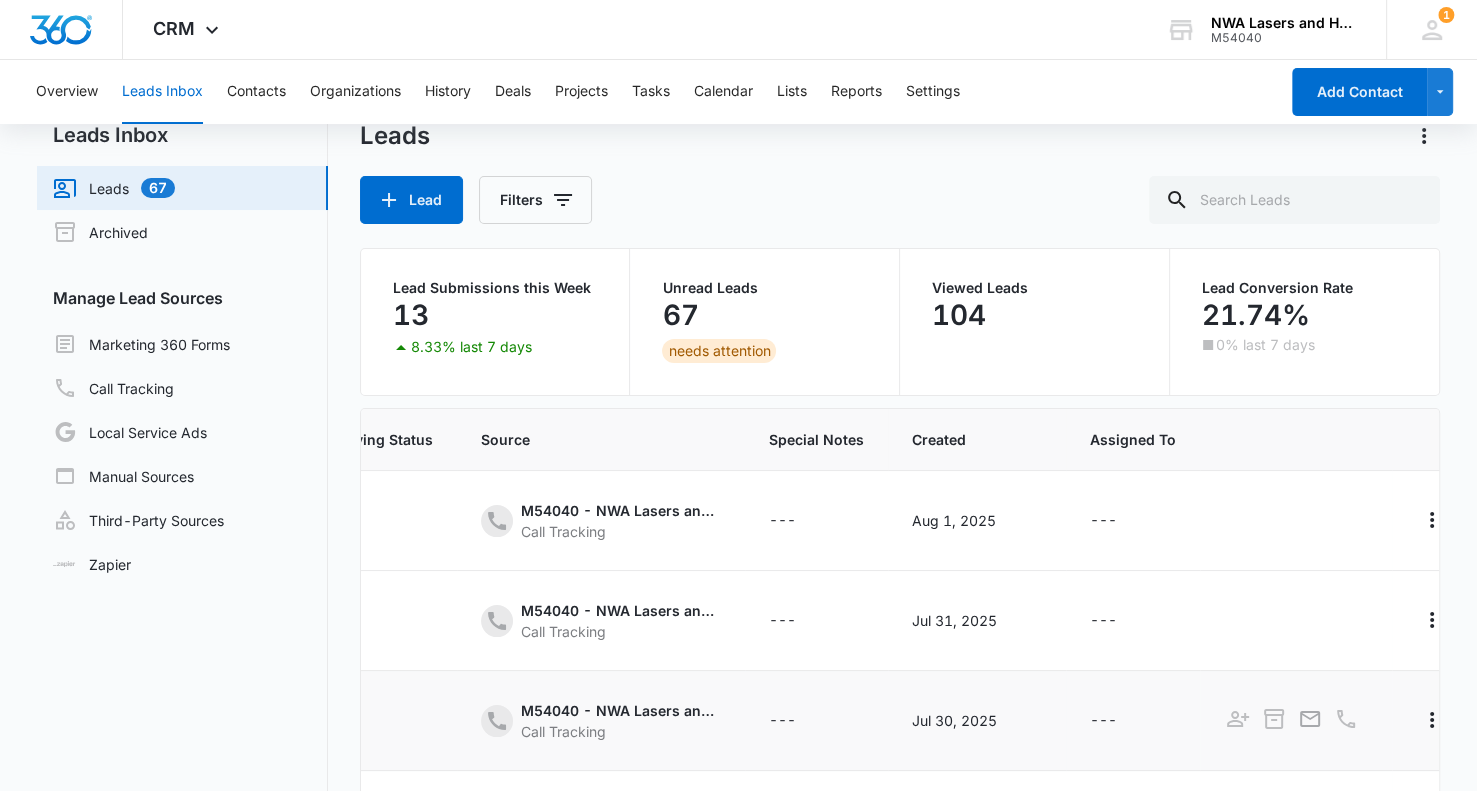 scroll, scrollTop: 0, scrollLeft: 0, axis: both 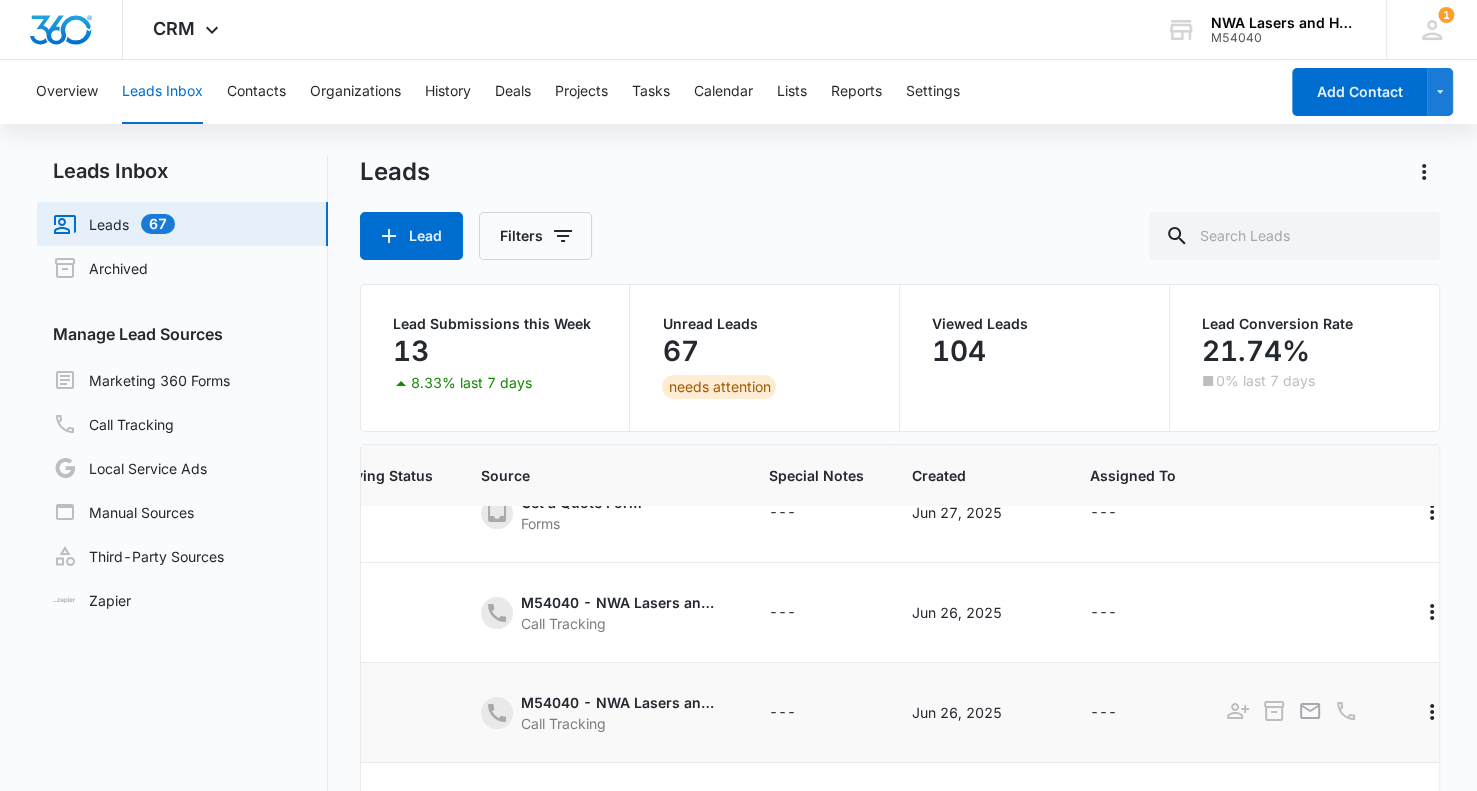 click on "---" at bounding box center (816, 713) 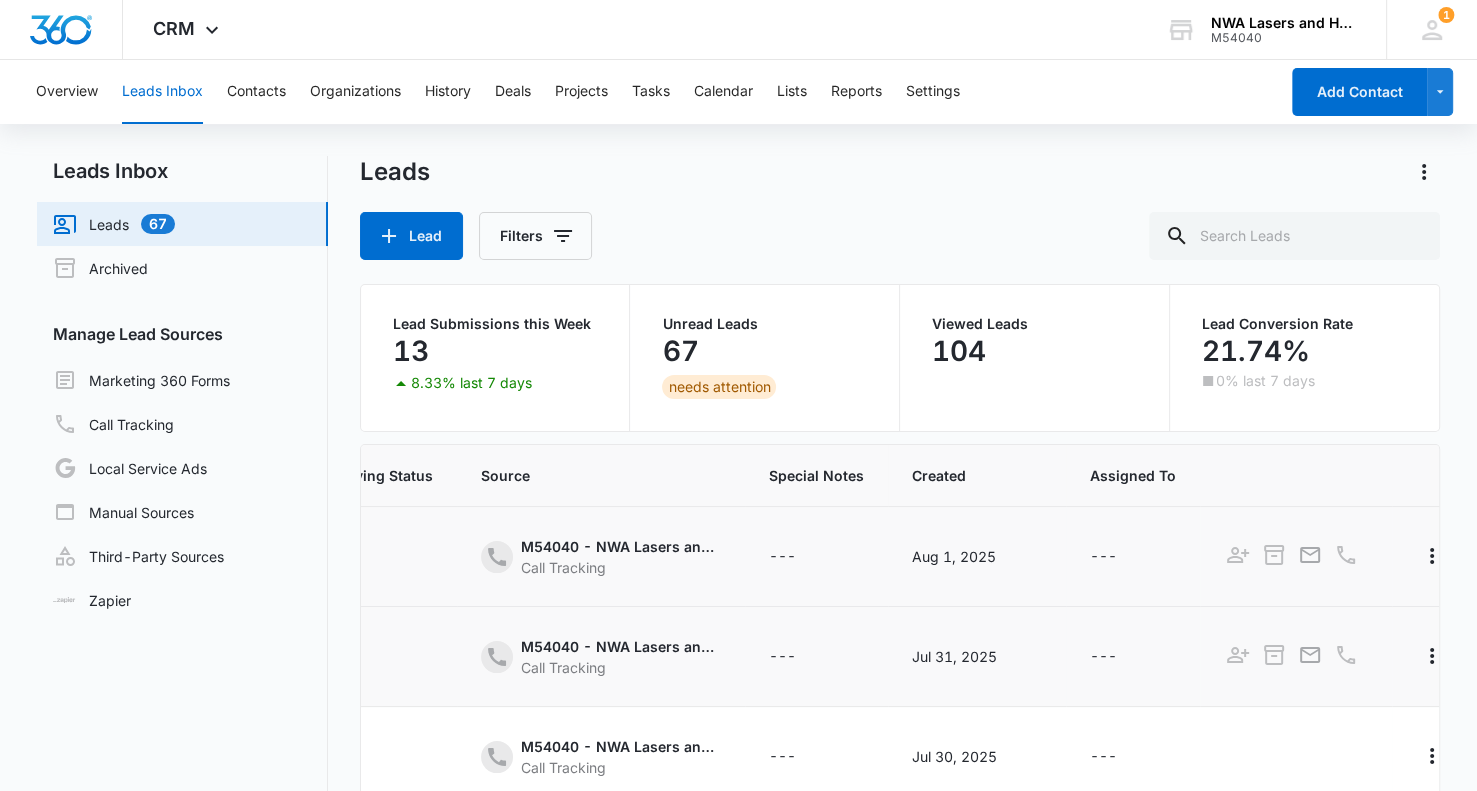 scroll, scrollTop: 4649, scrollLeft: 464, axis: both 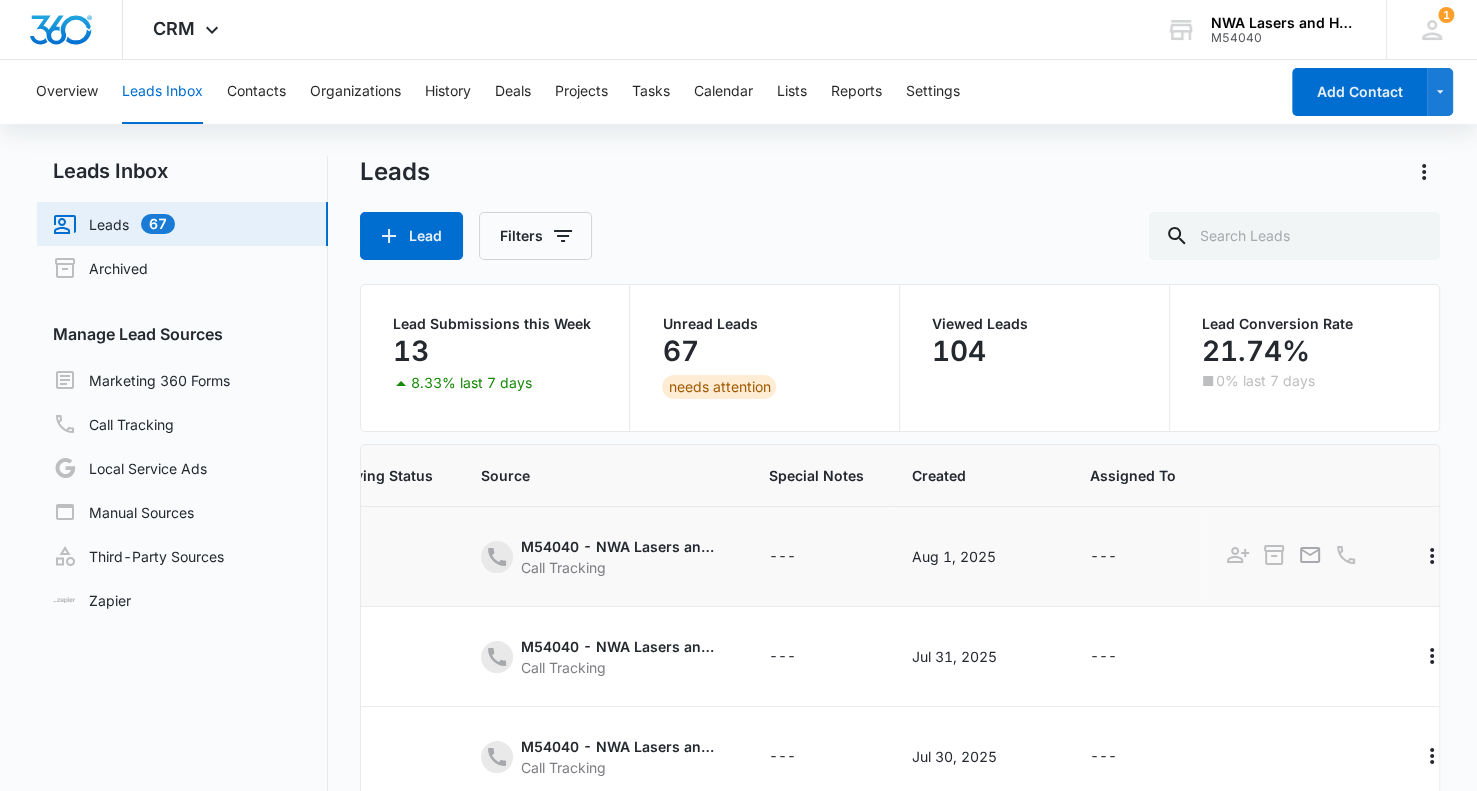 click on "Leads 67" at bounding box center [114, 224] 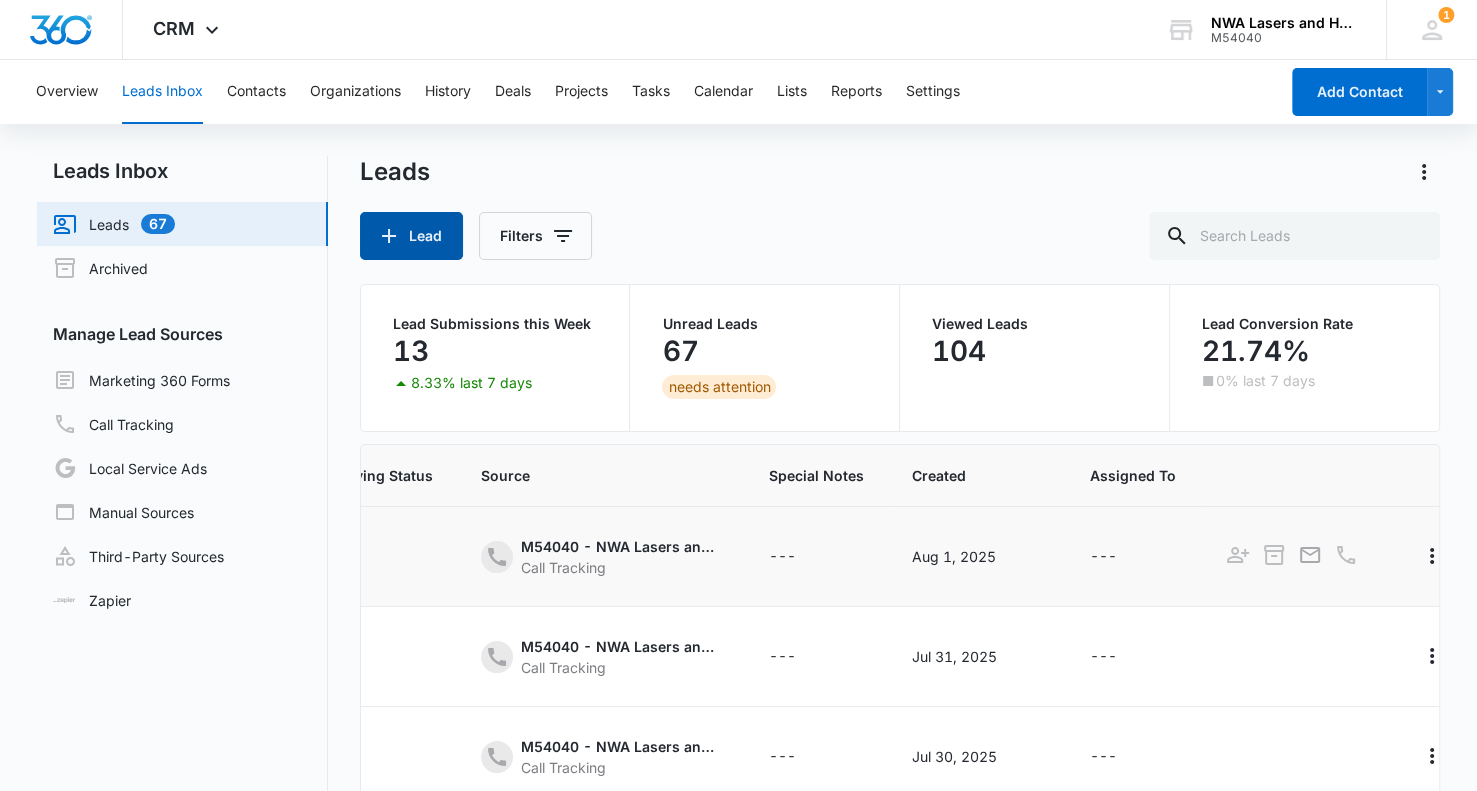 click 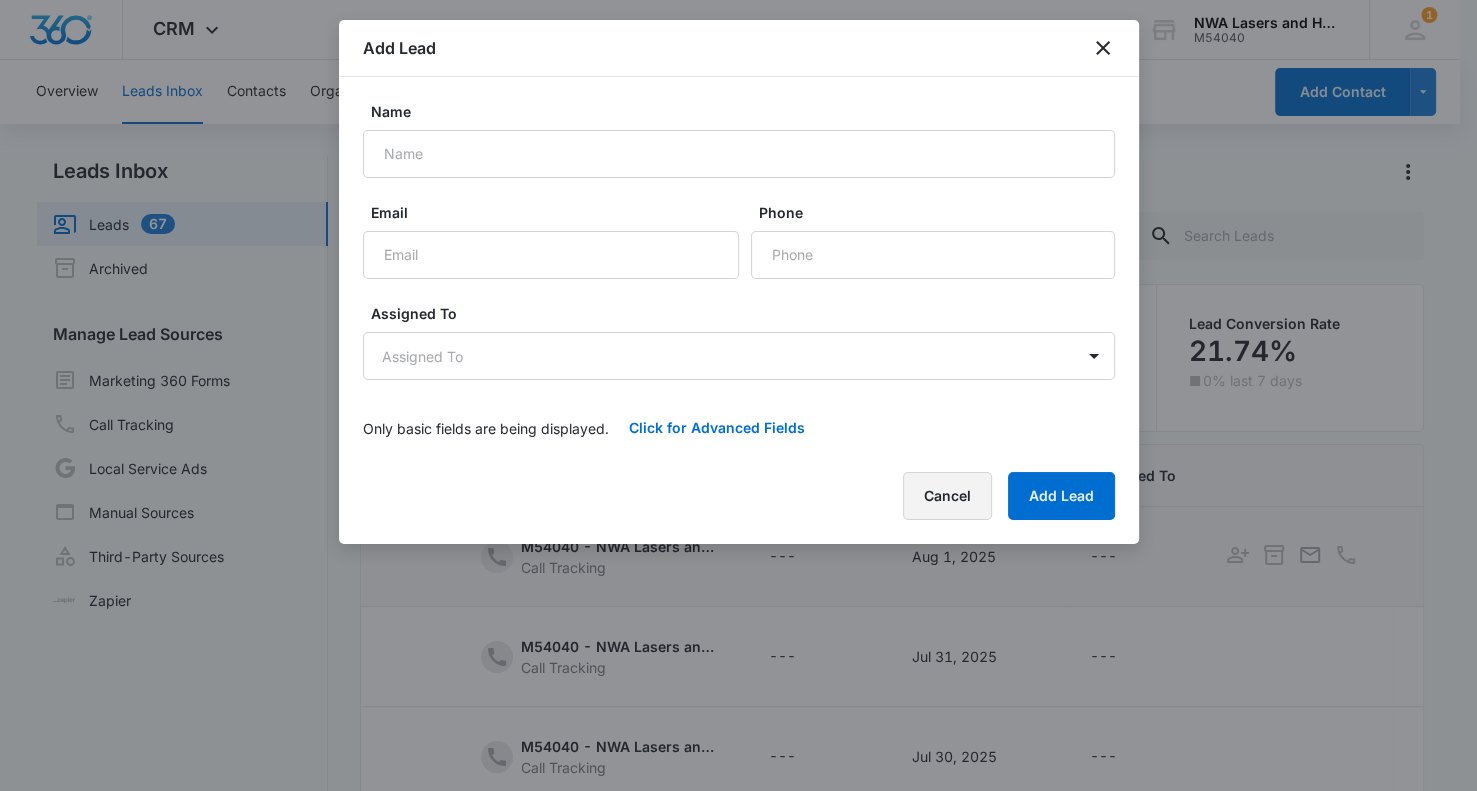 click on "Cancel" at bounding box center (947, 496) 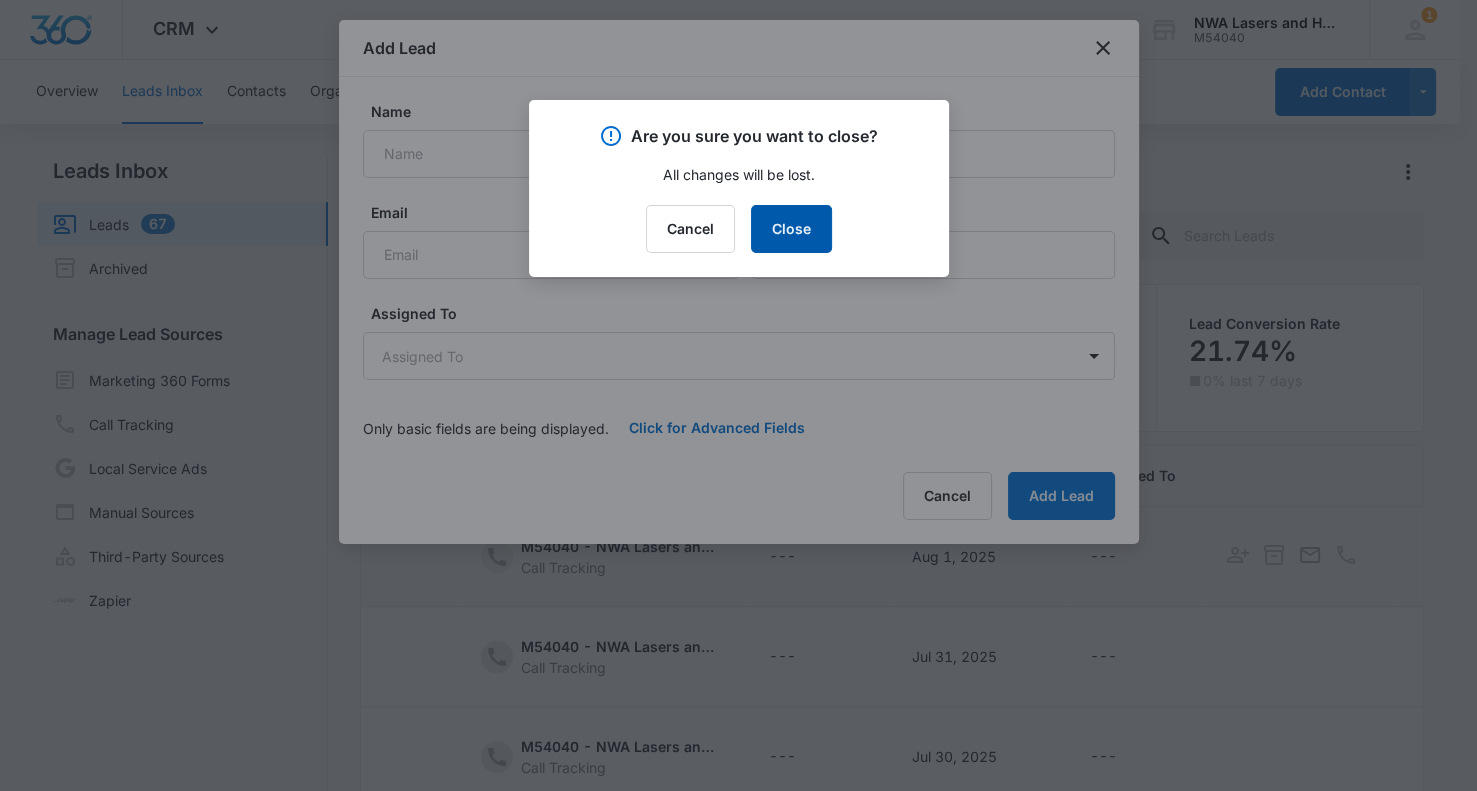 click on "Close" at bounding box center [791, 229] 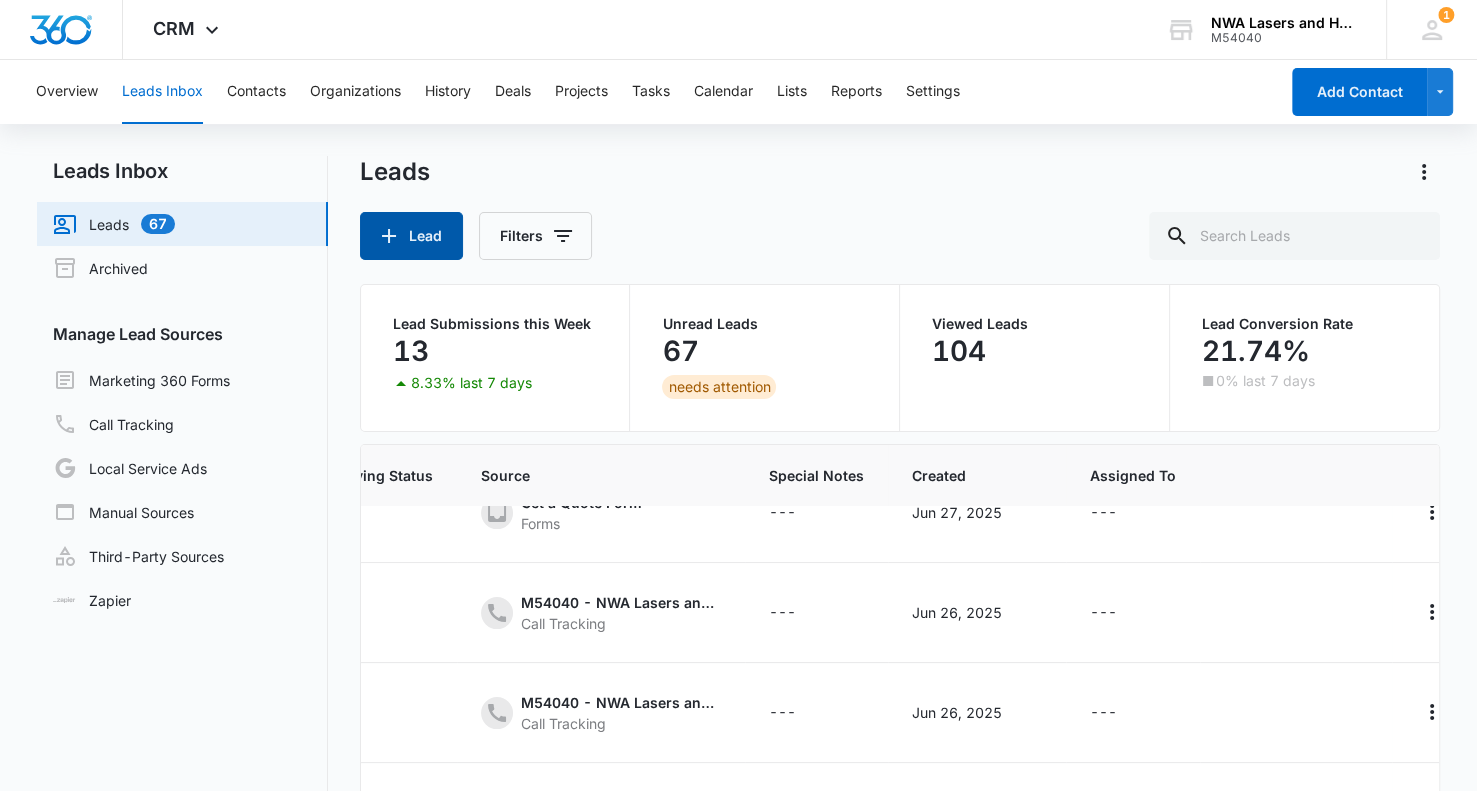 scroll, scrollTop: 0, scrollLeft: 464, axis: horizontal 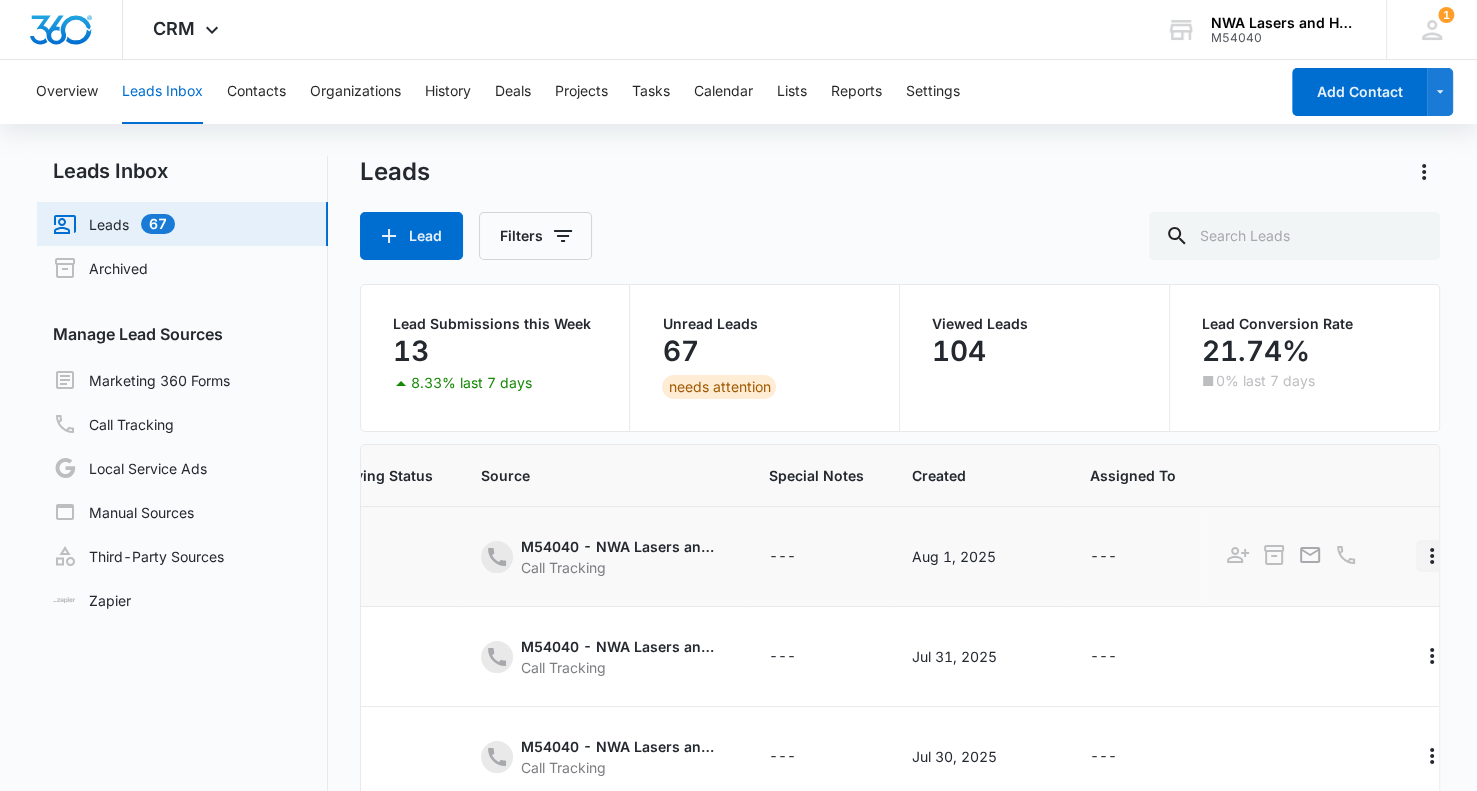 click 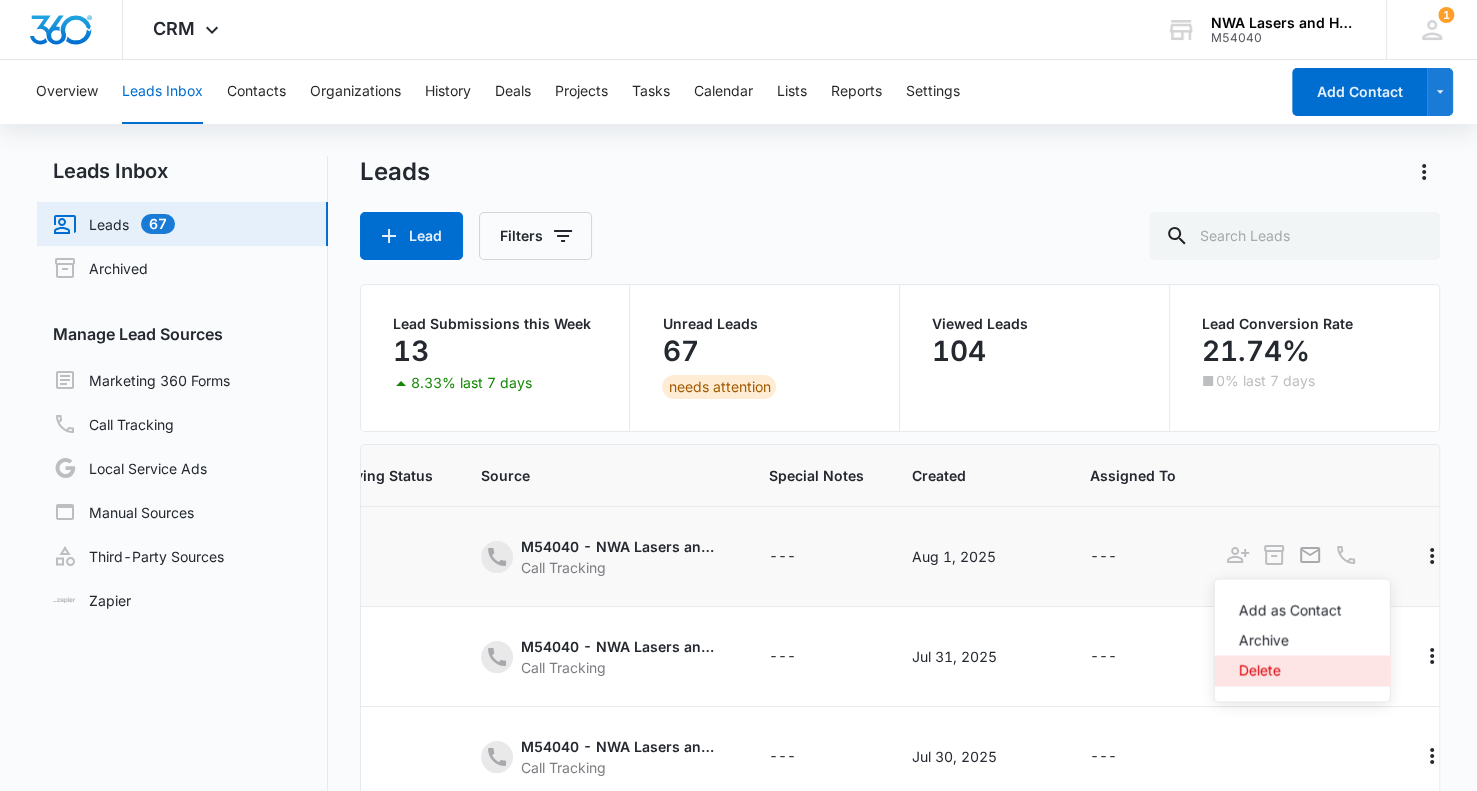click on "Delete" at bounding box center (1290, 670) 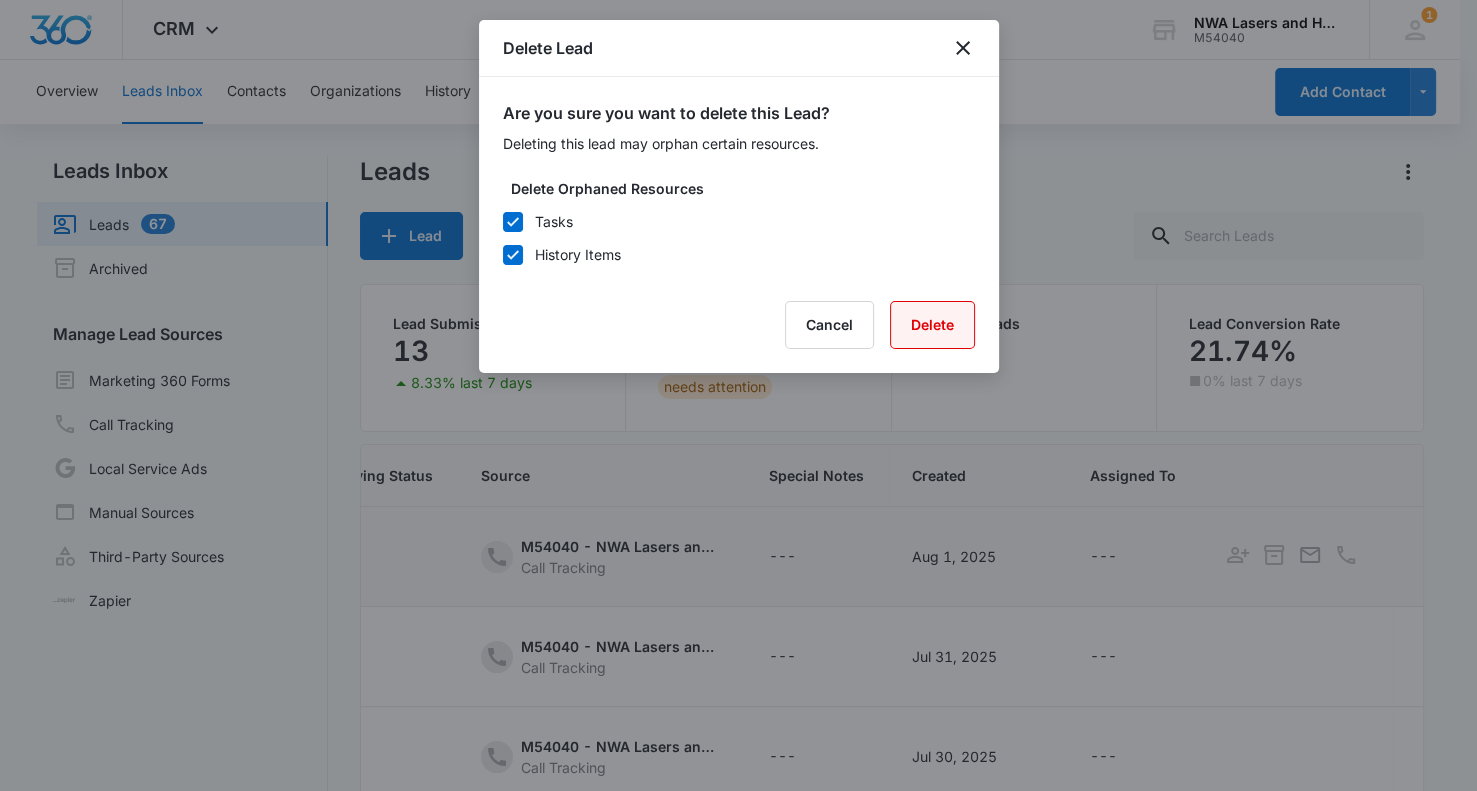 click on "Delete" at bounding box center [932, 325] 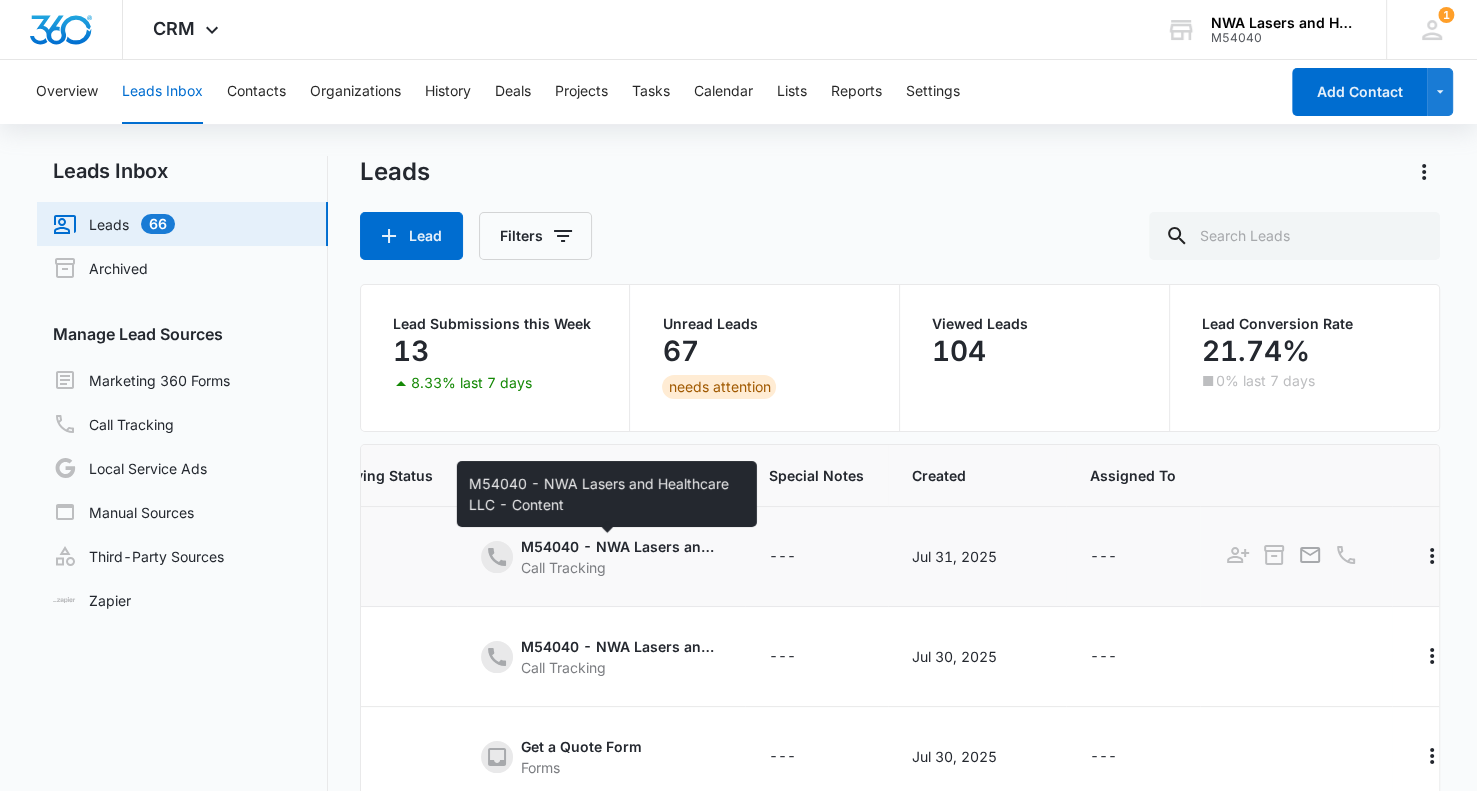 click on "M54040 - NWA Lasers and Healthcare LLC - Content" at bounding box center (621, 546) 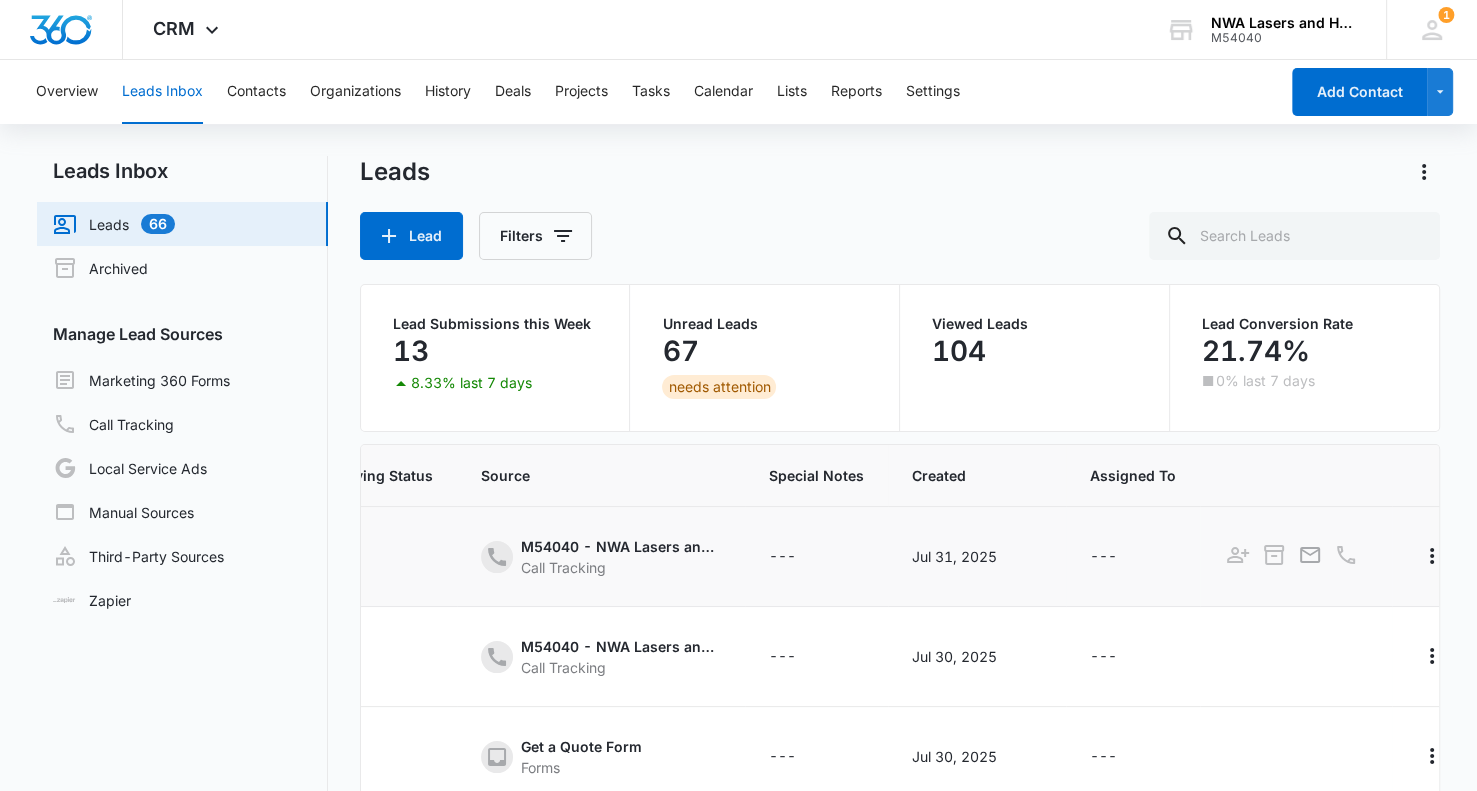 click on "Call Tracking" at bounding box center [621, 567] 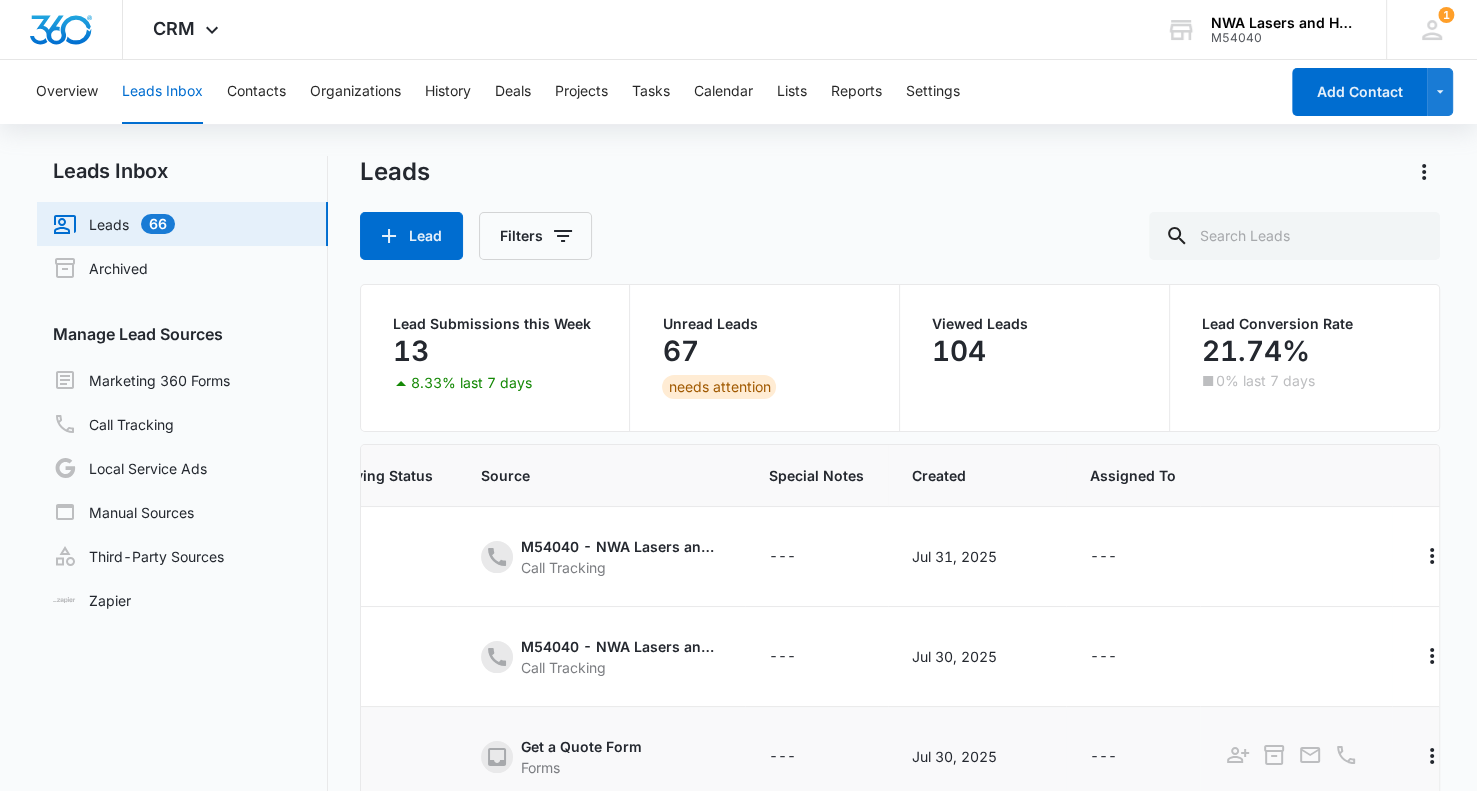 scroll, scrollTop: 4649, scrollLeft: 464, axis: both 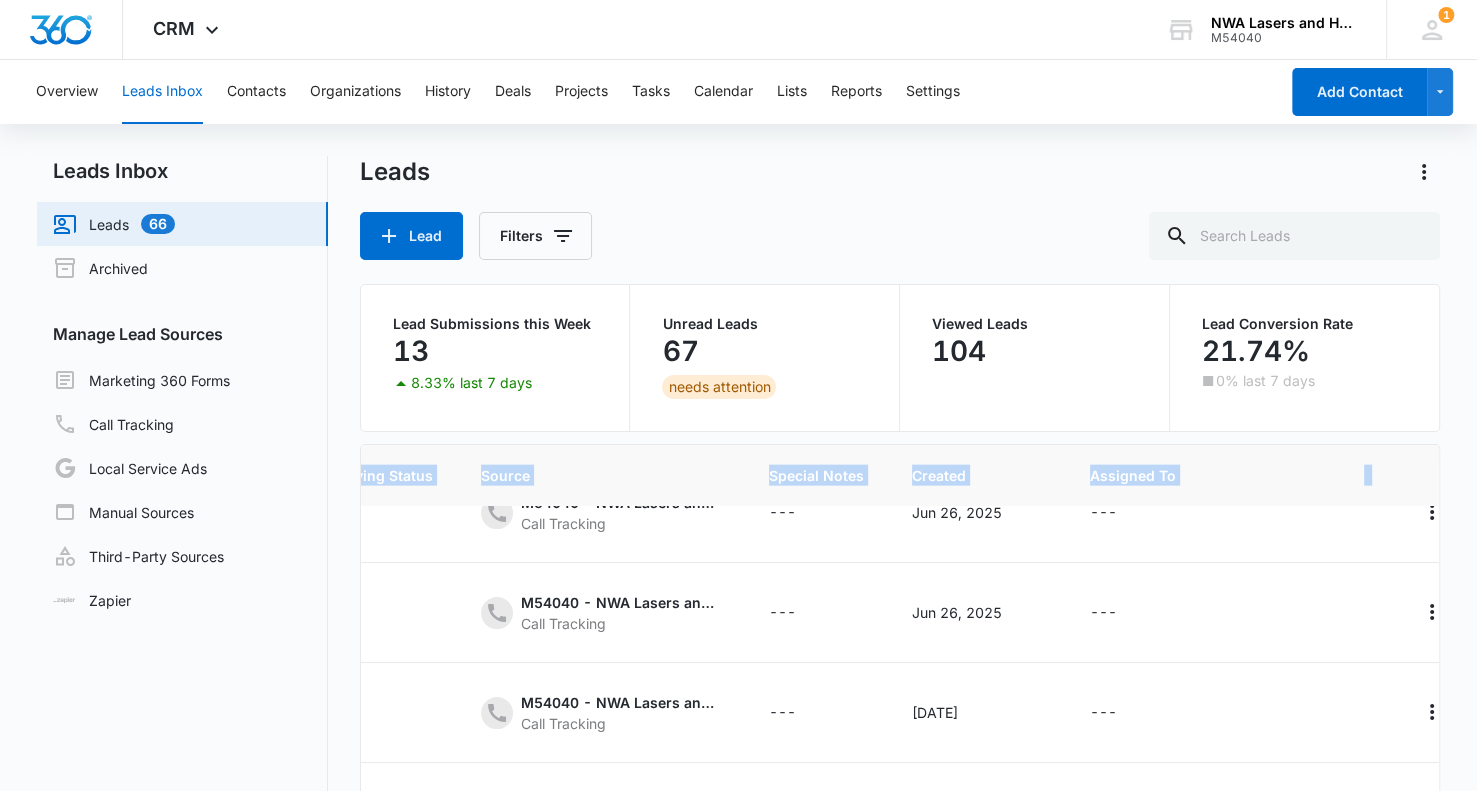 drag, startPoint x: 1420, startPoint y: 497, endPoint x: 1444, endPoint y: 759, distance: 263.09695 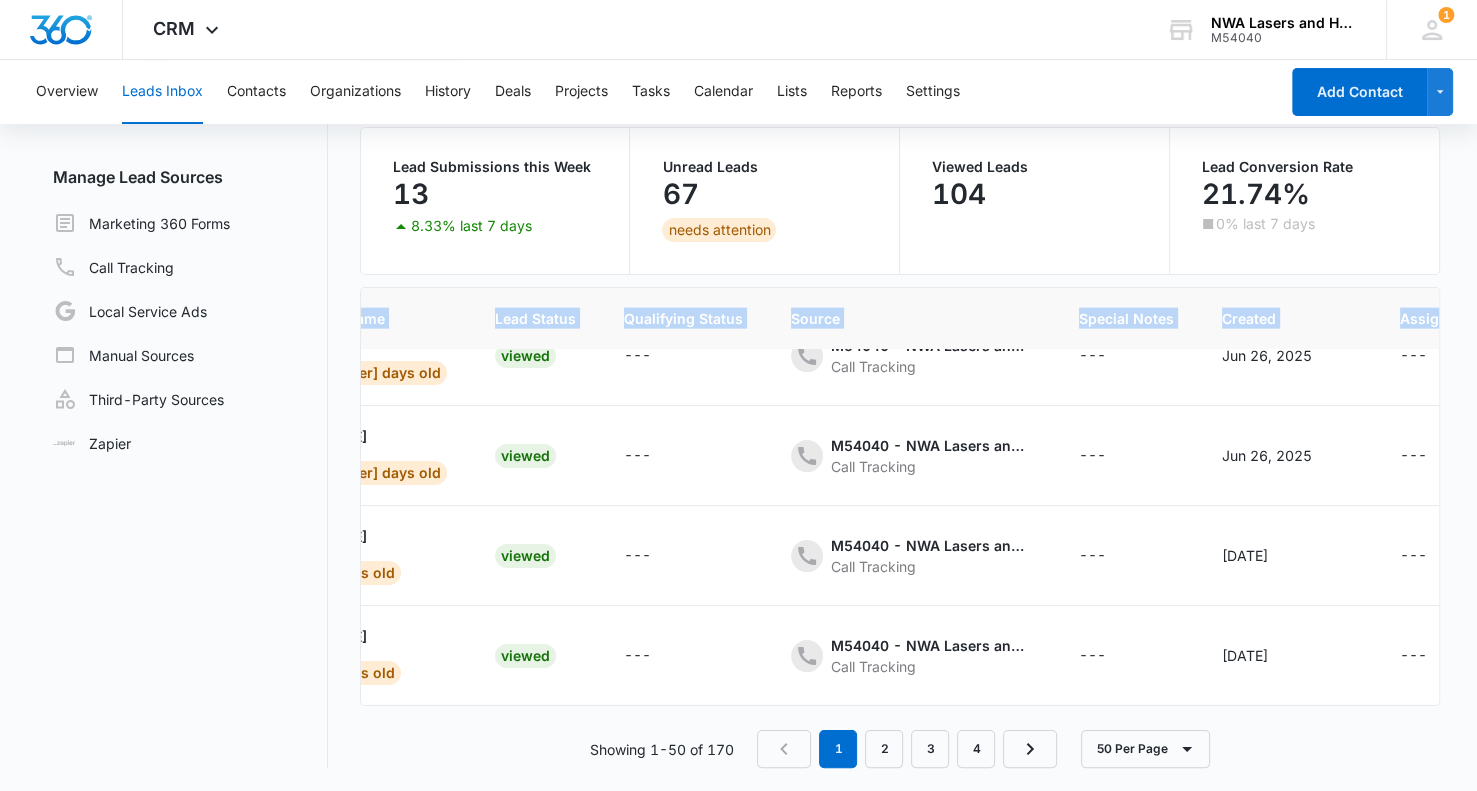 scroll, scrollTop: 4649, scrollLeft: 0, axis: vertical 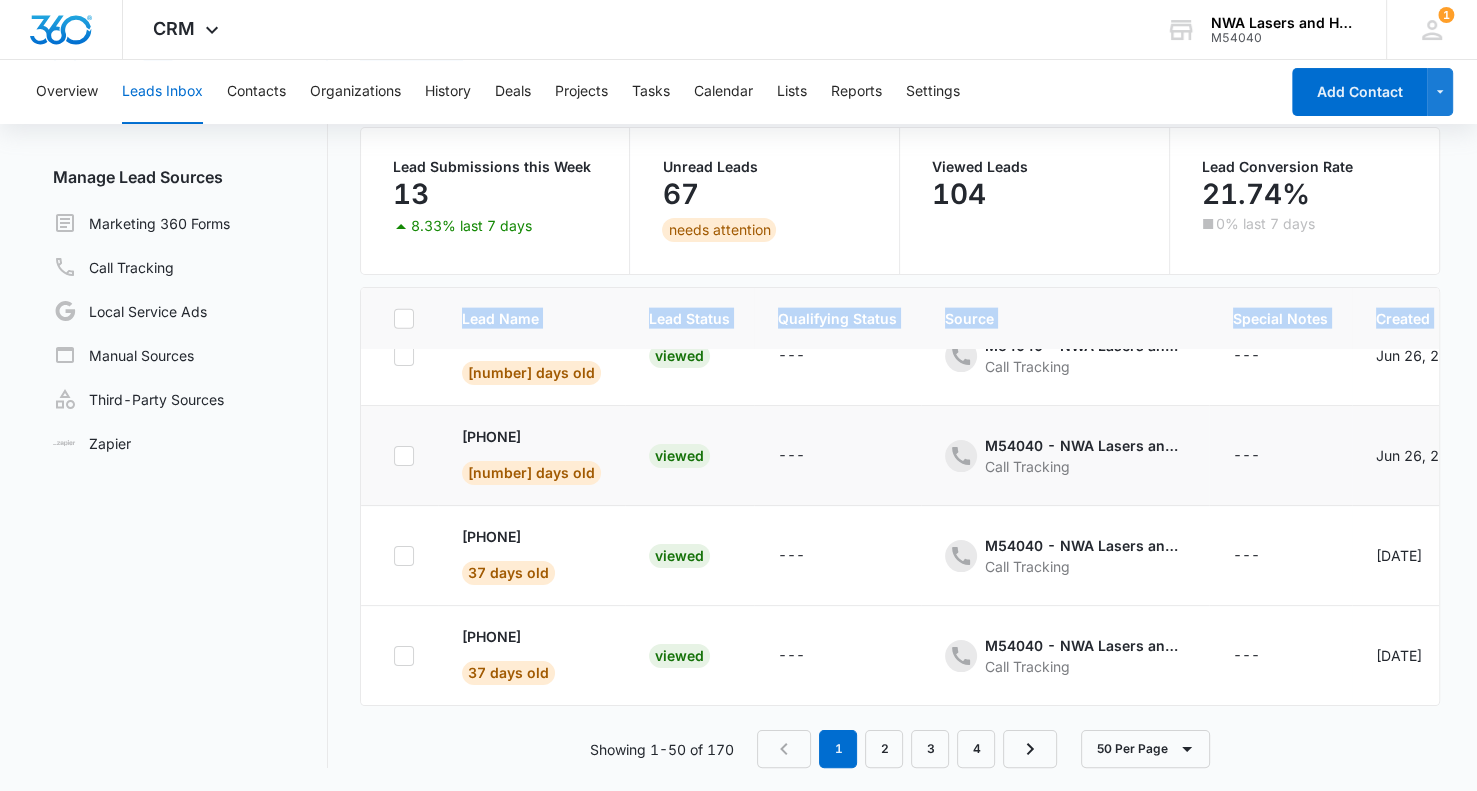 click on "Viewed" at bounding box center [689, 456] 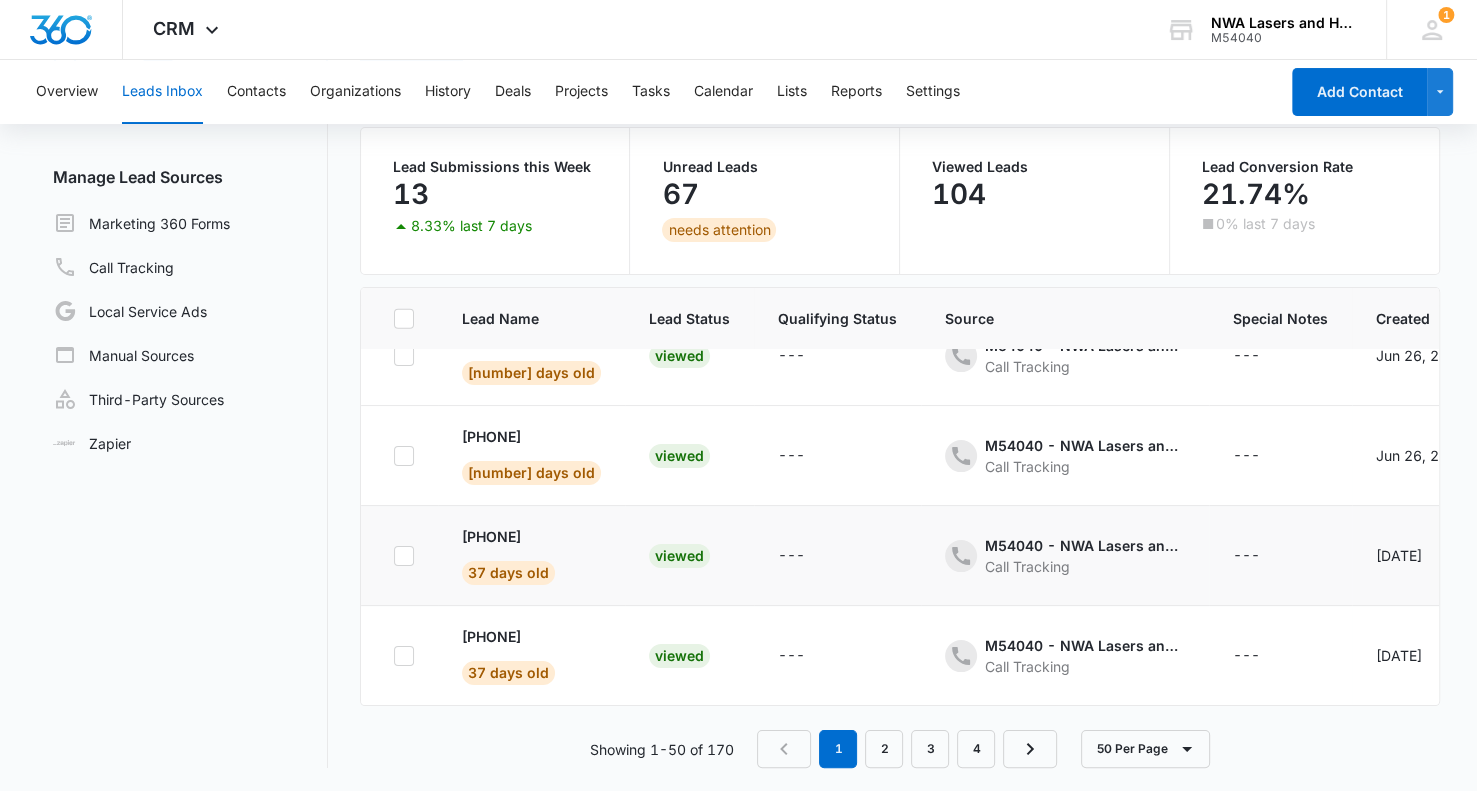 scroll, scrollTop: 0, scrollLeft: 0, axis: both 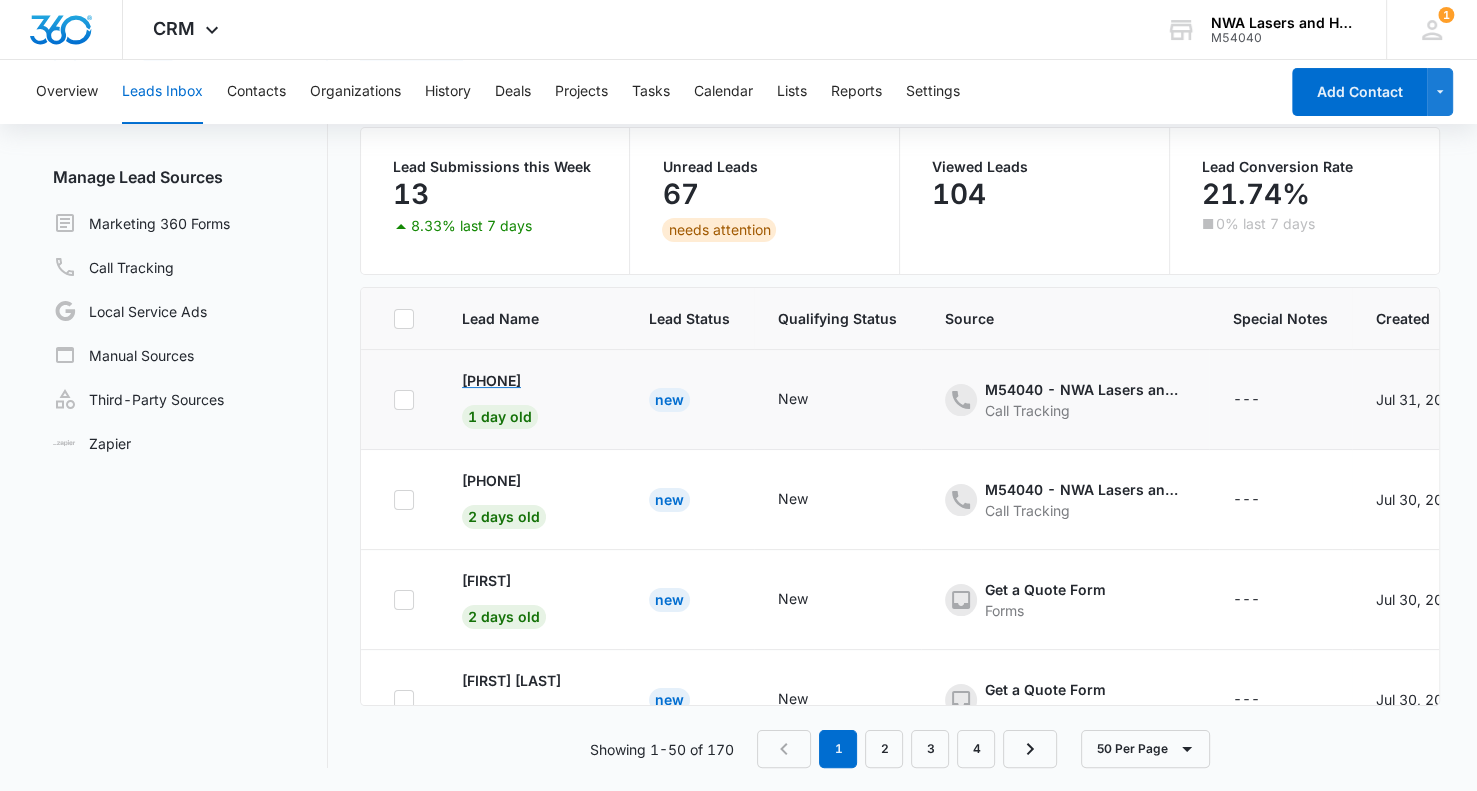 click on "[PHONE]" at bounding box center (491, 380) 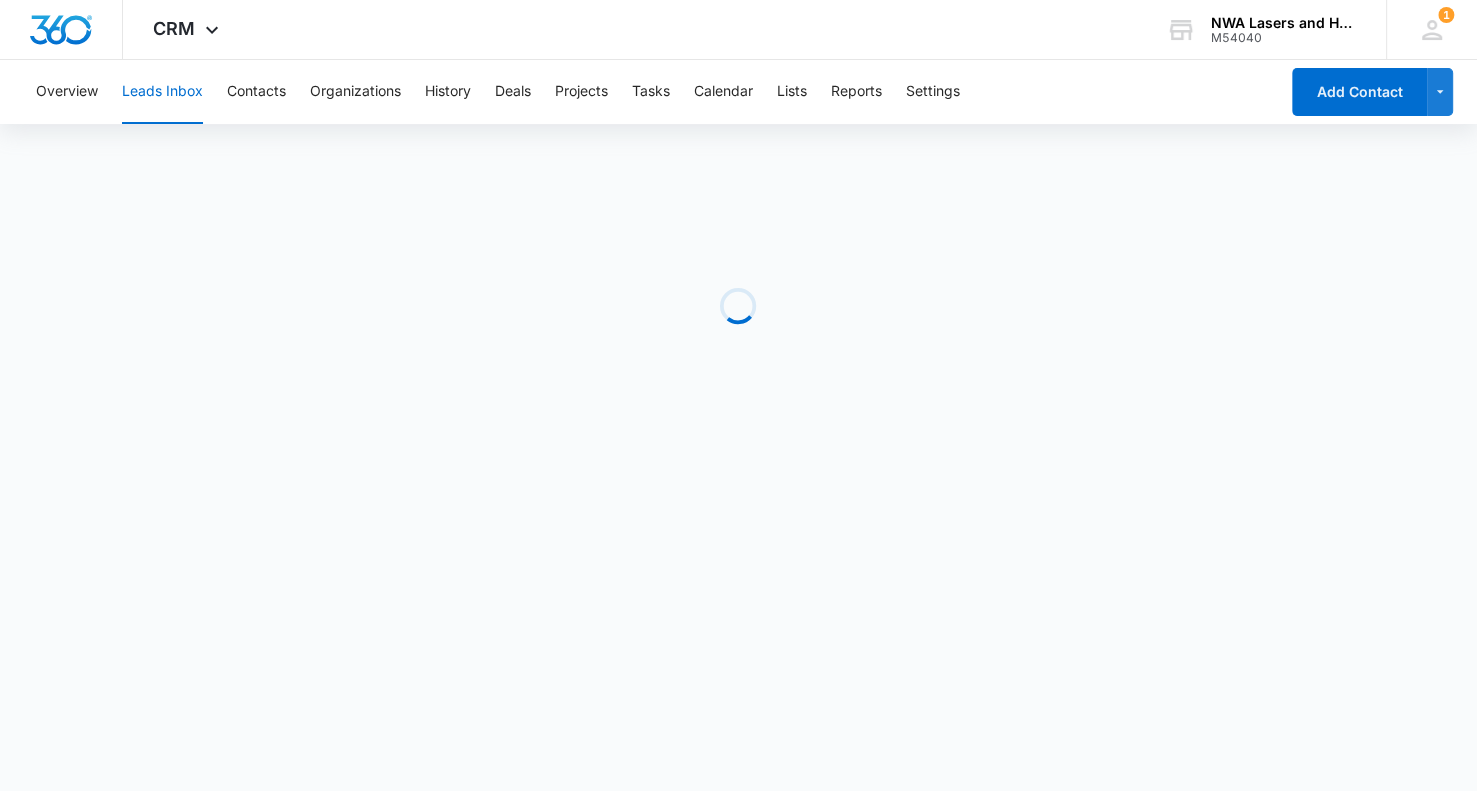 scroll, scrollTop: 0, scrollLeft: 0, axis: both 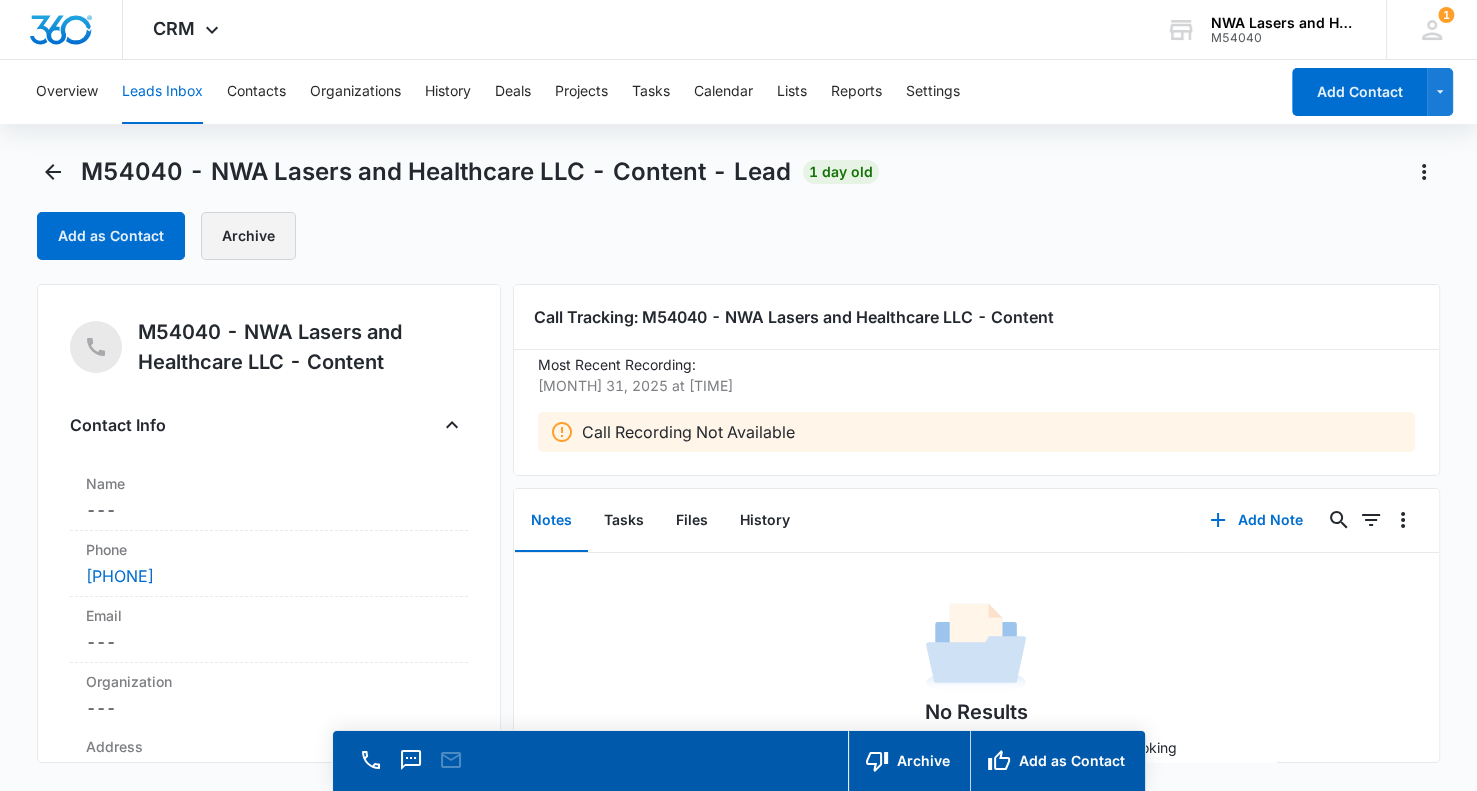 click on "Archive" at bounding box center [248, 236] 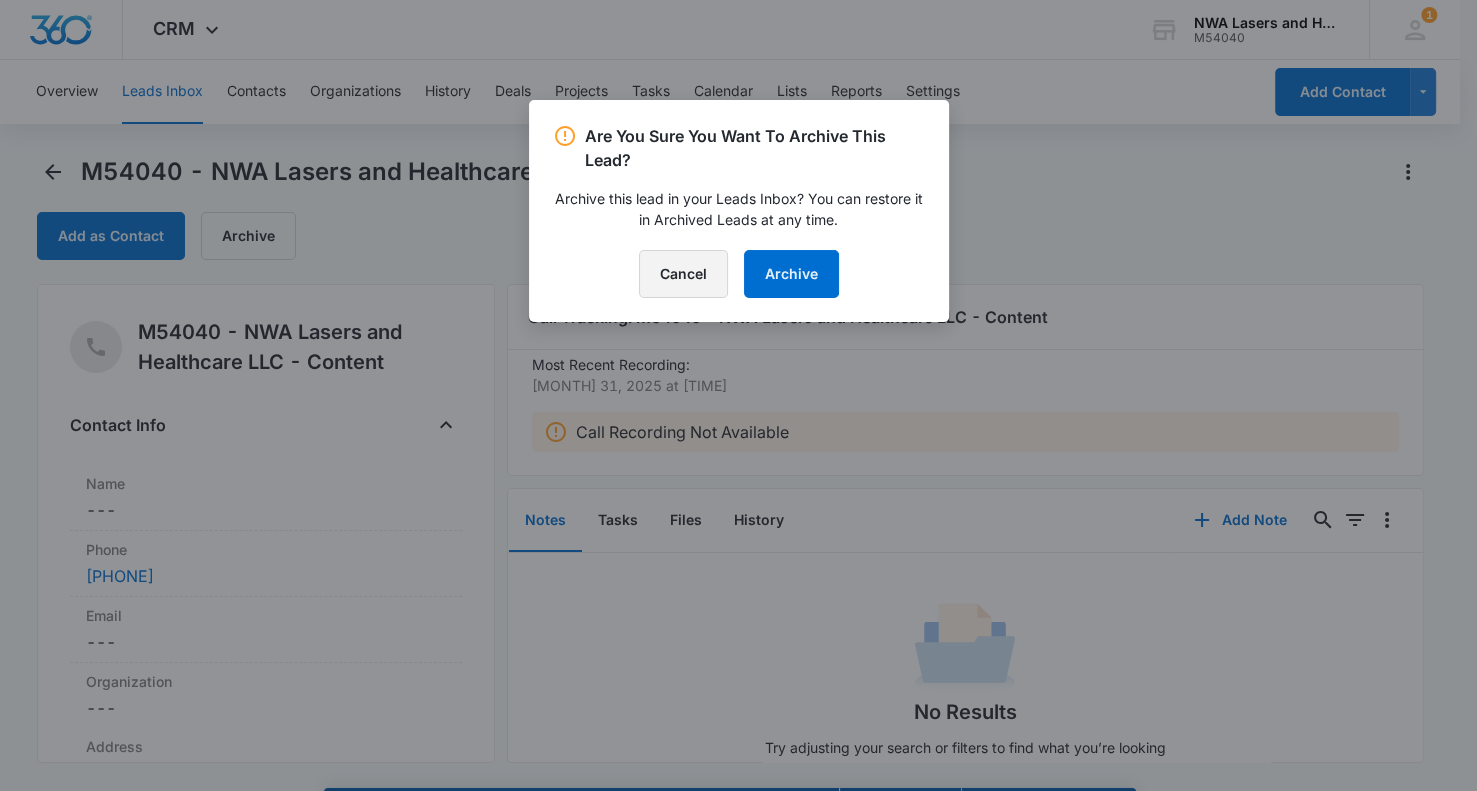 click on "Cancel" at bounding box center [683, 274] 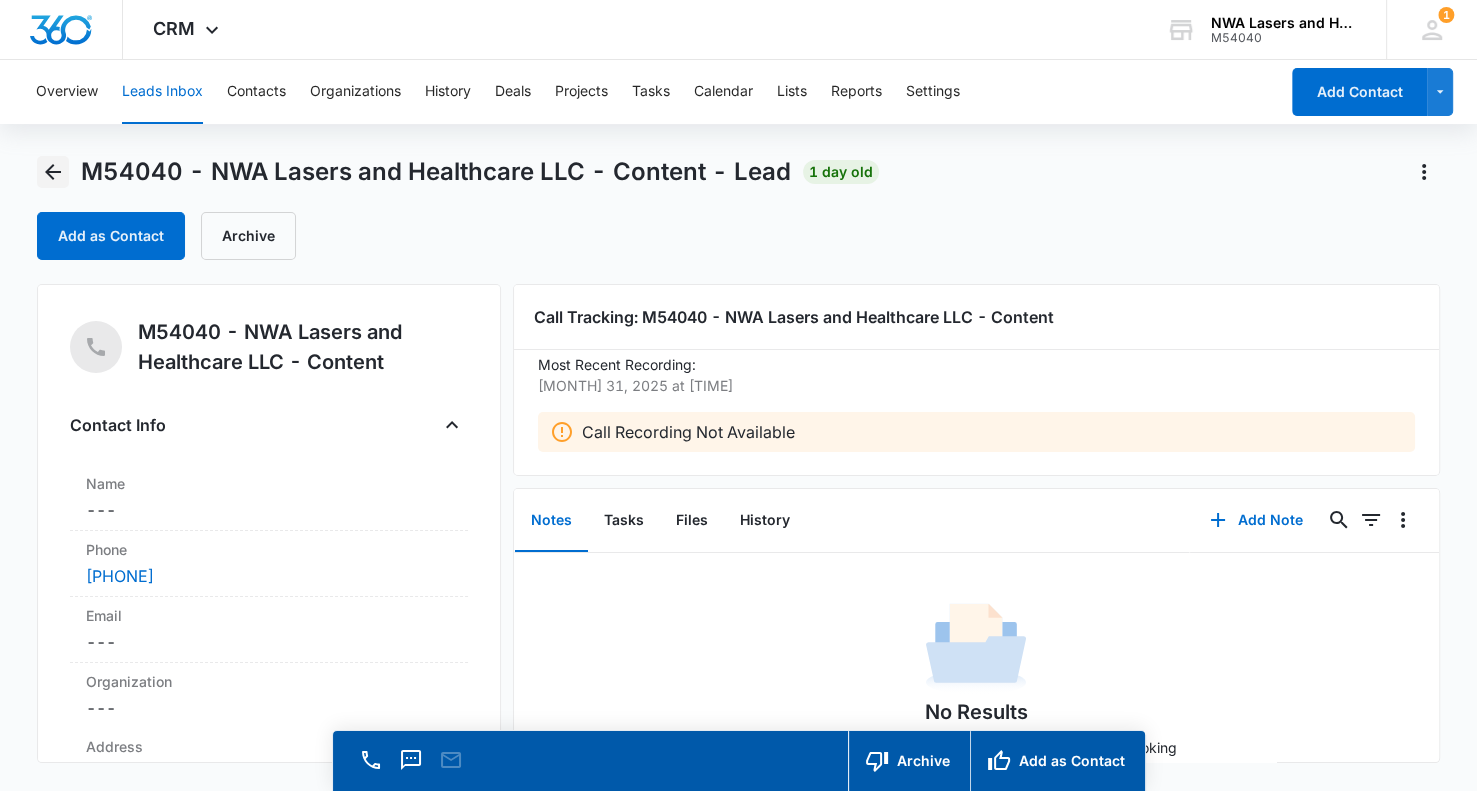 click 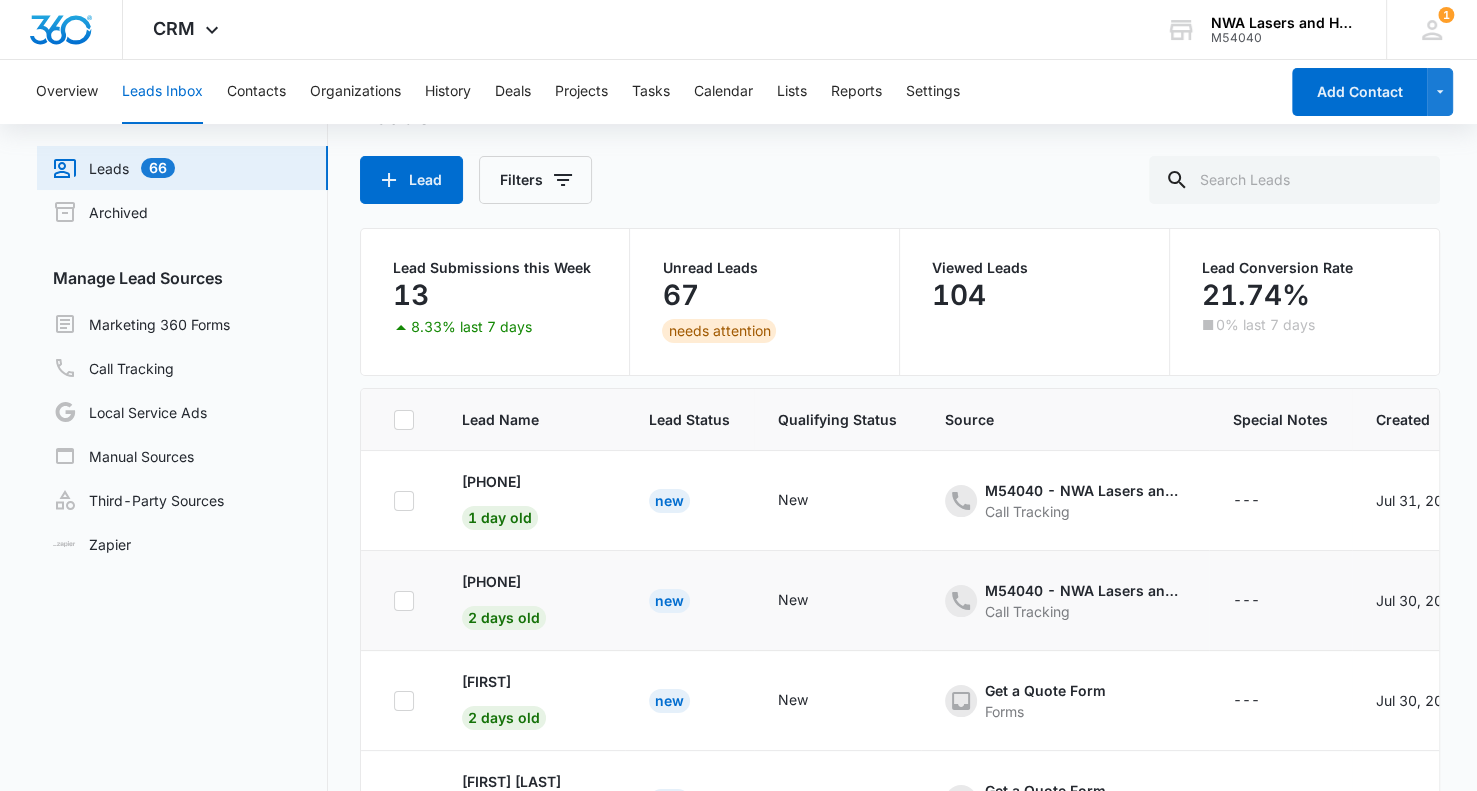 scroll, scrollTop: 0, scrollLeft: 0, axis: both 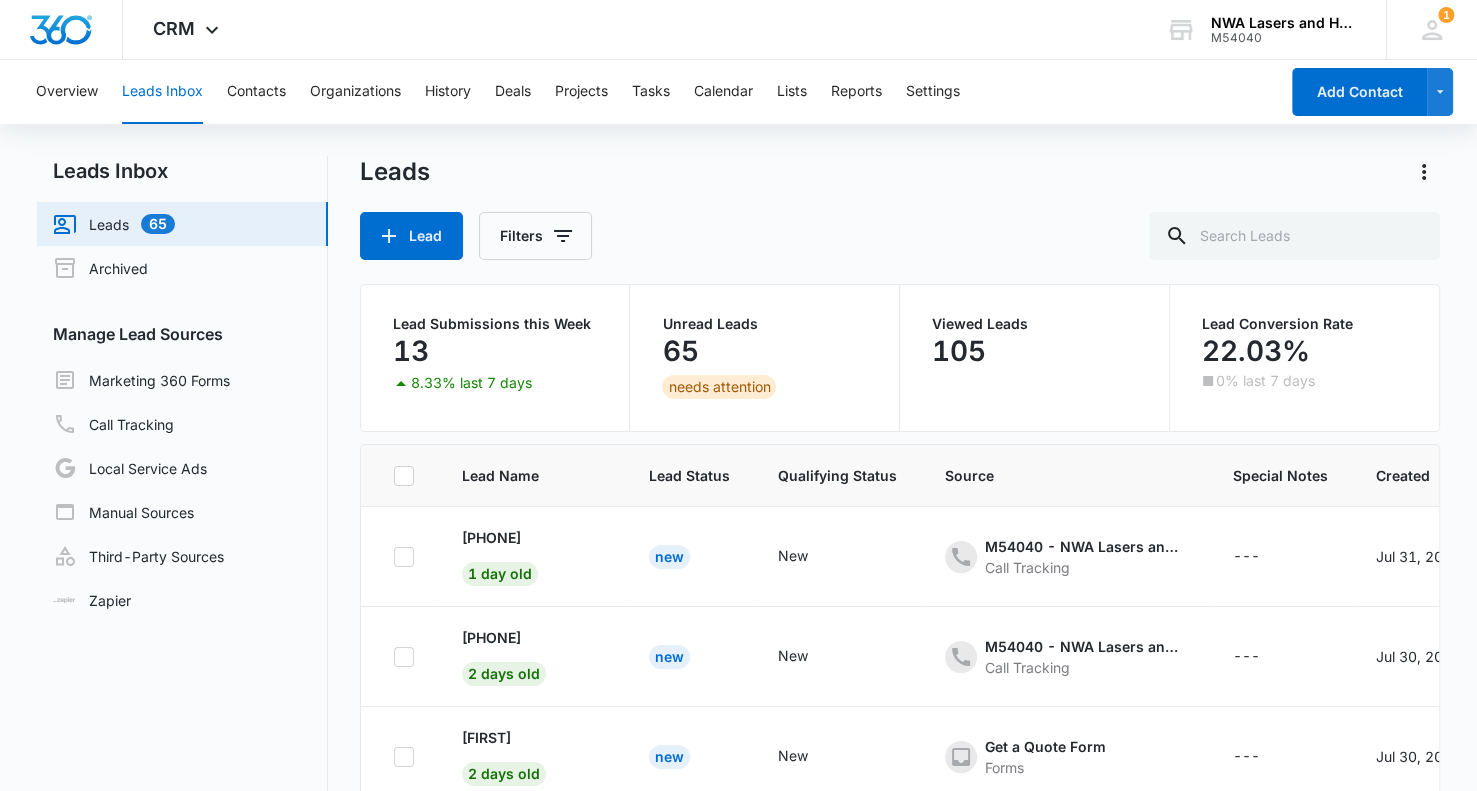 click 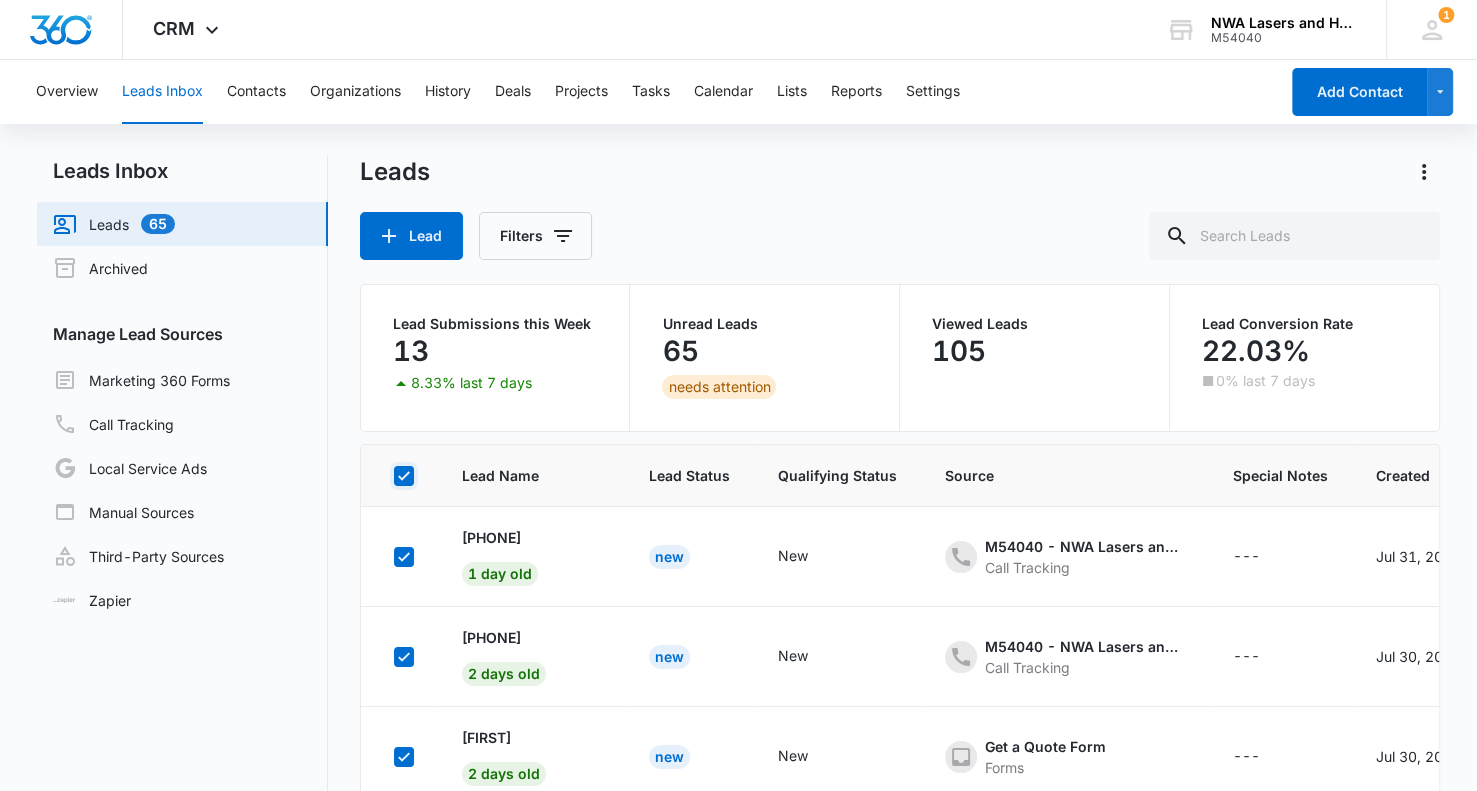 checkbox on "true" 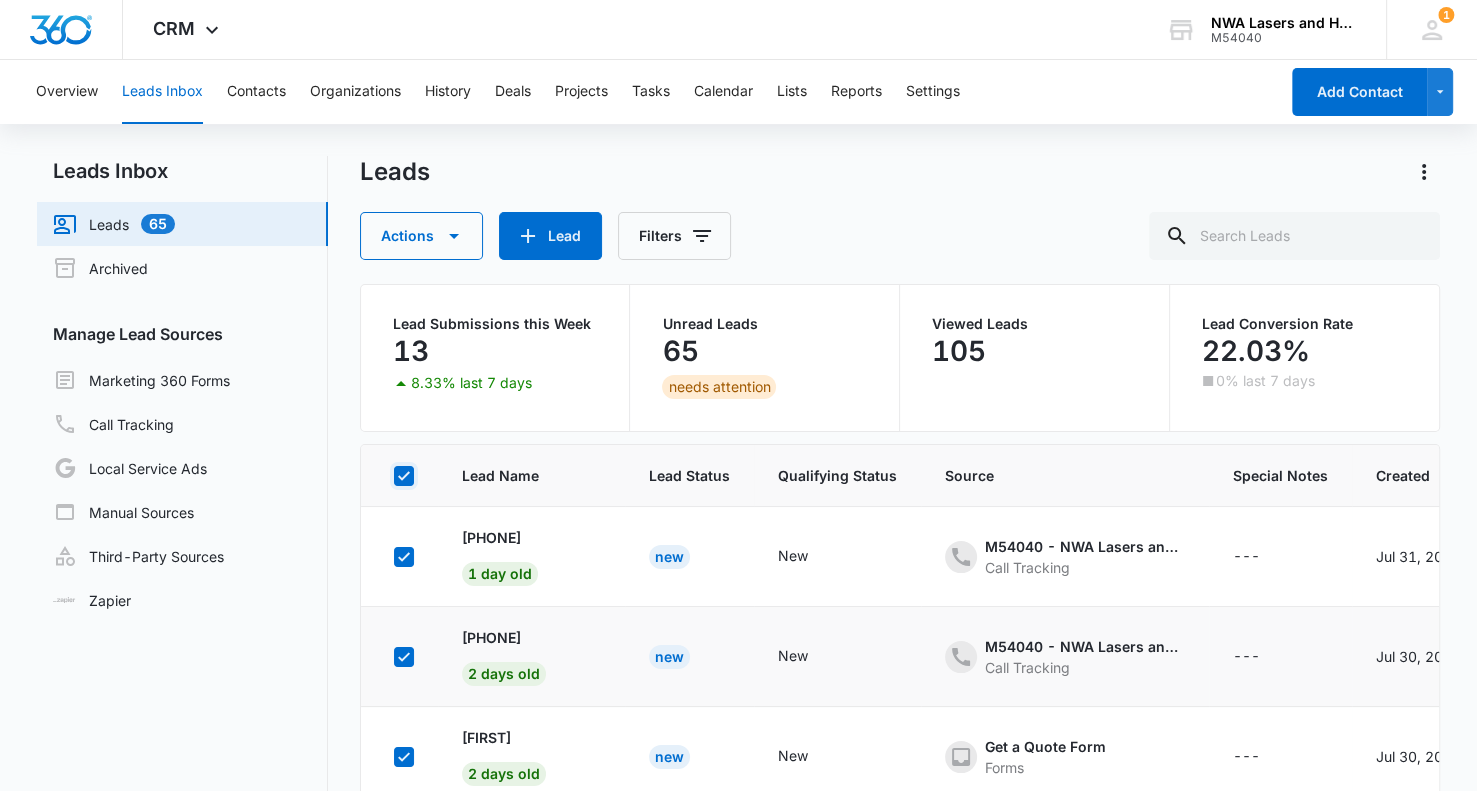 scroll, scrollTop: 4649, scrollLeft: 0, axis: vertical 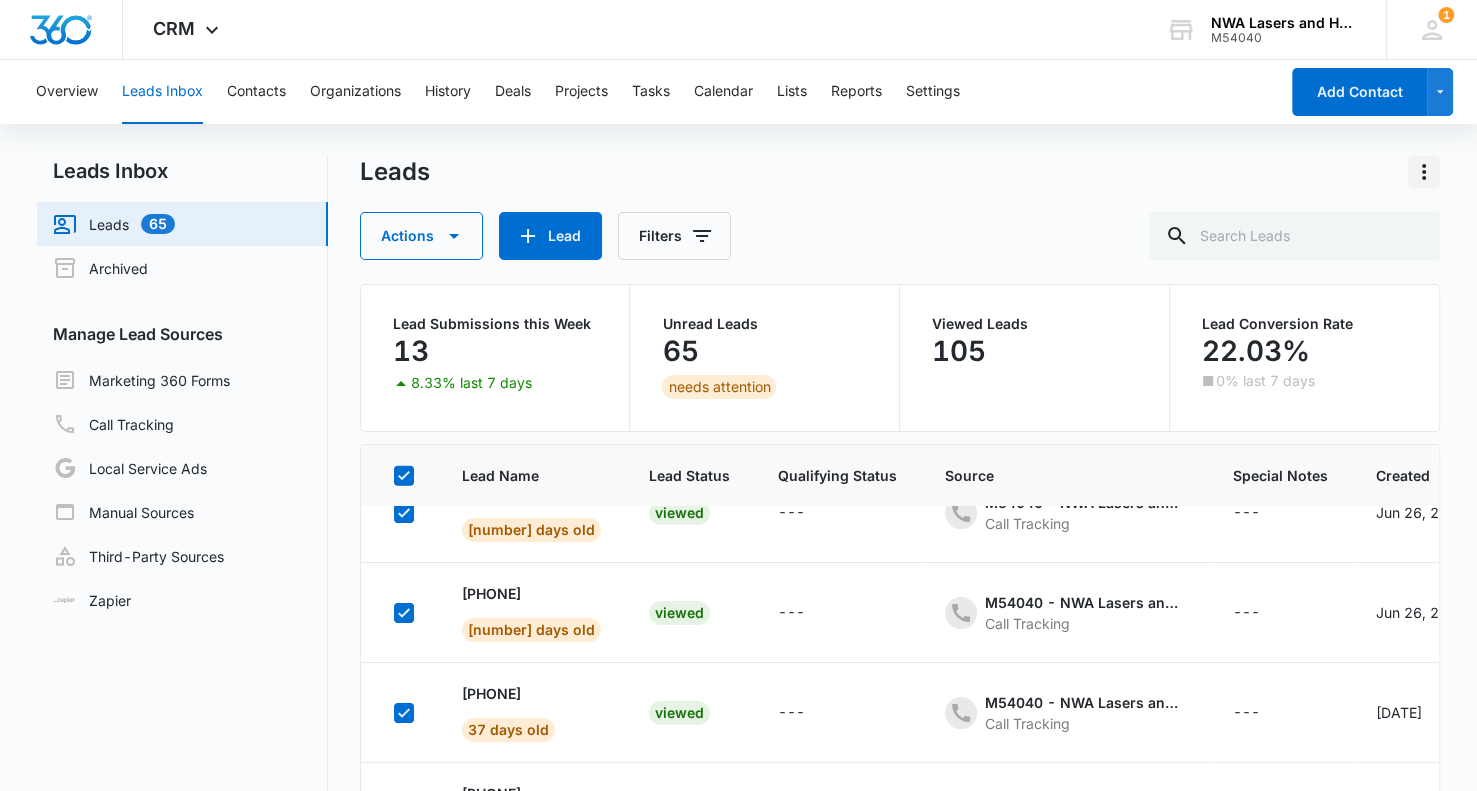 click 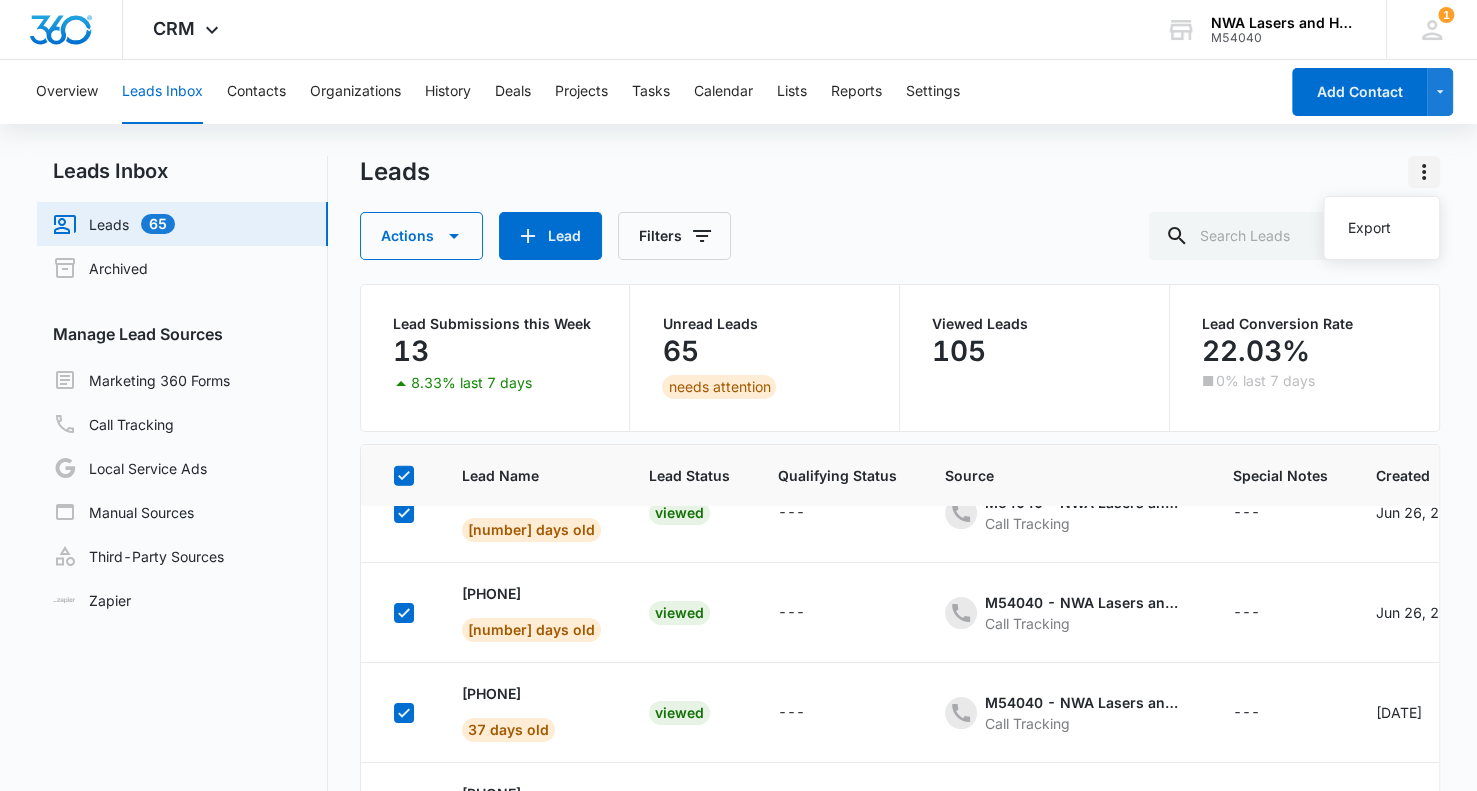 click 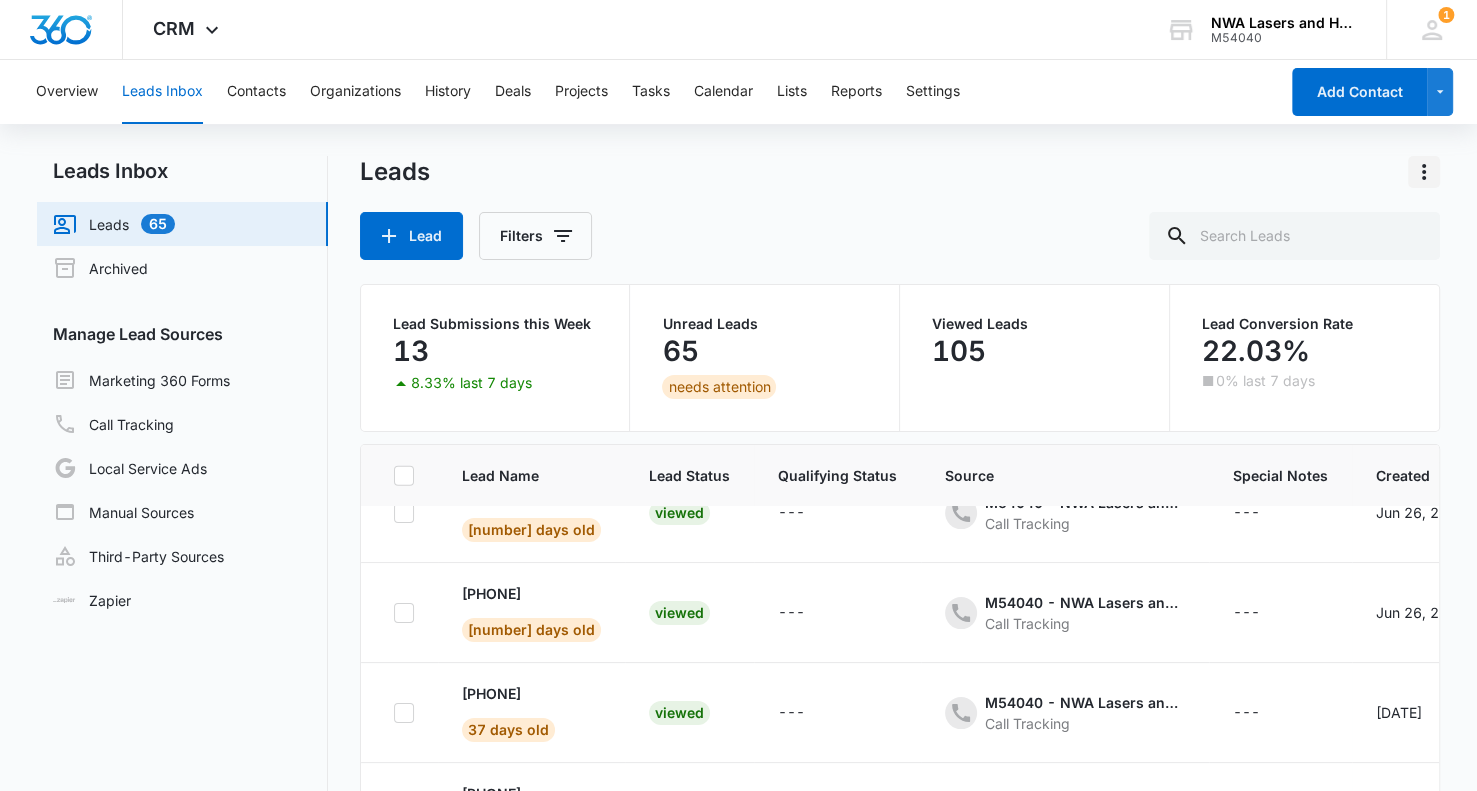 scroll, scrollTop: 157, scrollLeft: 0, axis: vertical 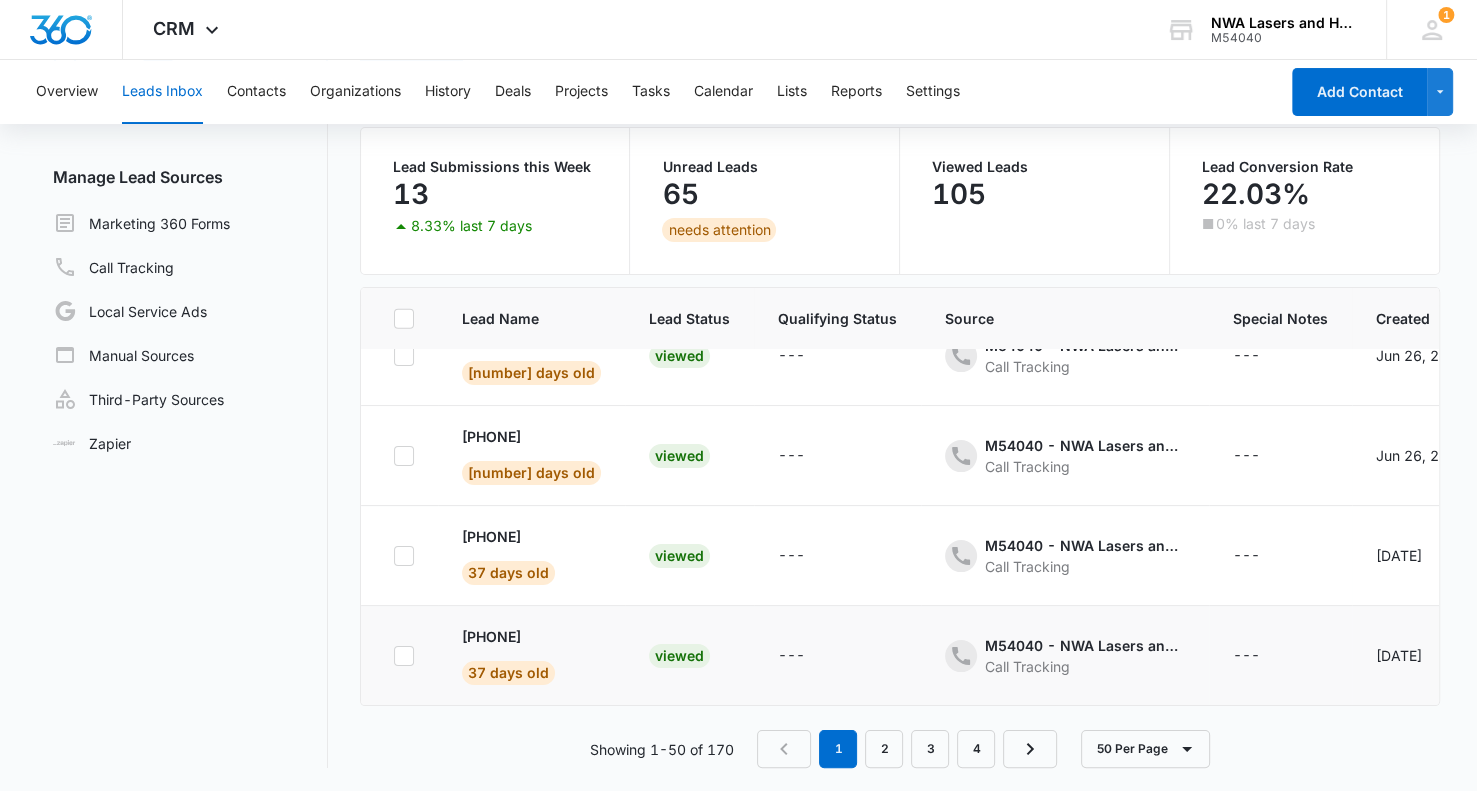 click on "M54040 - NWA Lasers and Healthcare LLC - Content Call Tracking" at bounding box center [1065, 656] 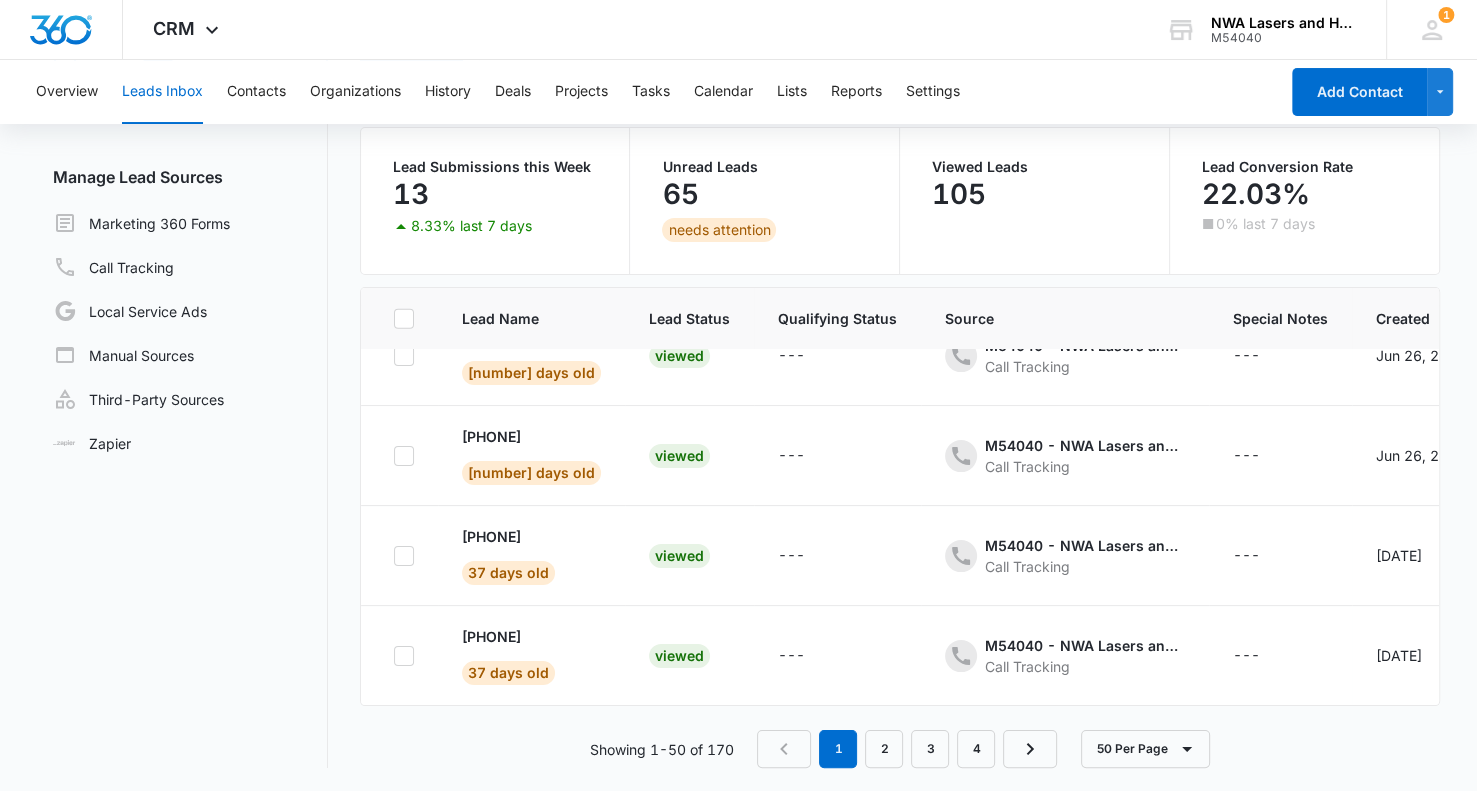 scroll, scrollTop: 4649, scrollLeft: 464, axis: both 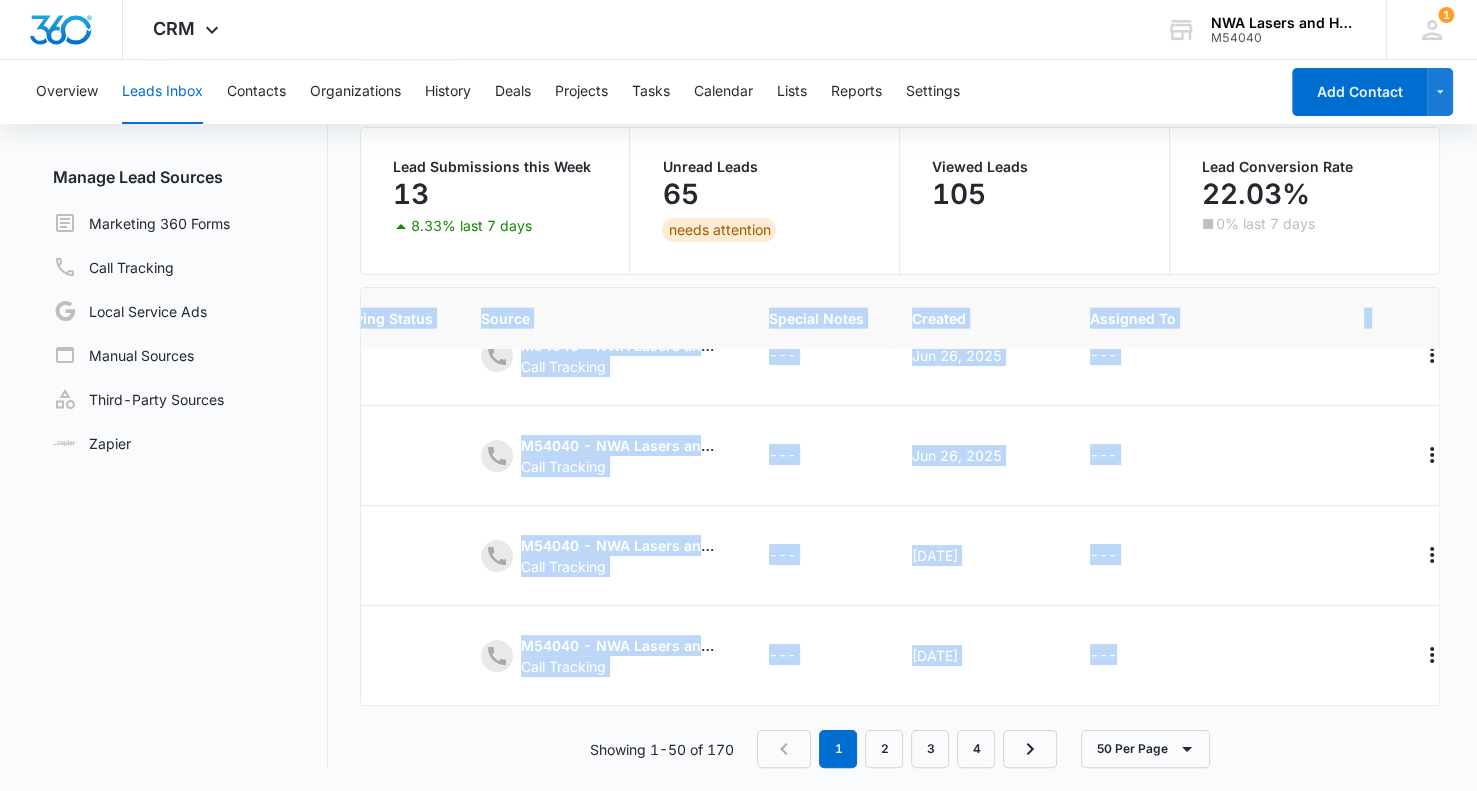 drag, startPoint x: 1054, startPoint y: 686, endPoint x: 524, endPoint y: 712, distance: 530.6373 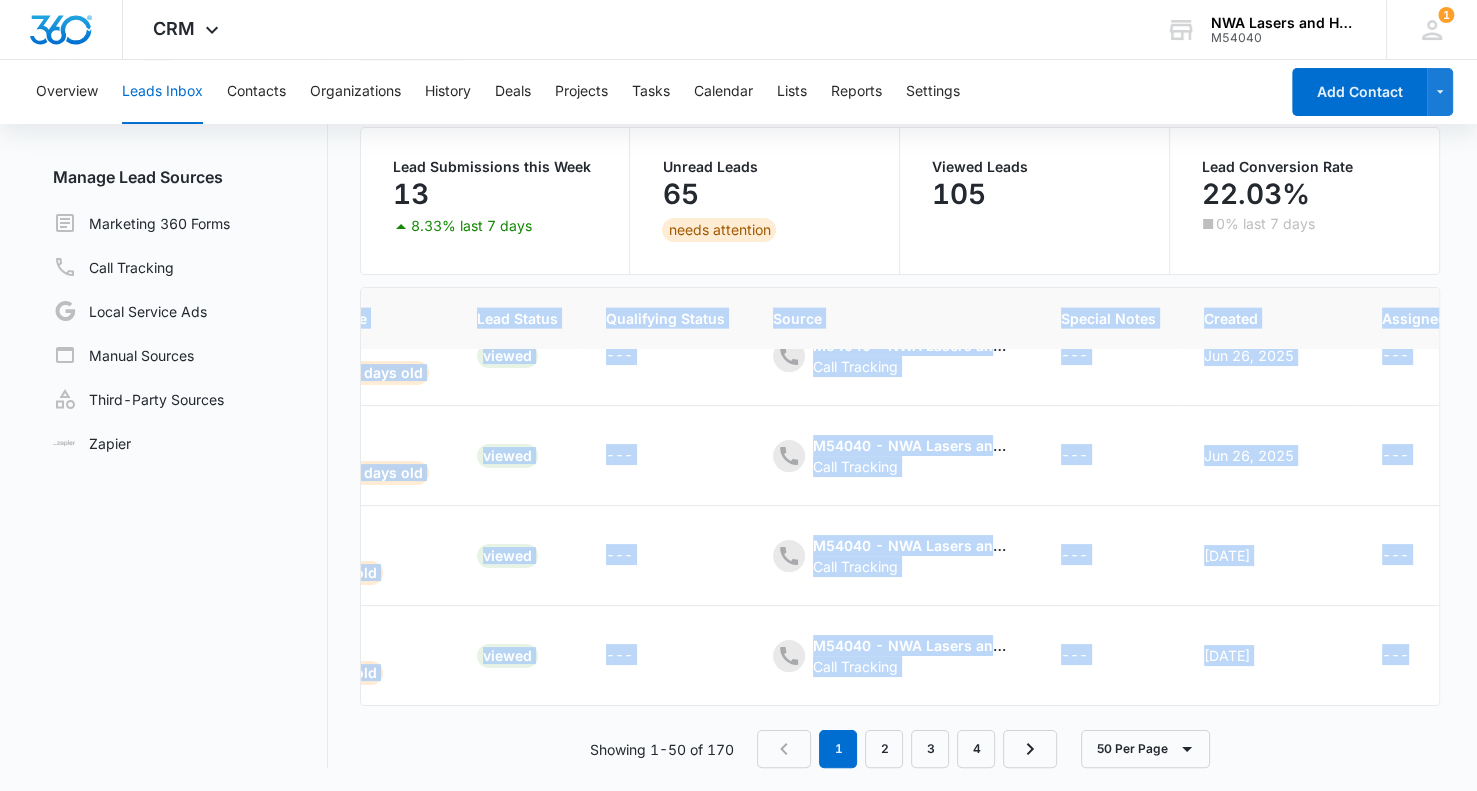 scroll, scrollTop: 4649, scrollLeft: 0, axis: vertical 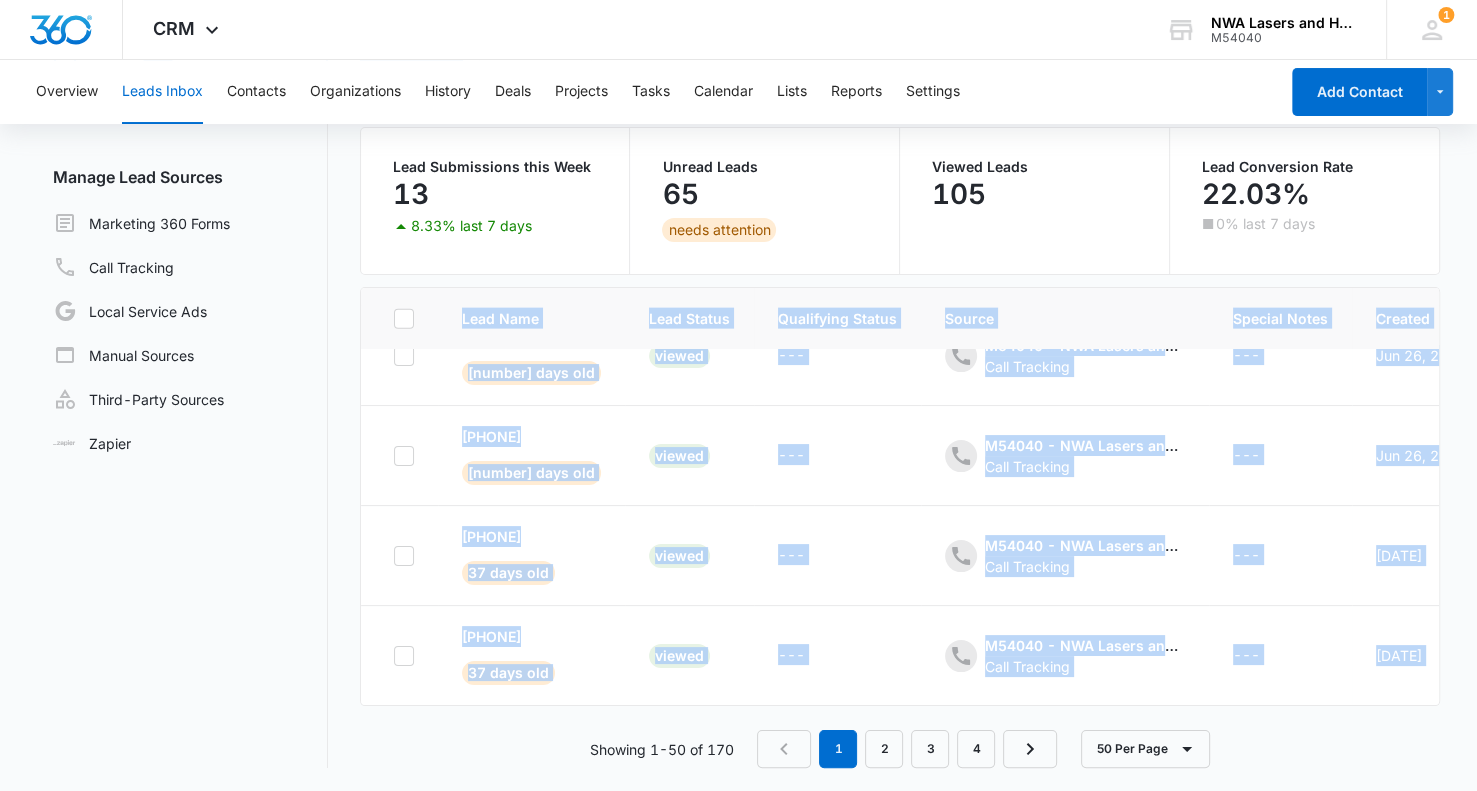 click 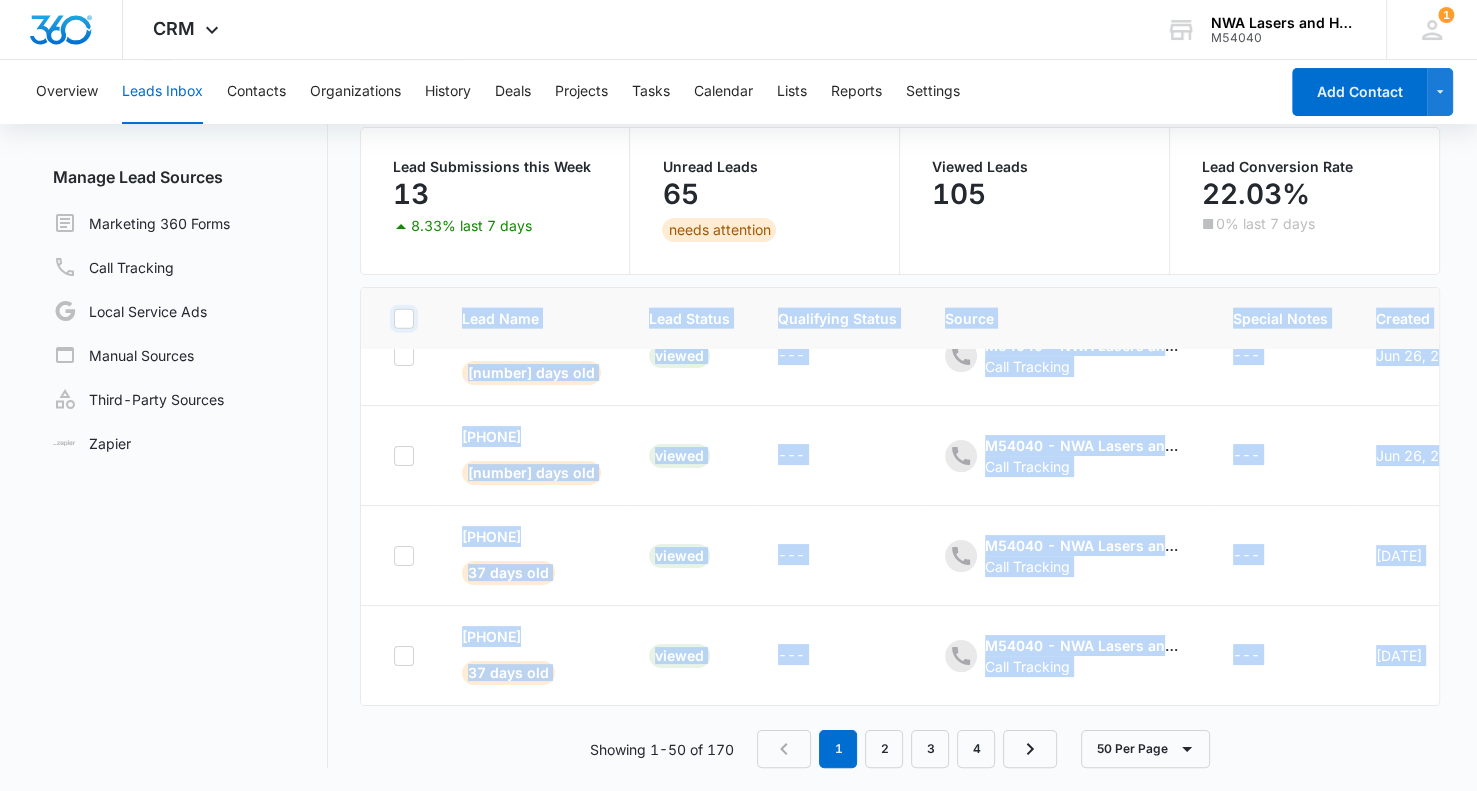 click at bounding box center (393, 318) 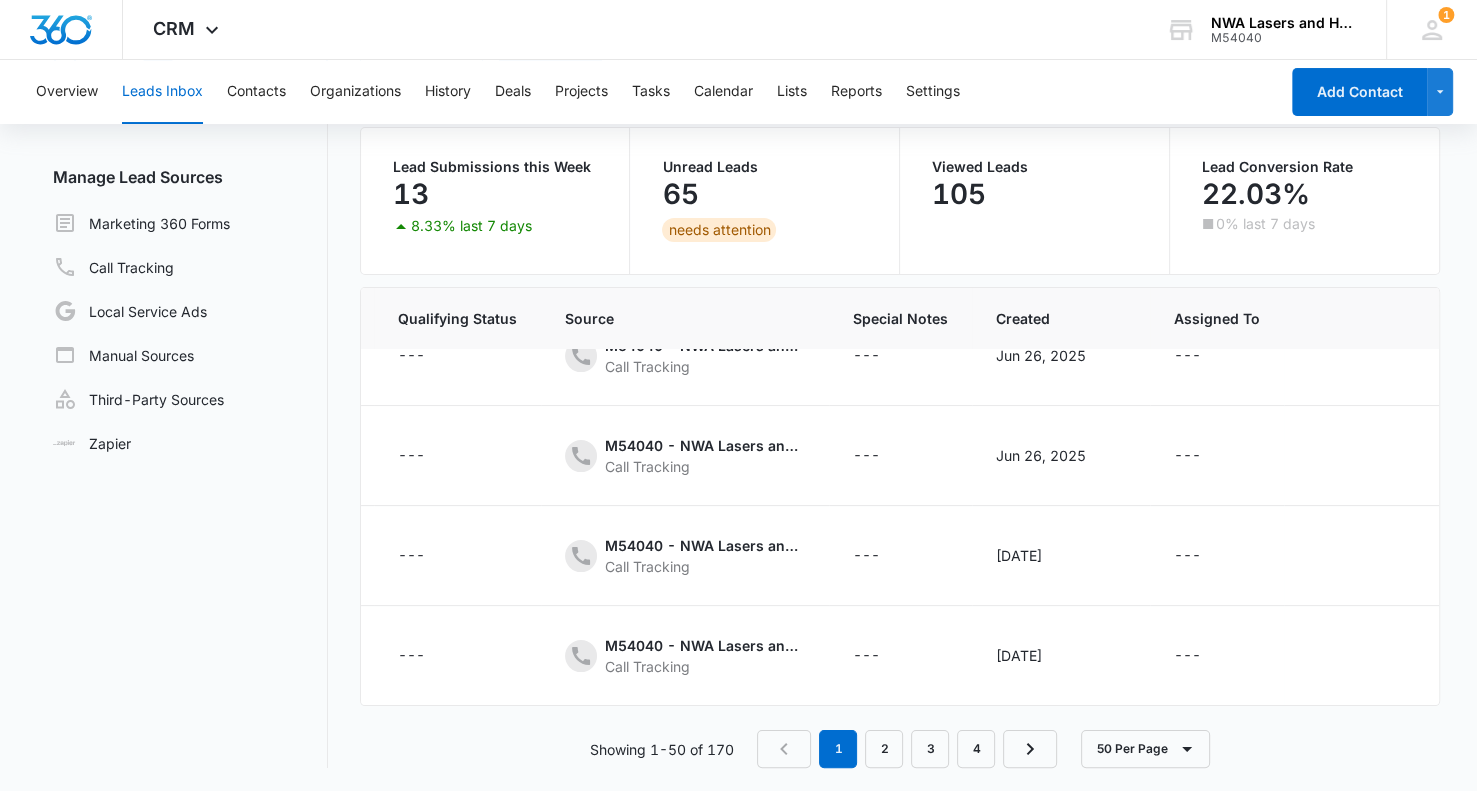 scroll, scrollTop: 4649, scrollLeft: 464, axis: both 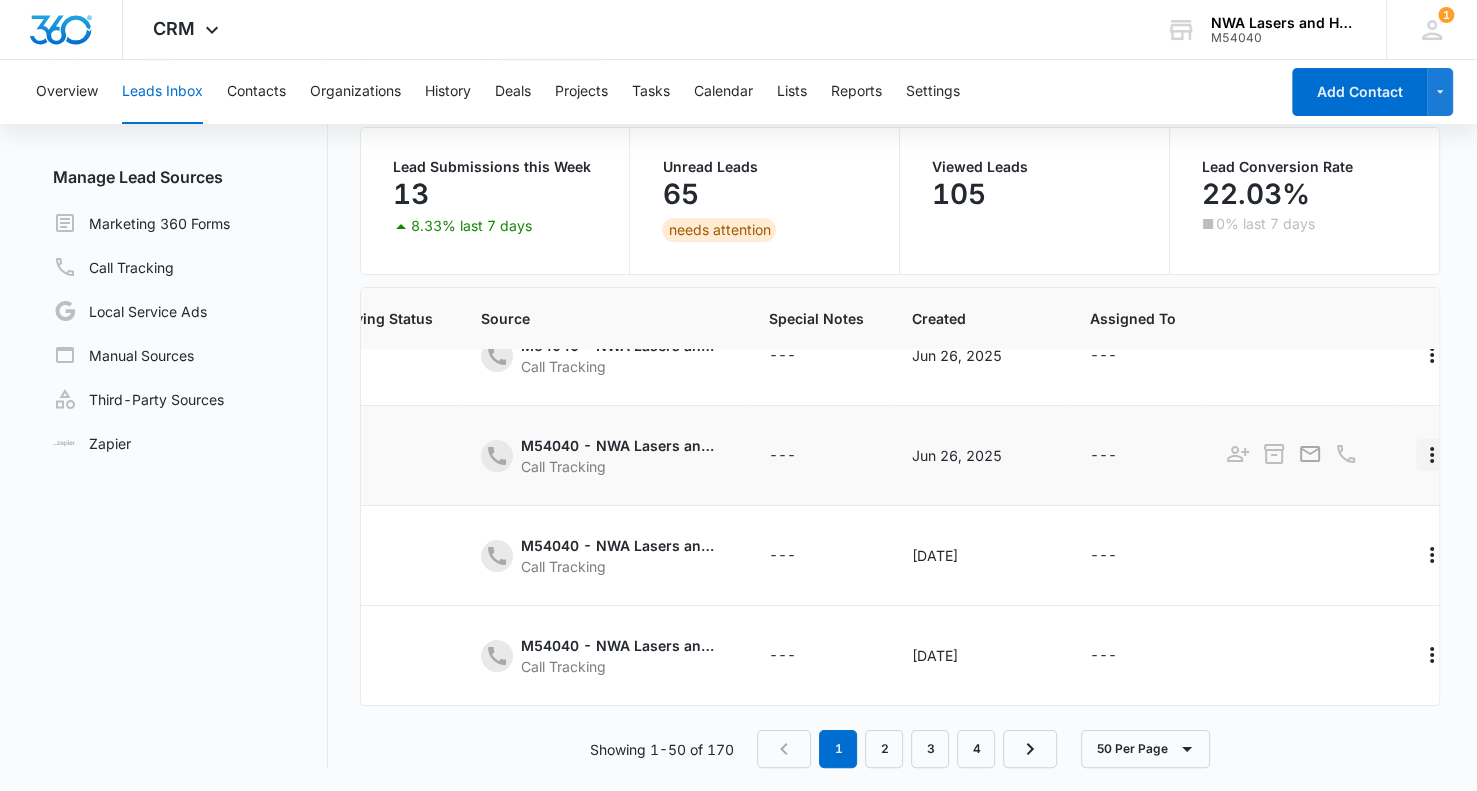 click 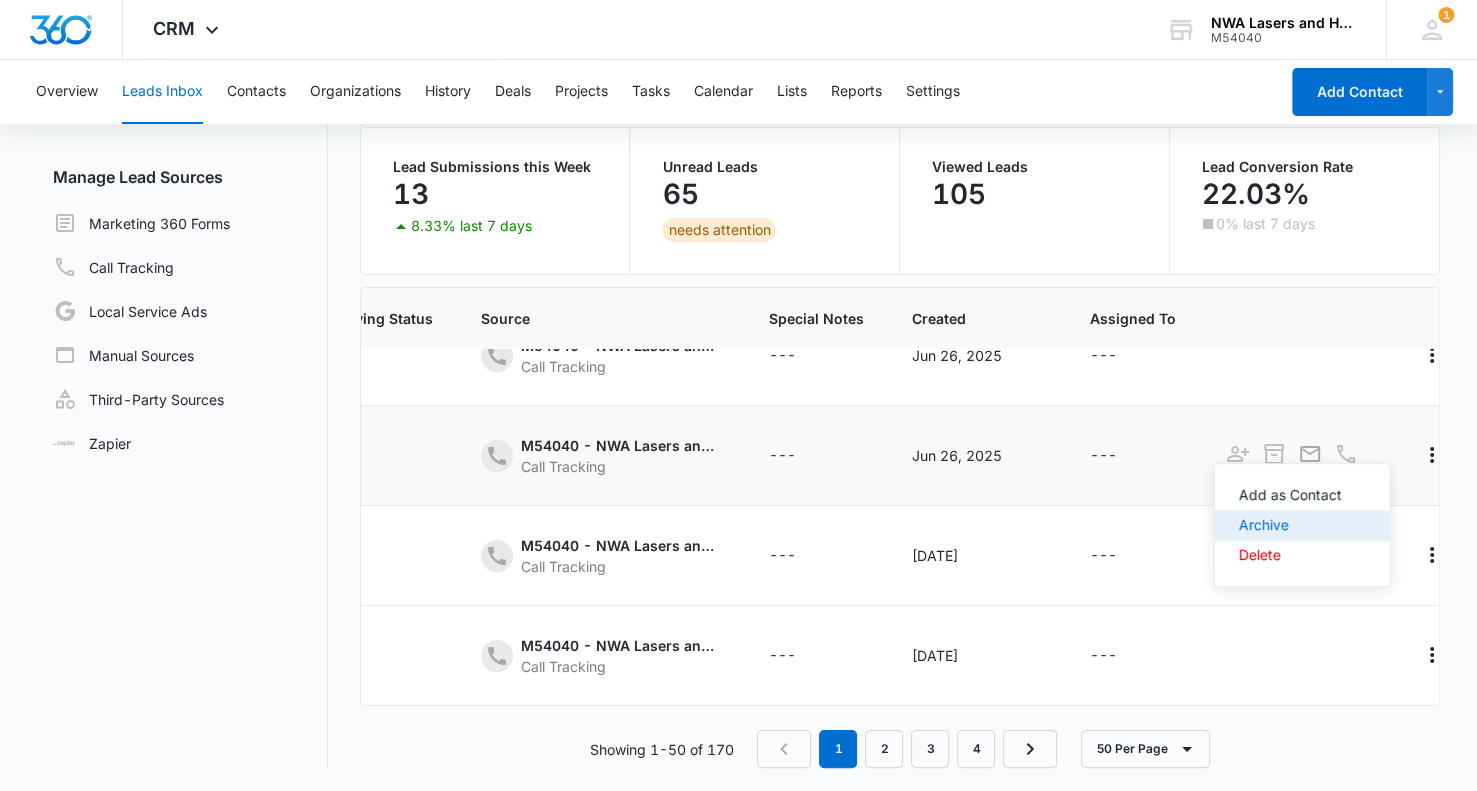 click on "Archive" at bounding box center (1290, 525) 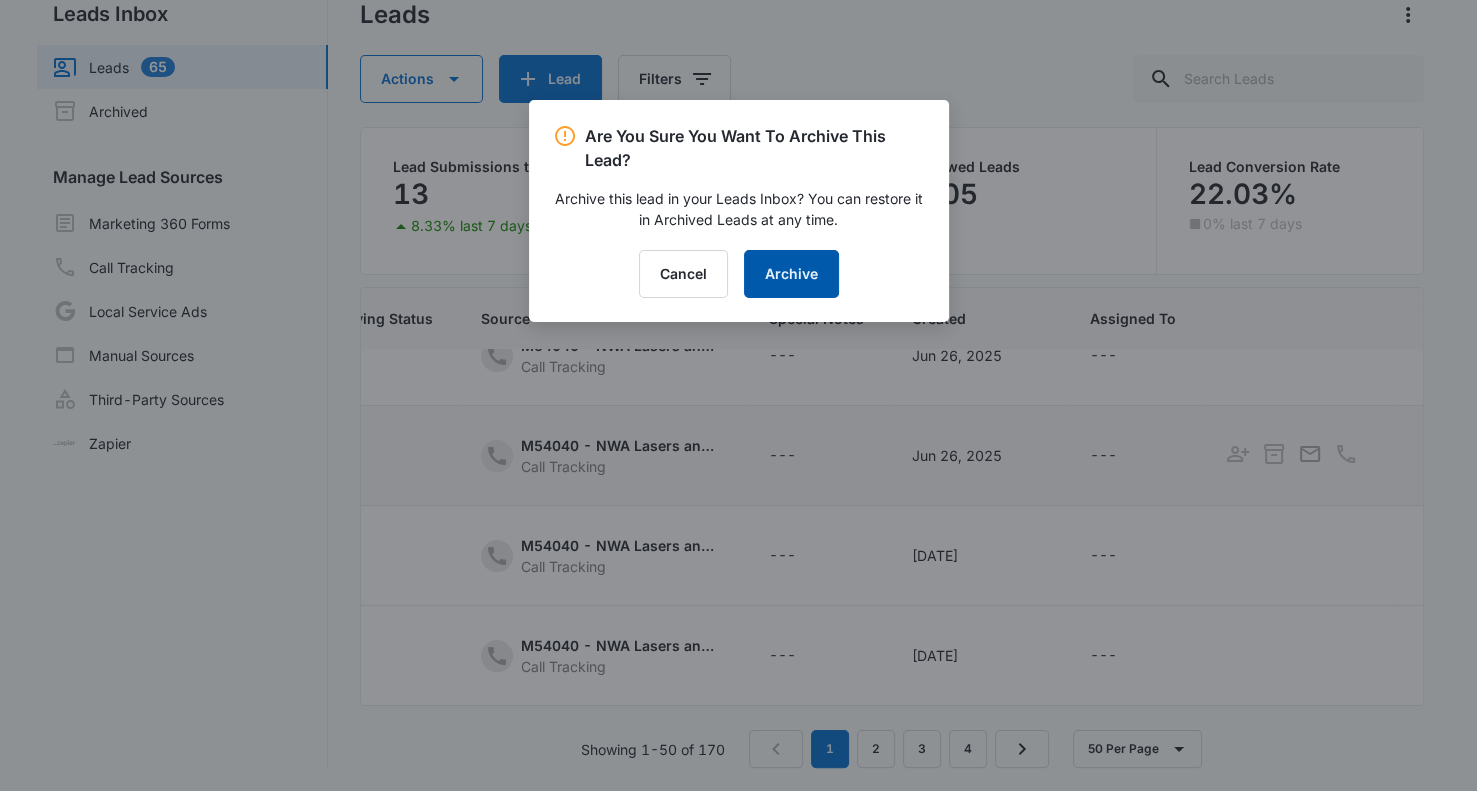 click on "Archive" at bounding box center (791, 274) 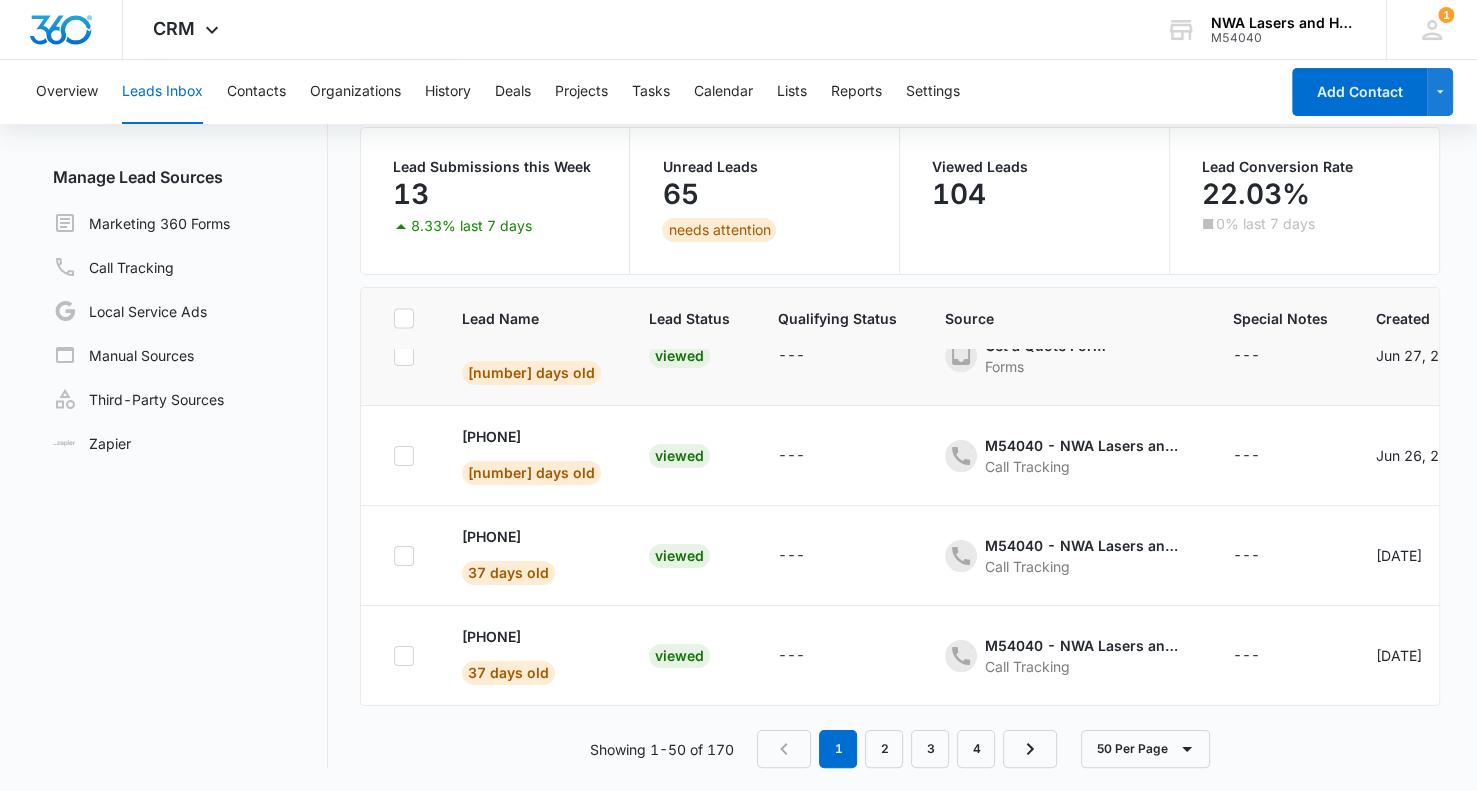 scroll, scrollTop: 0, scrollLeft: 0, axis: both 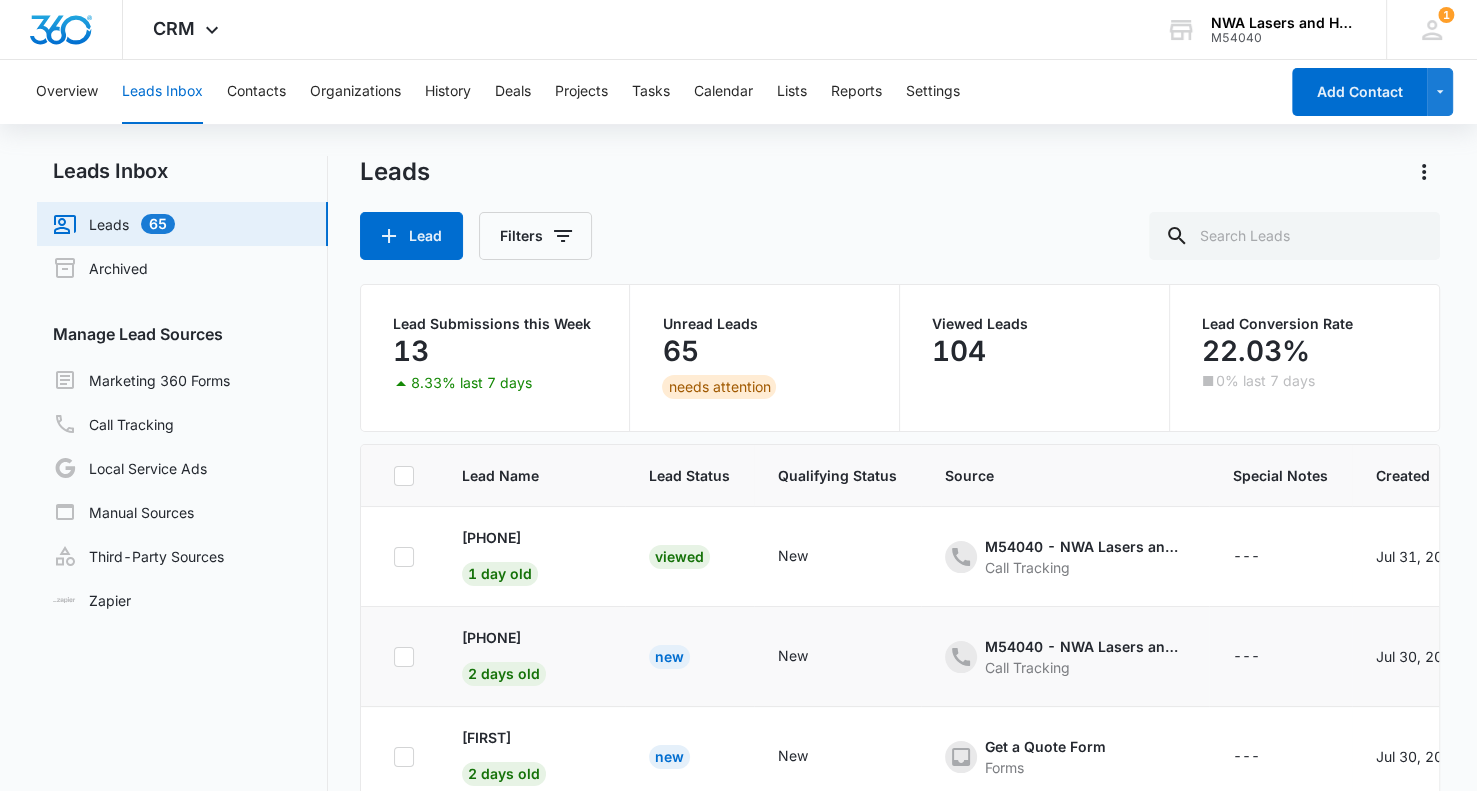 click on "New" at bounding box center [669, 657] 